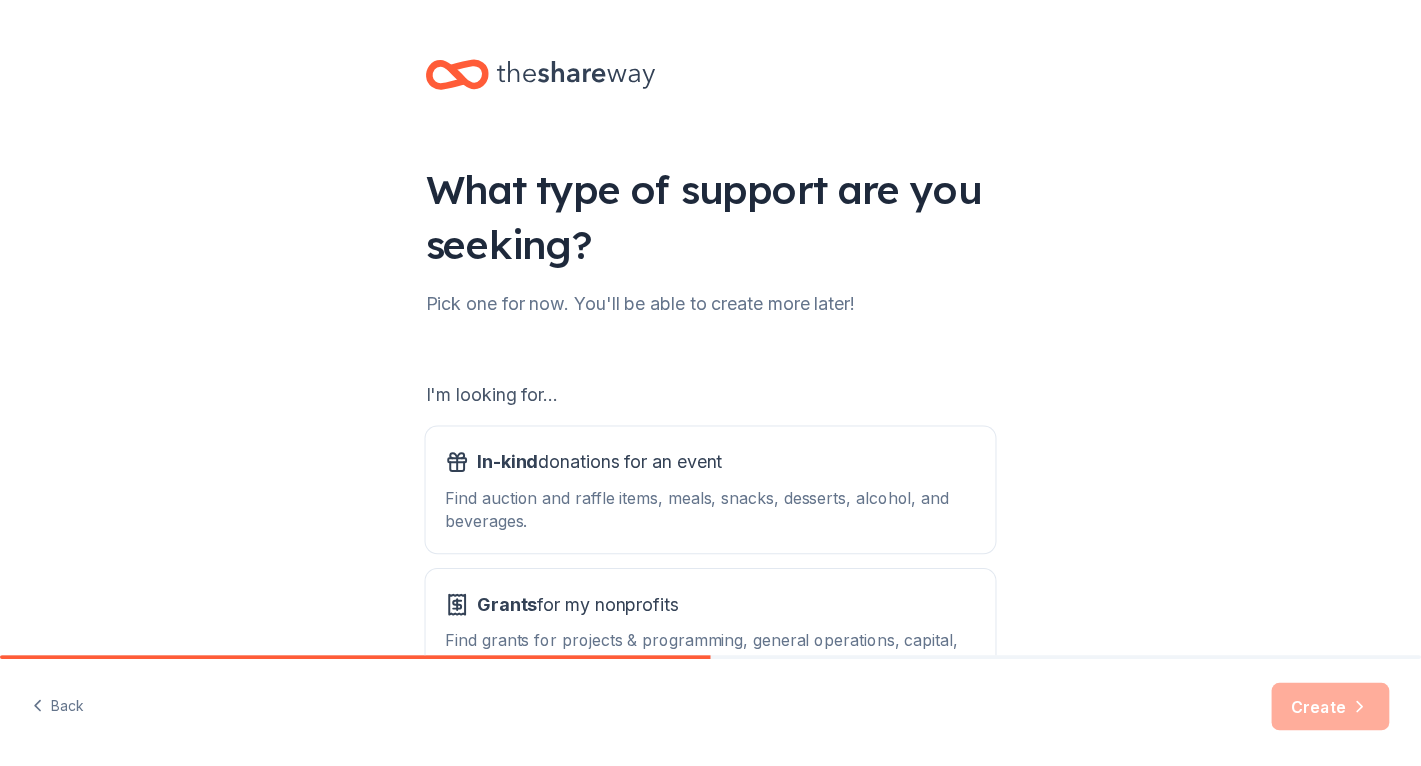 scroll, scrollTop: 0, scrollLeft: 0, axis: both 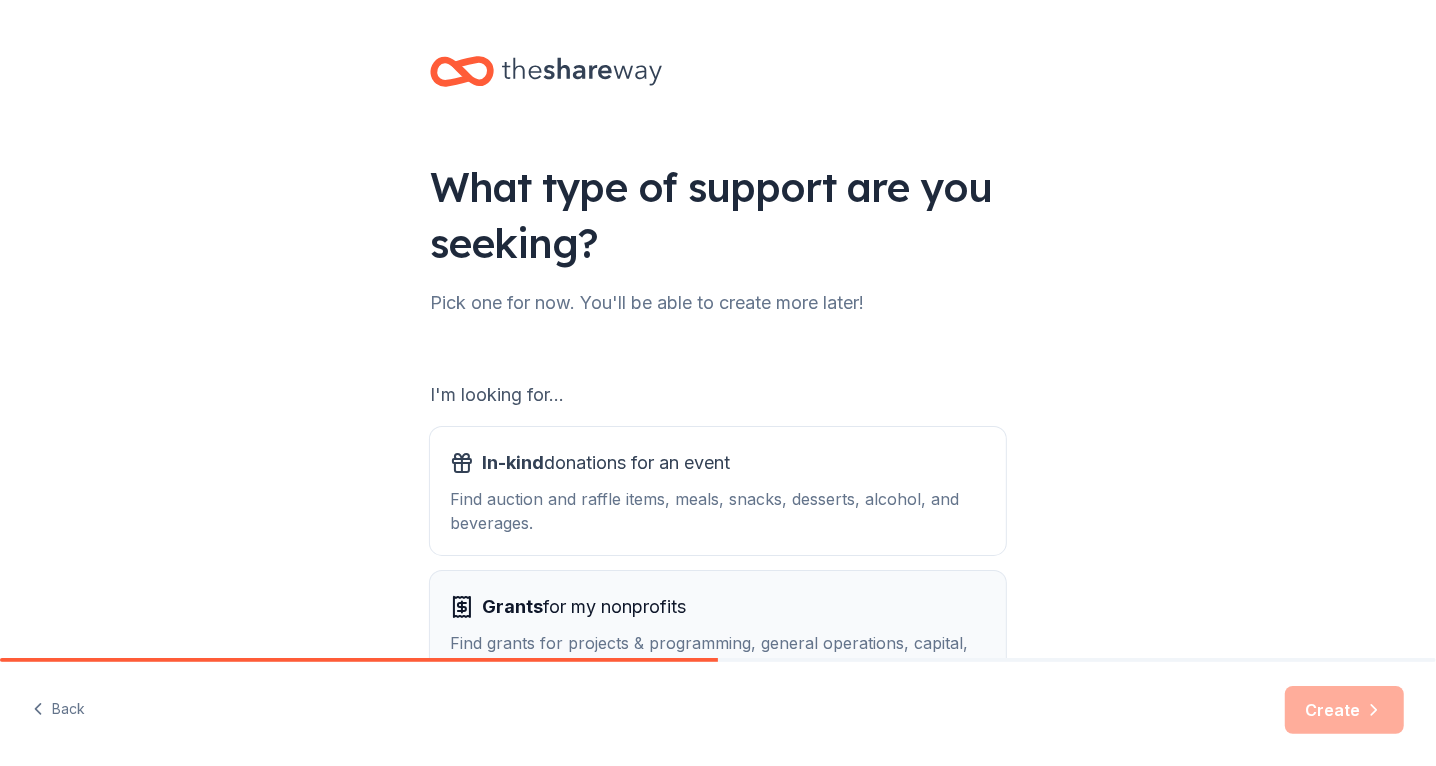 click on "Grants  for my nonprofits Find grants for projects & programming, general operations, capital, scholarship, research, and more." at bounding box center [718, 635] 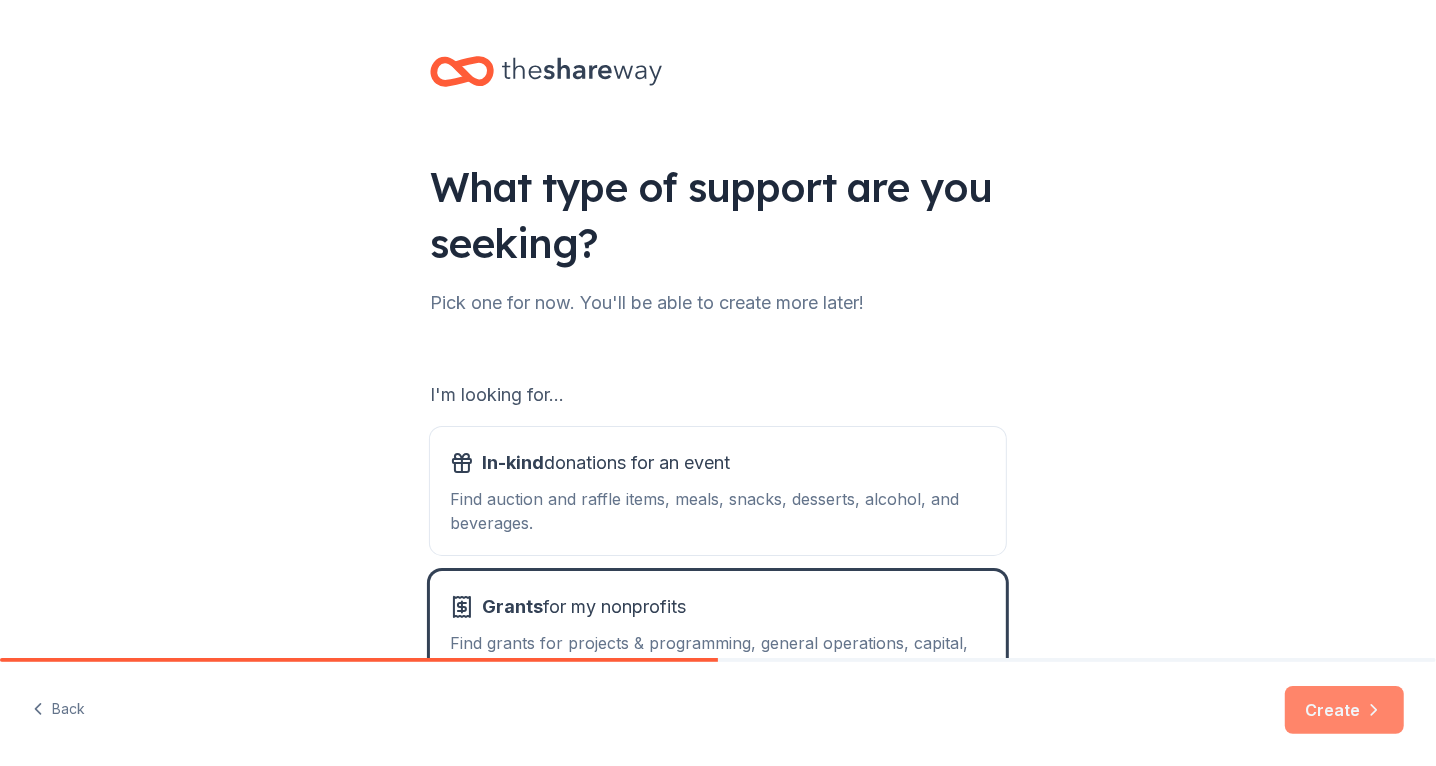 click on "Create" at bounding box center [1344, 710] 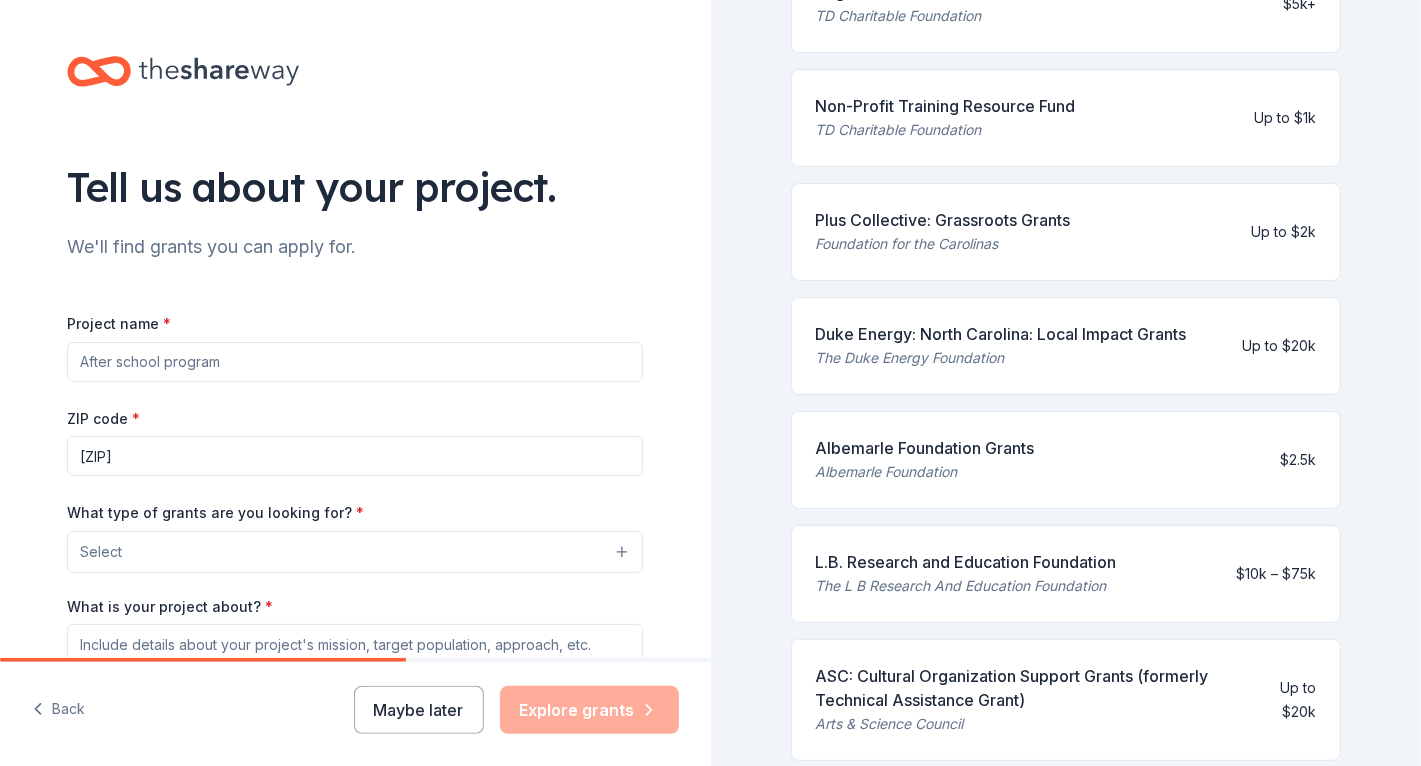scroll, scrollTop: 360, scrollLeft: 0, axis: vertical 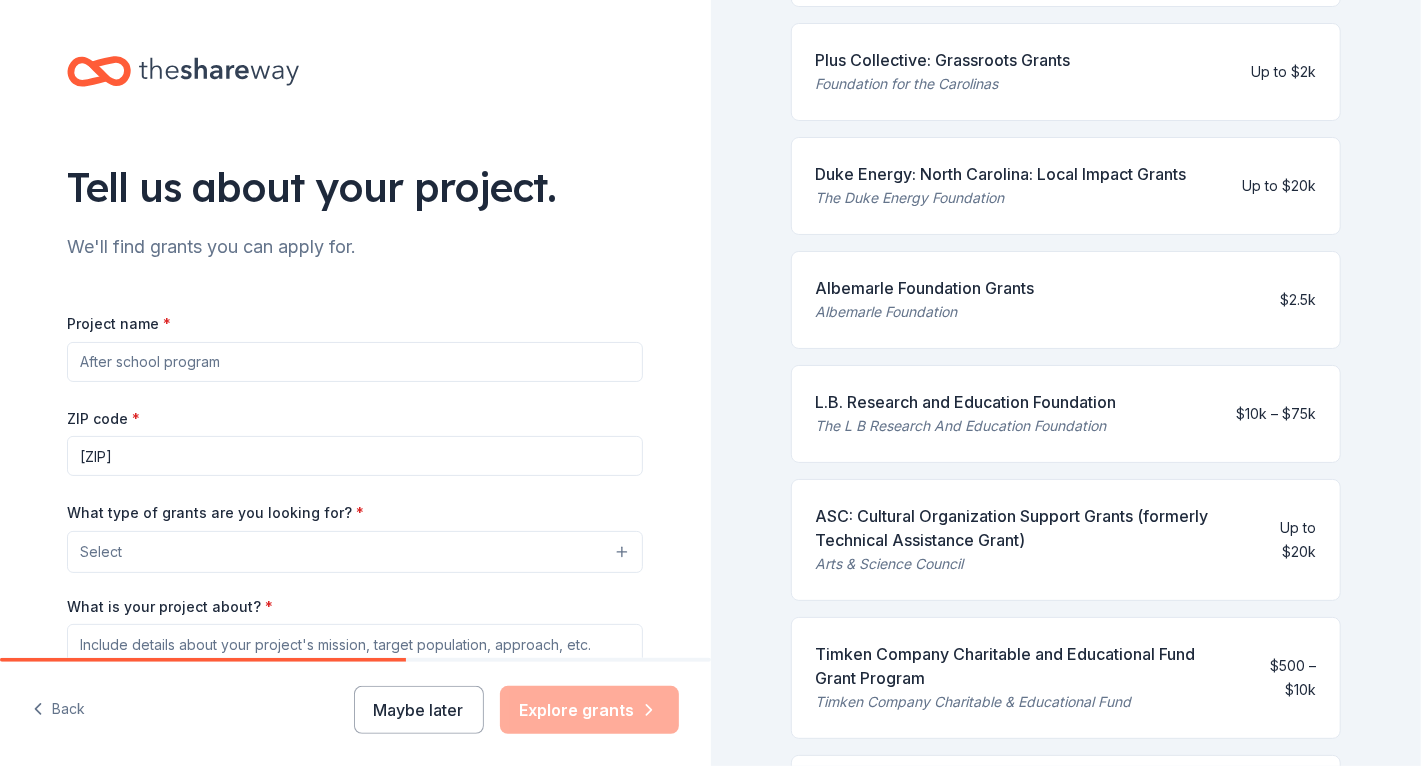 drag, startPoint x: 1417, startPoint y: 745, endPoint x: 766, endPoint y: 719, distance: 651.519 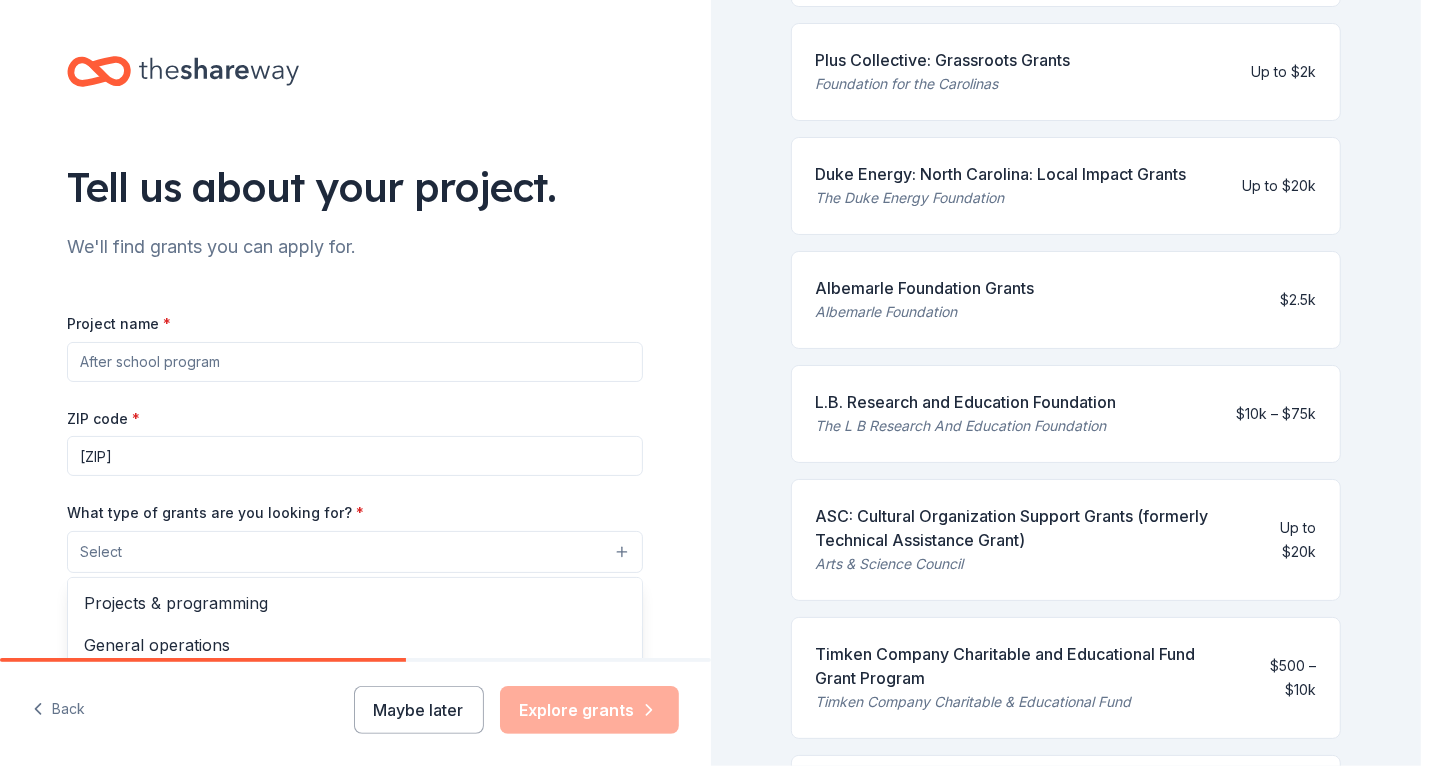 click on "Select" at bounding box center [355, 552] 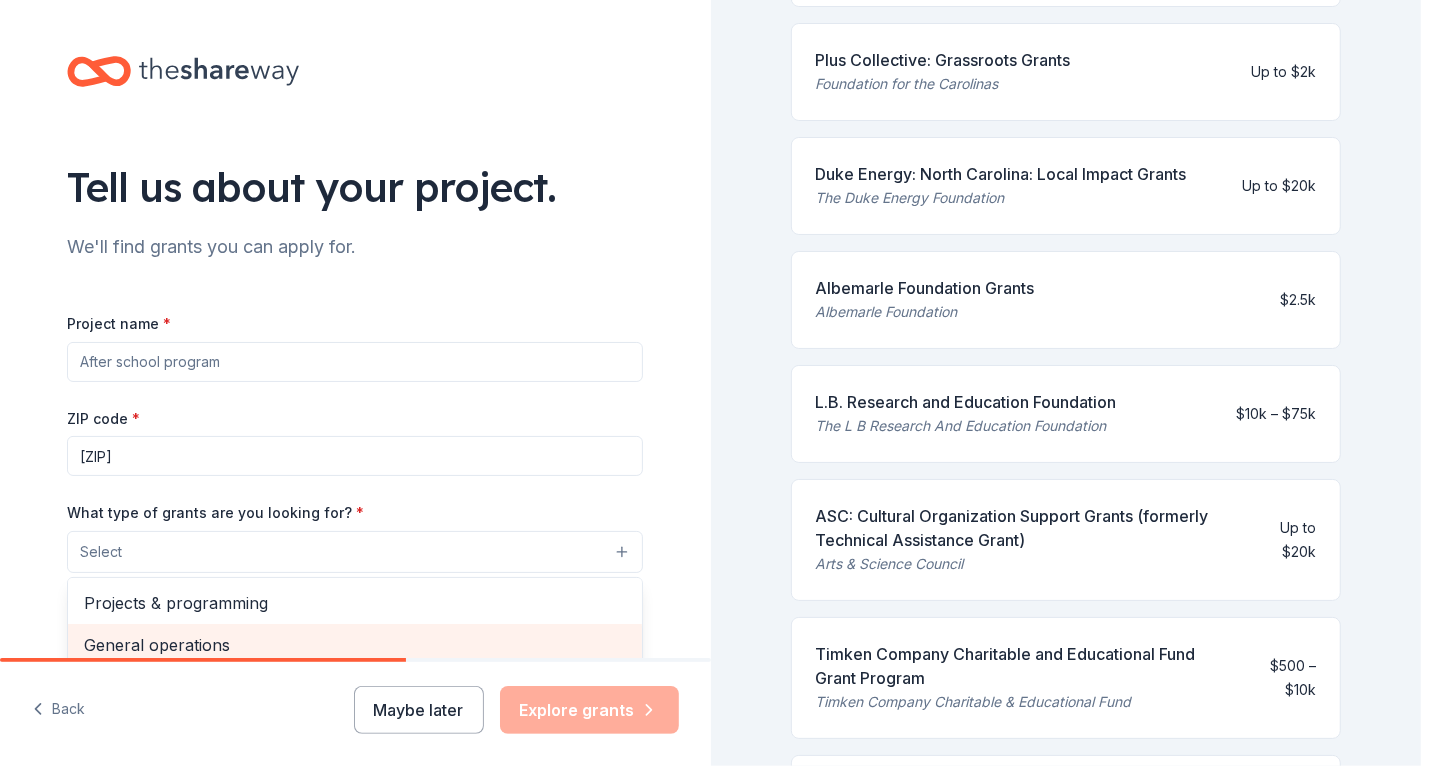 scroll, scrollTop: 9, scrollLeft: 0, axis: vertical 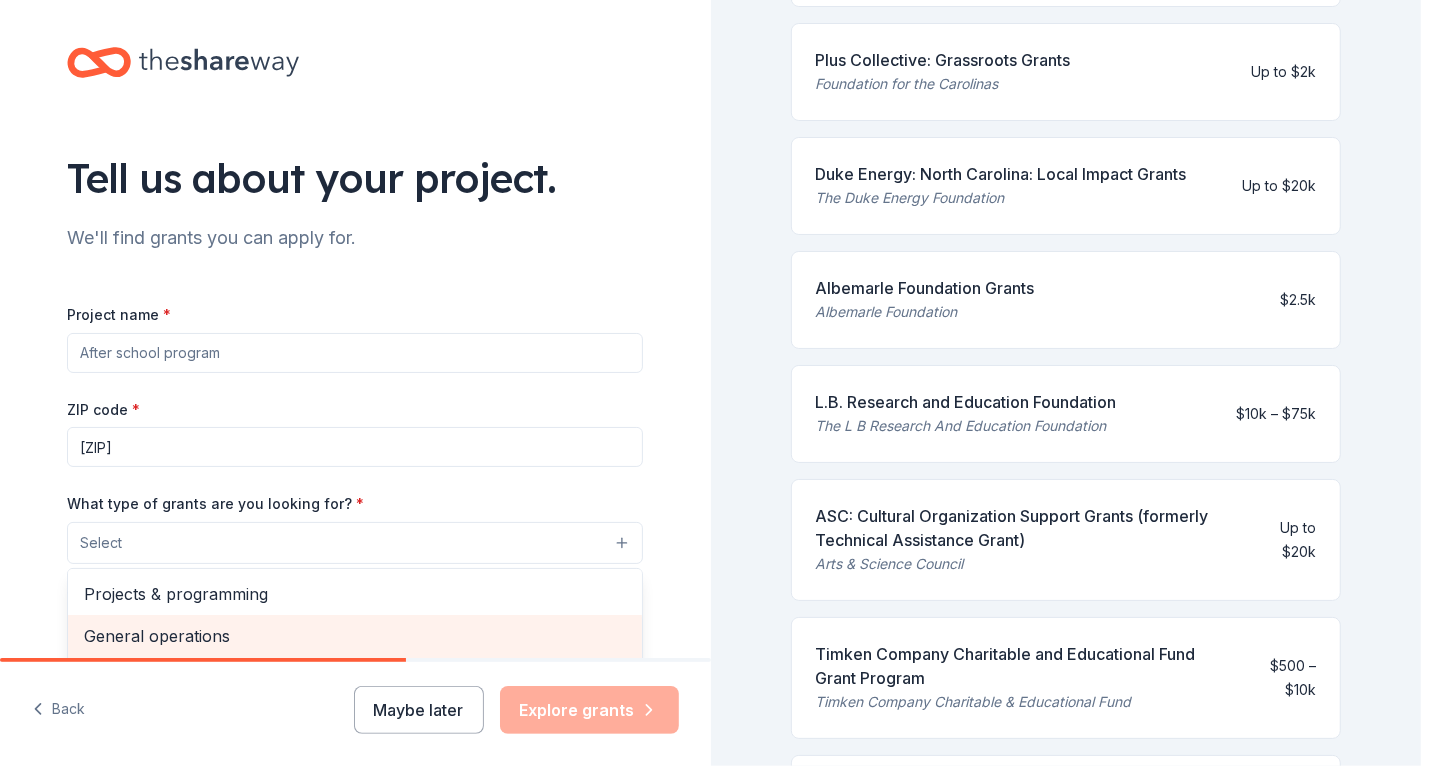 click on "General operations" at bounding box center (355, 636) 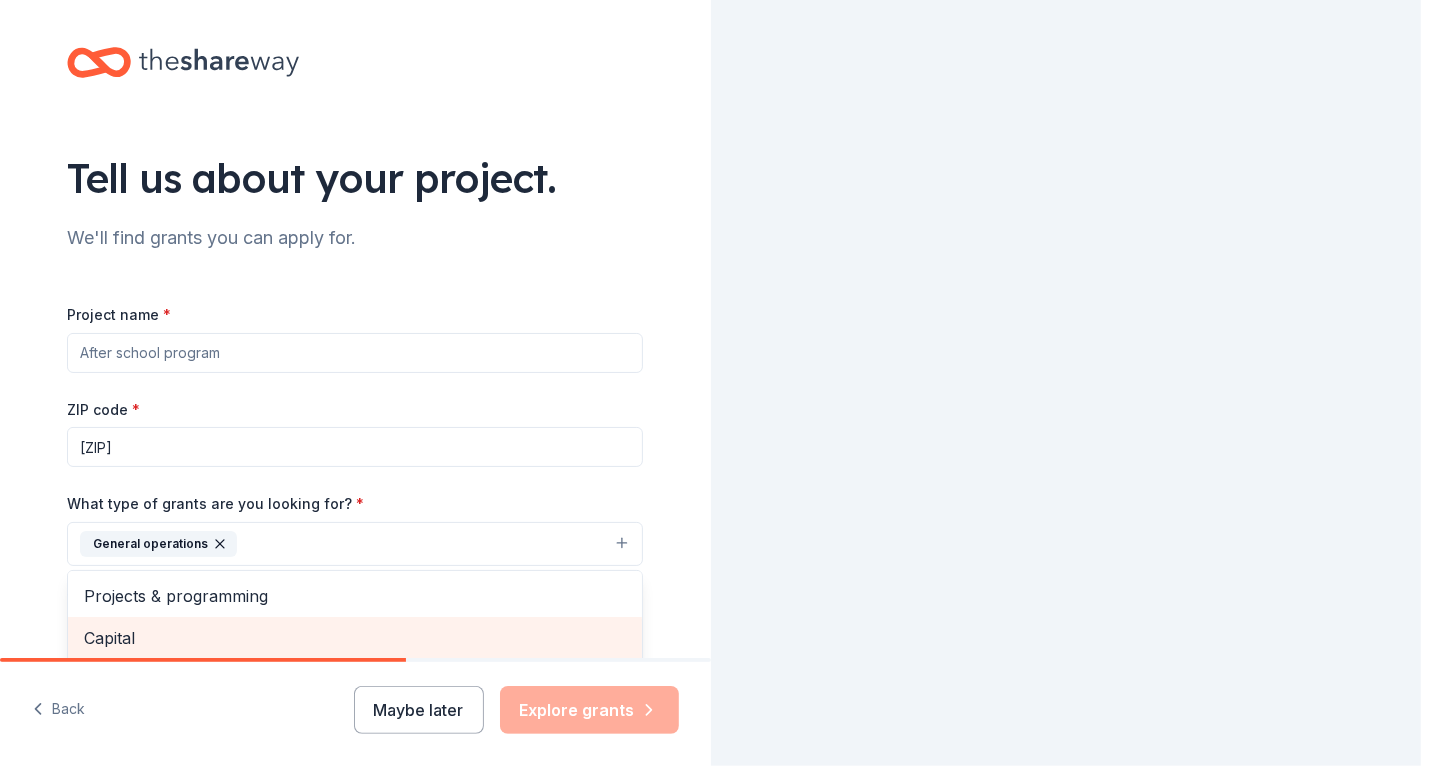 scroll, scrollTop: 120, scrollLeft: 0, axis: vertical 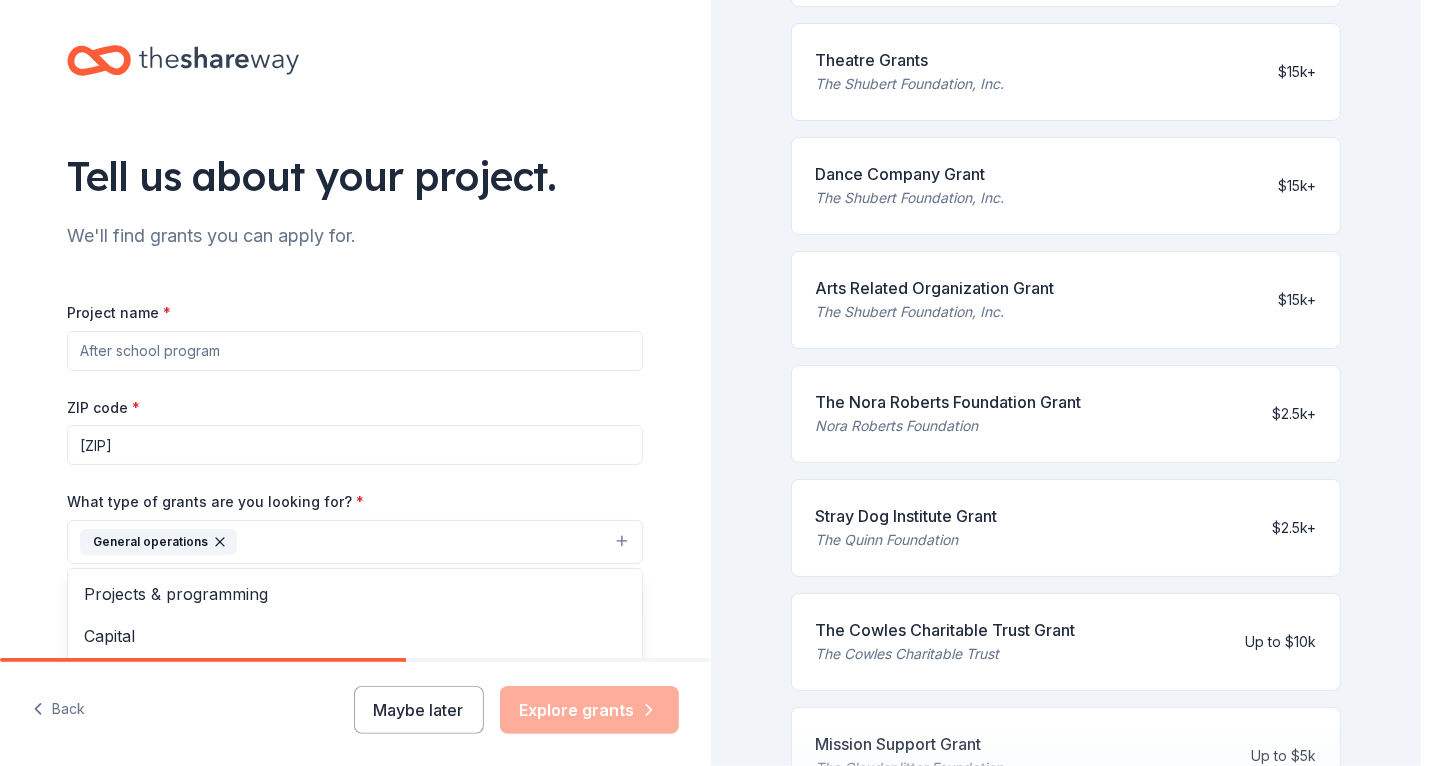 click on "Project name * ZIP code * [POSTAL_CODE] What type of grants are you looking for? * General operations Projects & programming Capital Scholarship Research Education Exhibitions Conference Training and capacity building Fellowship Other What is your project about? * We use this to match you to relevant grant opportunities.   See examples We recommend at least 300 characters to get the best grant matches. Send me reminders Email me reminders of grant application deadlines" at bounding box center [355, 575] 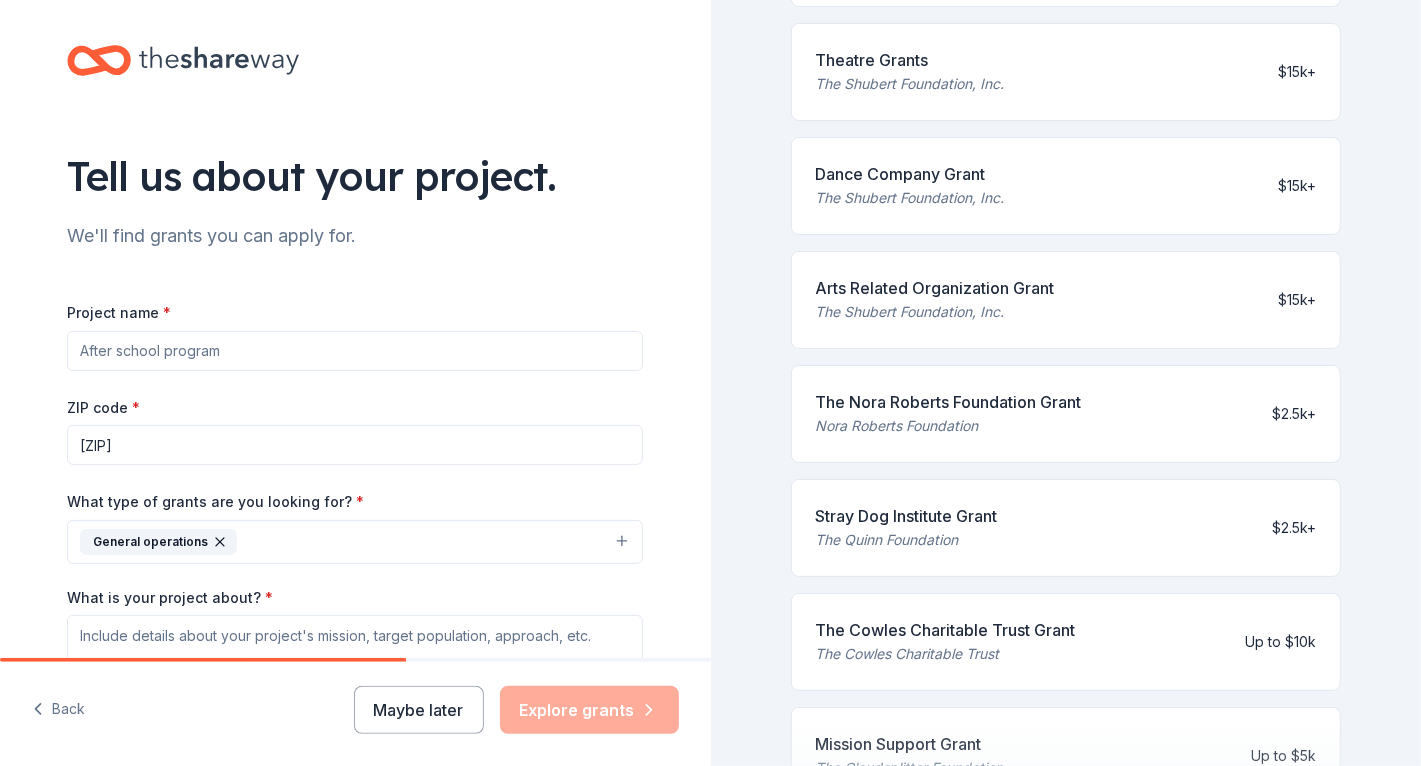 click on "Project name *" at bounding box center (355, 351) 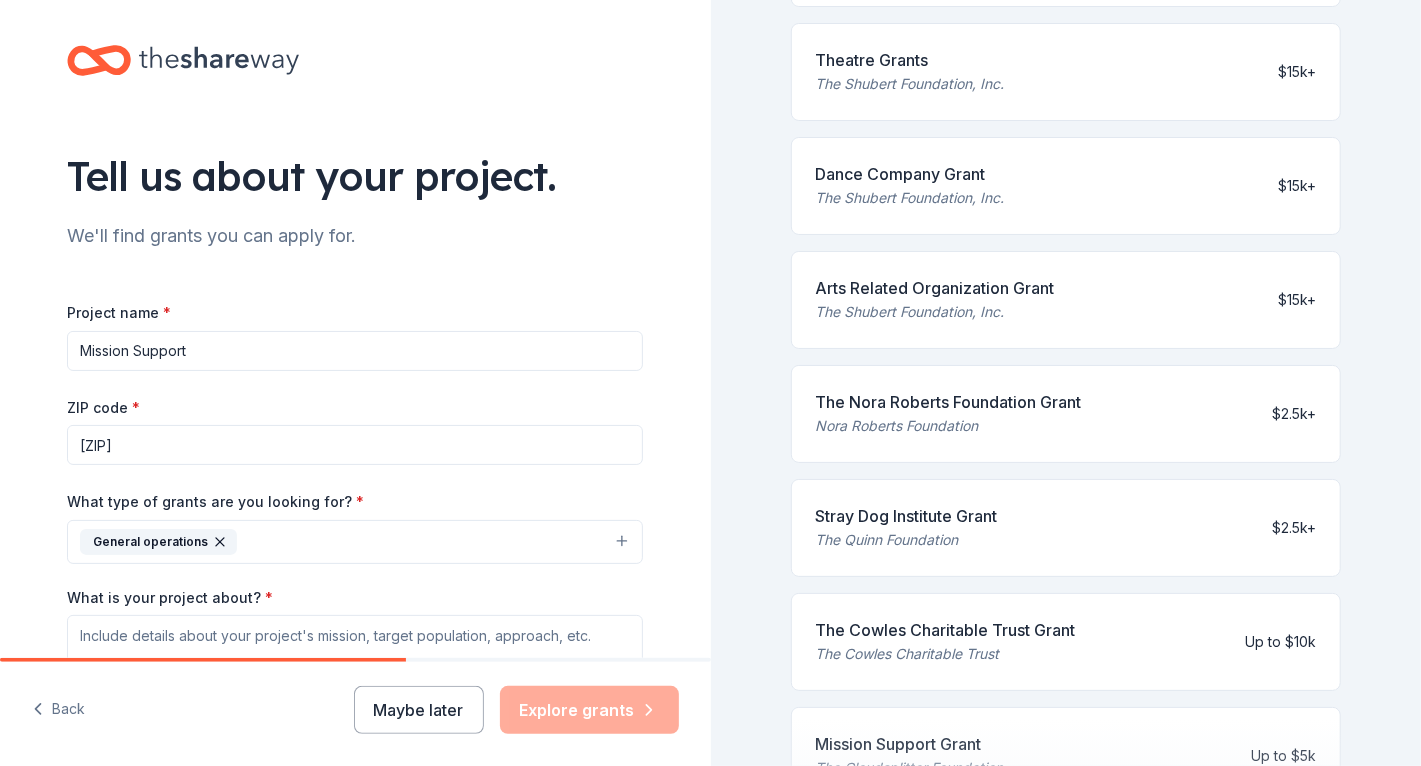 type on "Mission Support" 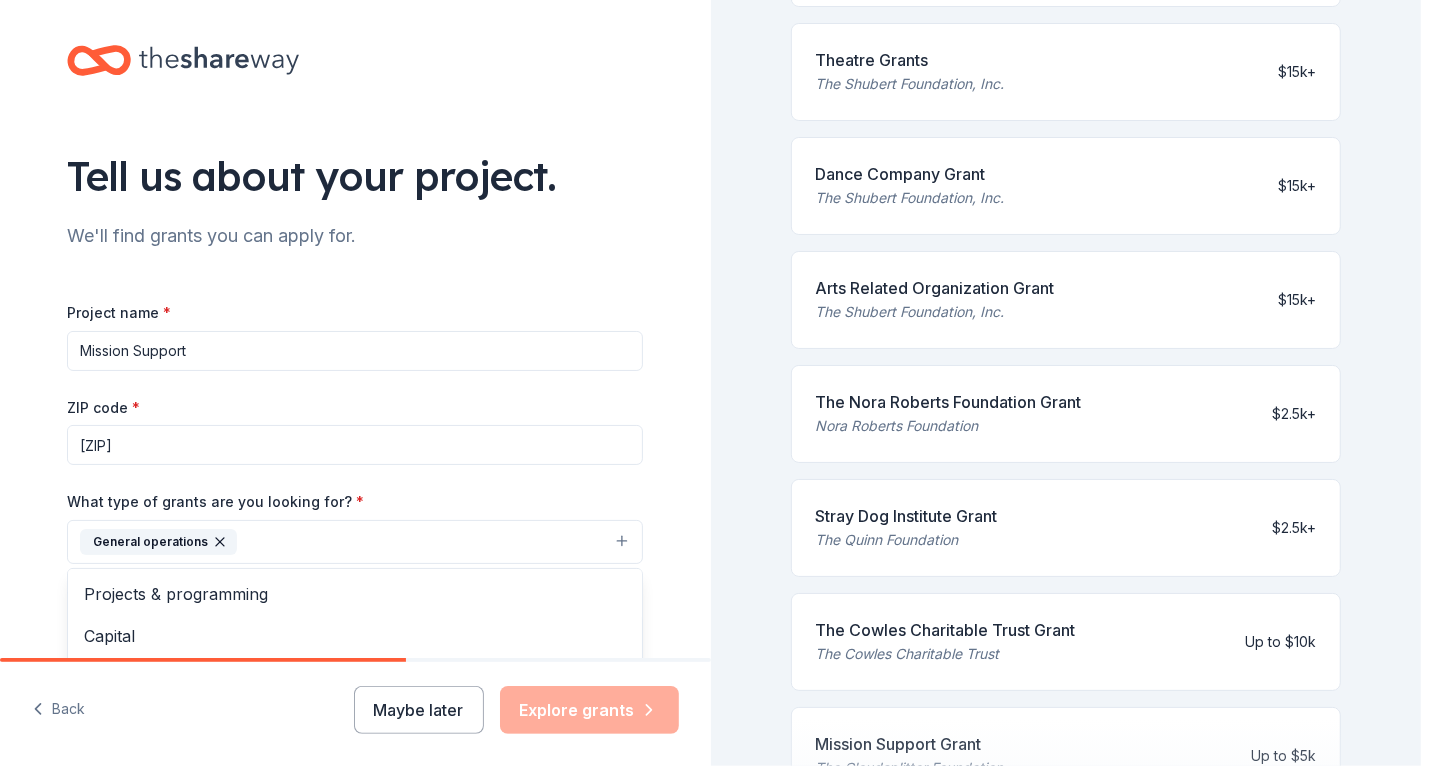 click on "General operations" at bounding box center [355, 542] 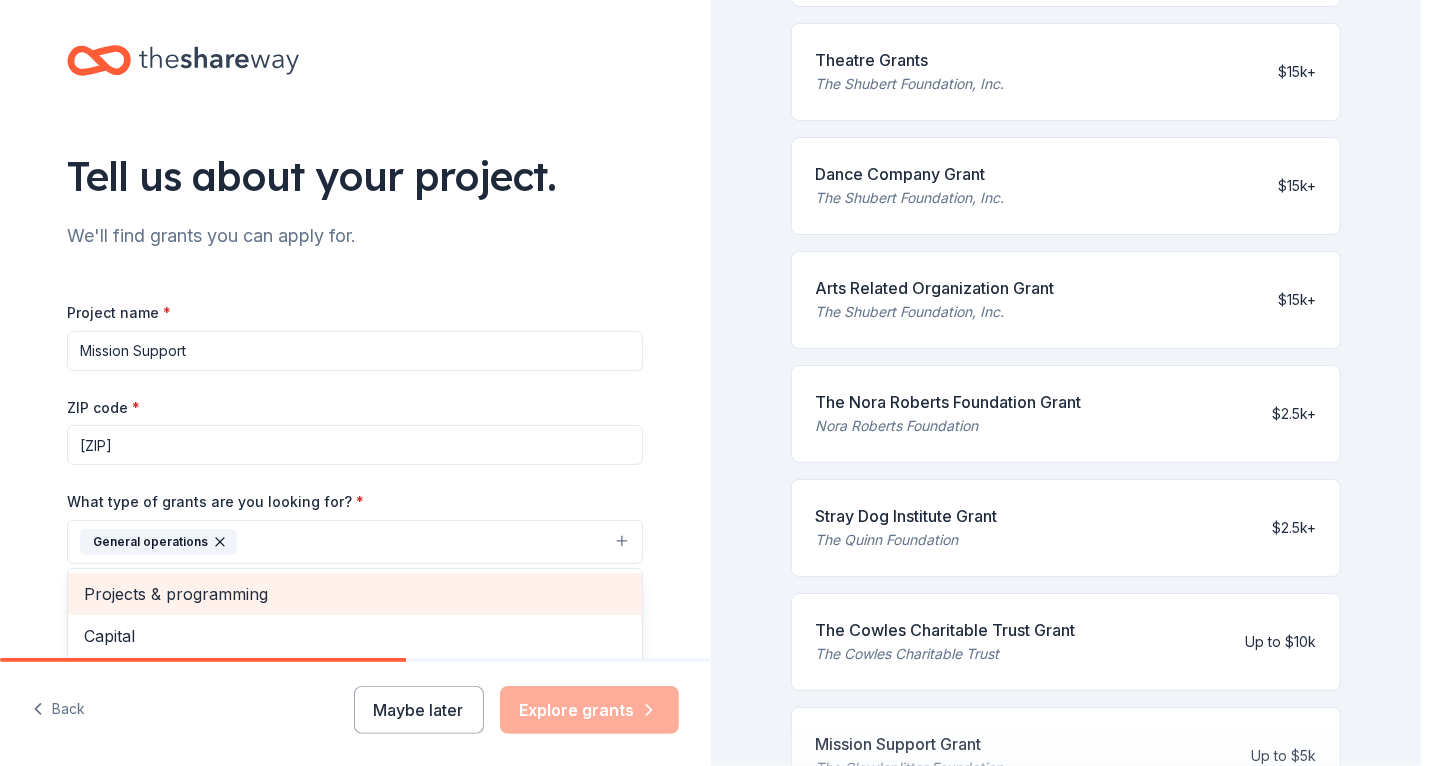 click on "Projects & programming" at bounding box center [355, 594] 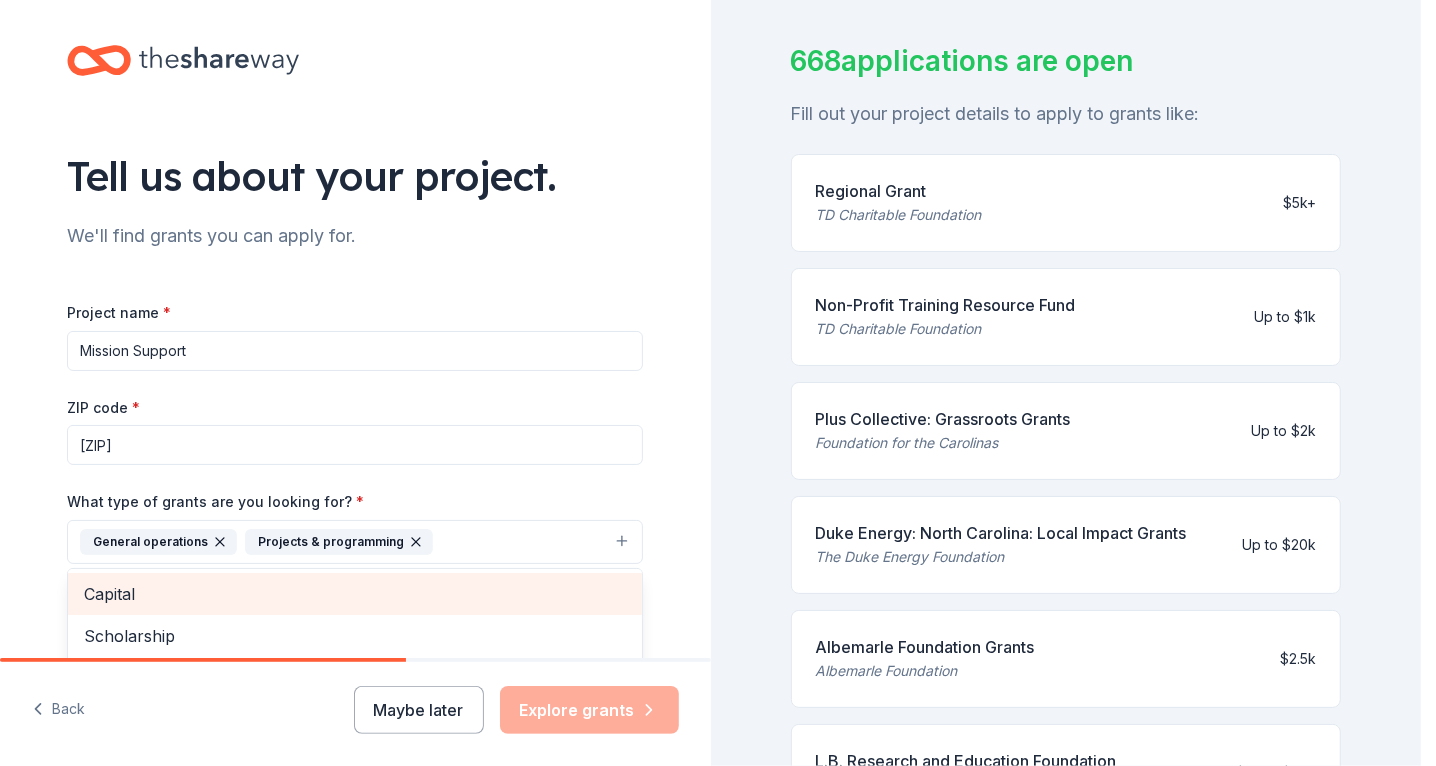 scroll, scrollTop: 479, scrollLeft: 0, axis: vertical 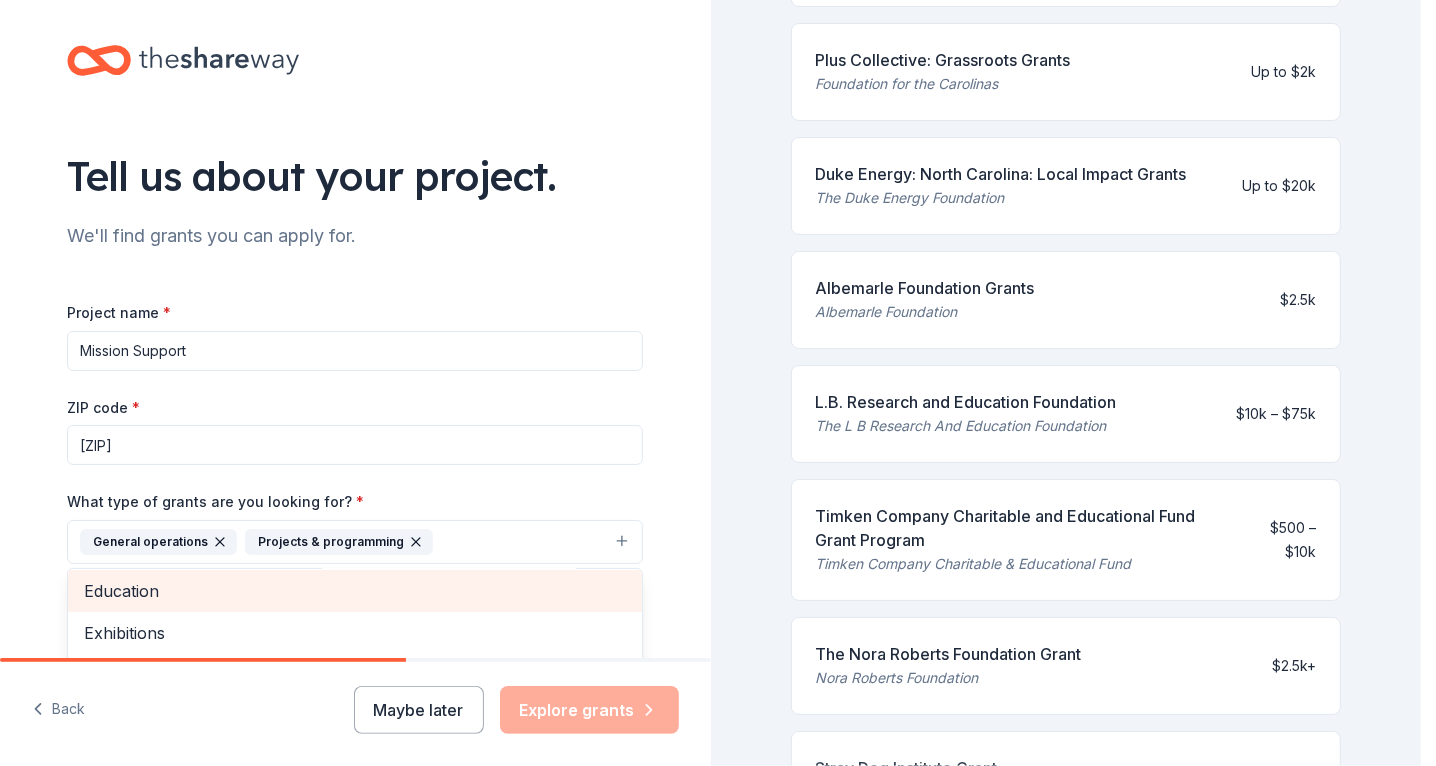 click on "Education" at bounding box center [355, 591] 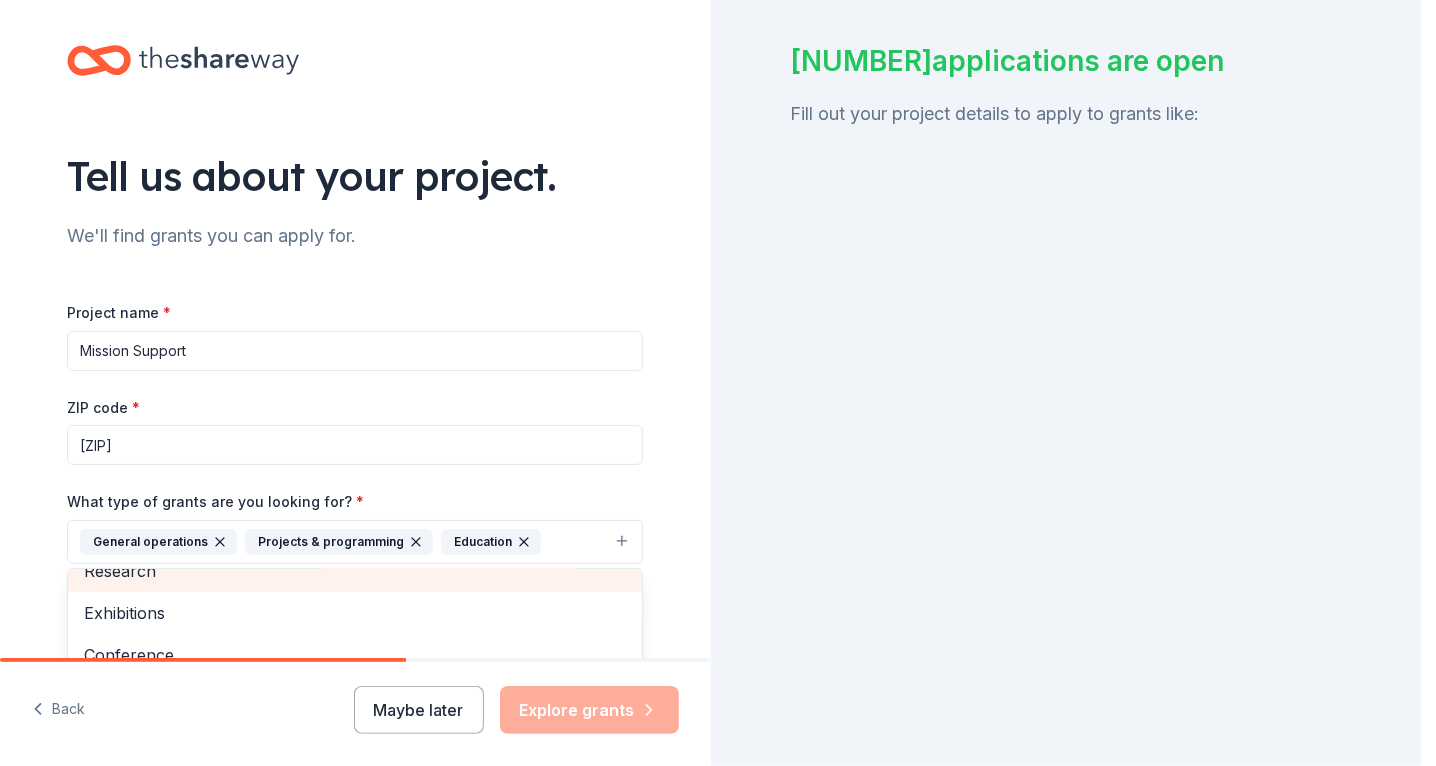 scroll, scrollTop: 479, scrollLeft: 0, axis: vertical 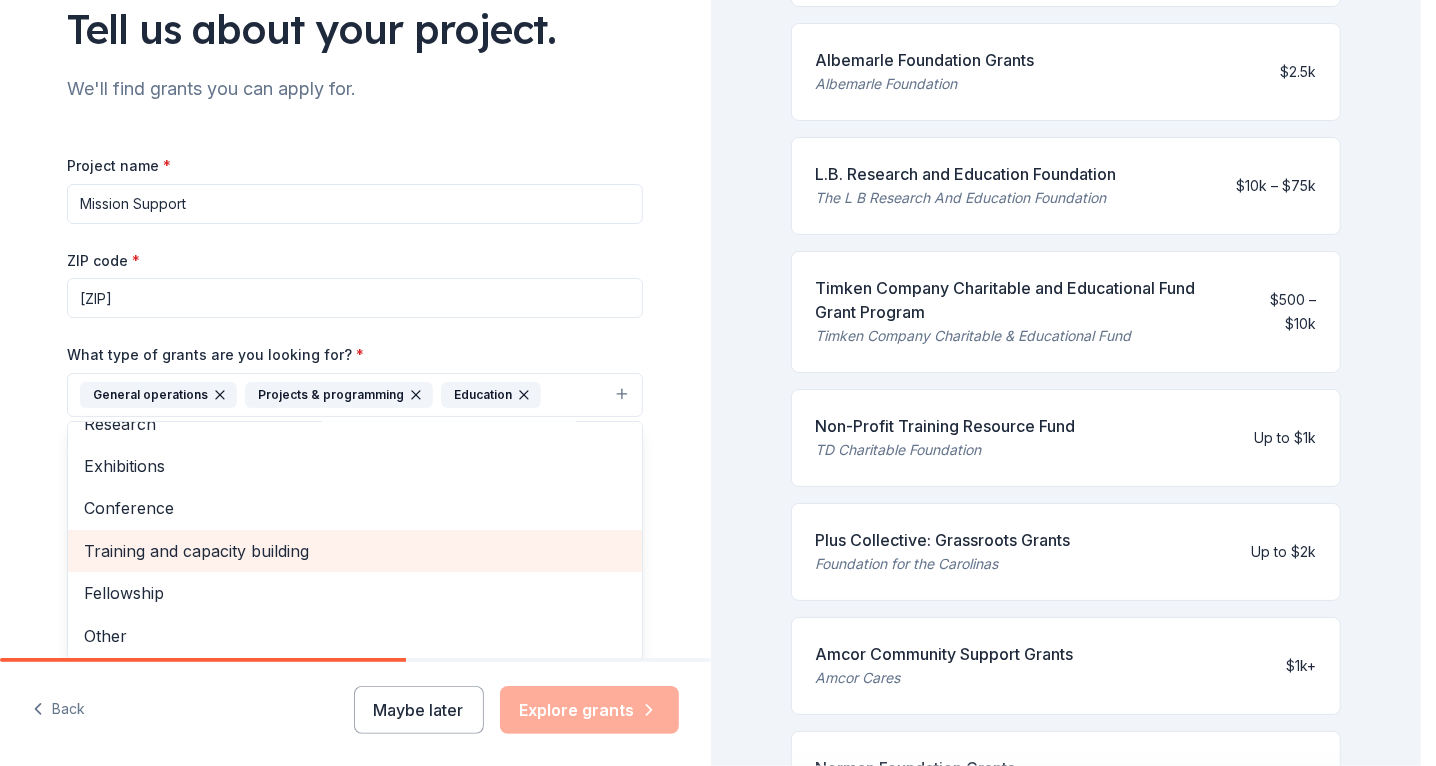 click on "Training and capacity building" at bounding box center (355, 551) 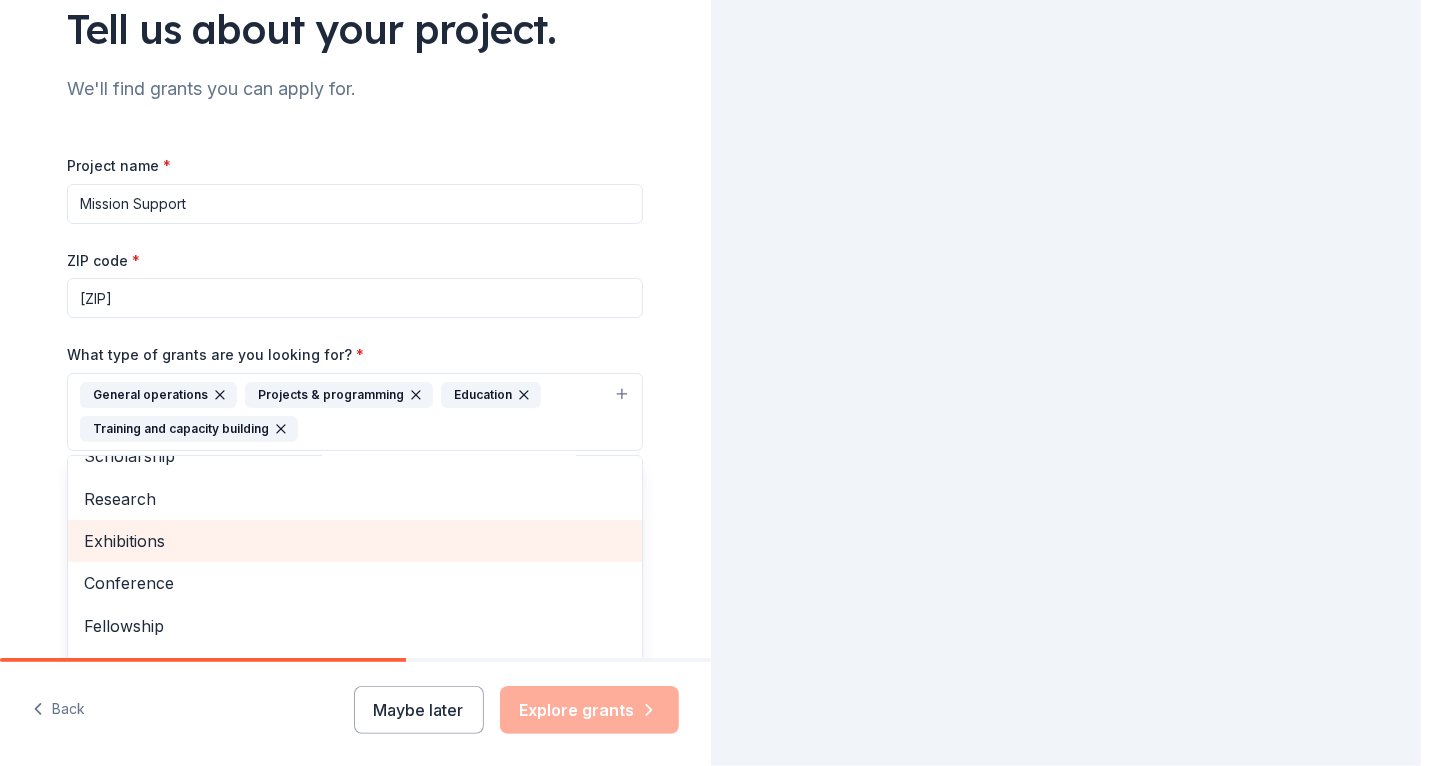 scroll, scrollTop: 120, scrollLeft: 0, axis: vertical 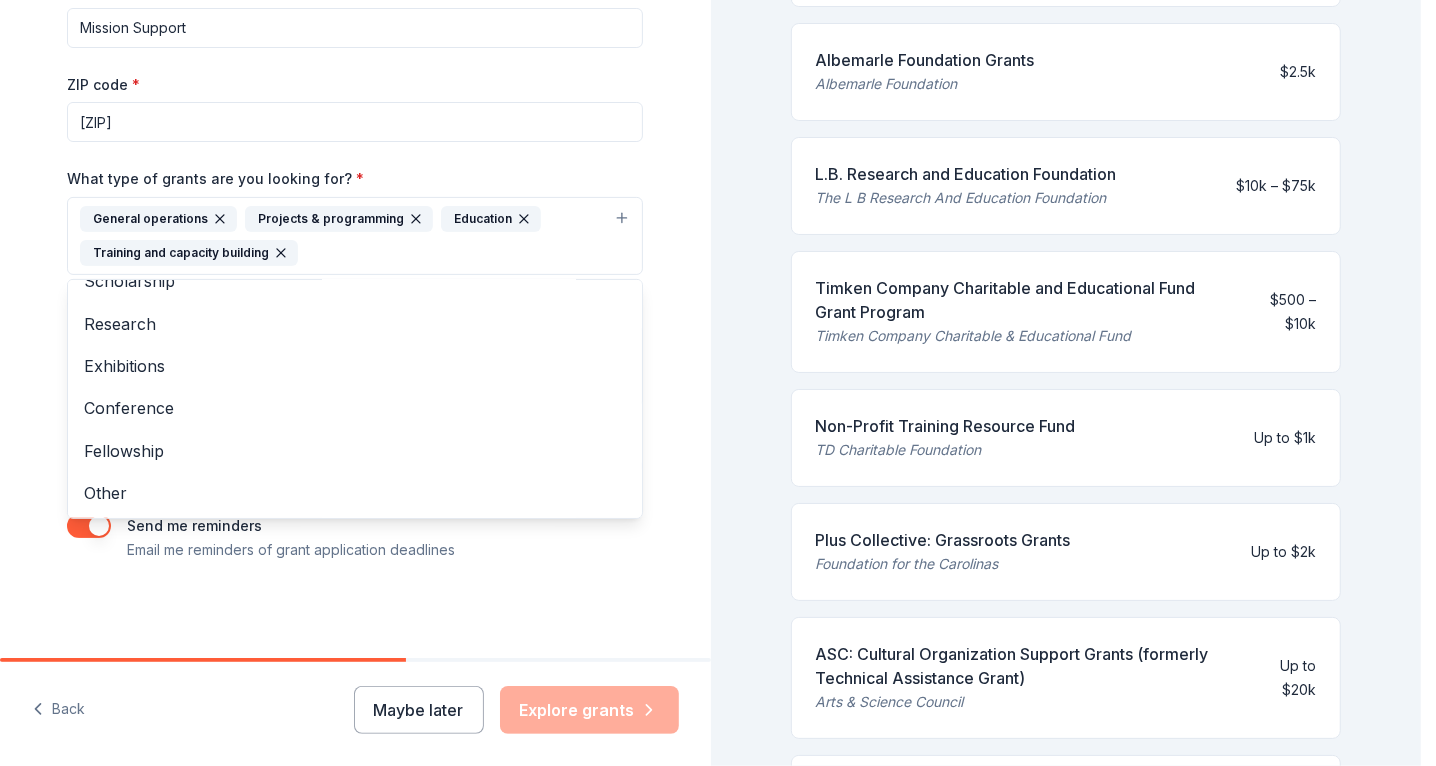 drag, startPoint x: 542, startPoint y: 582, endPoint x: 496, endPoint y: 598, distance: 48.703182 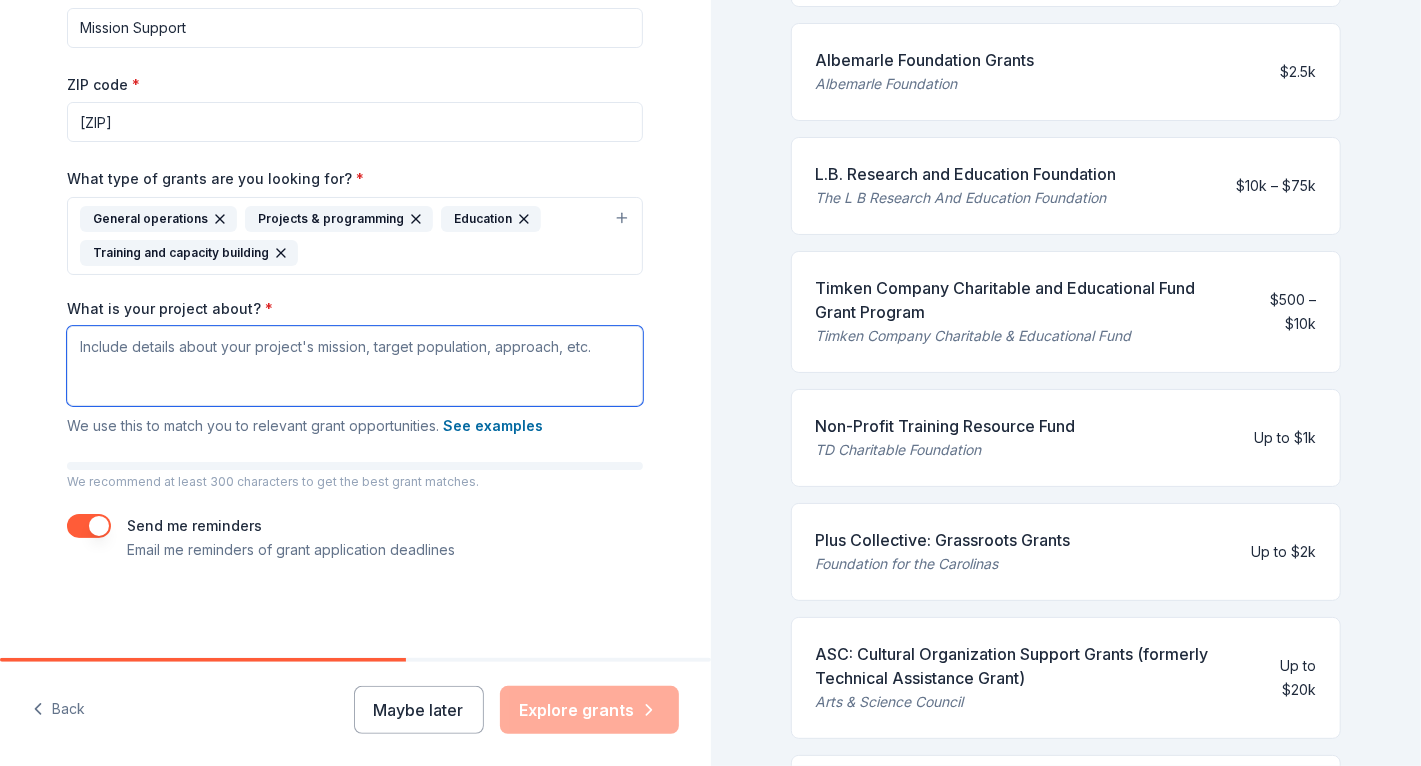 click on "What is your project about? *" at bounding box center (355, 366) 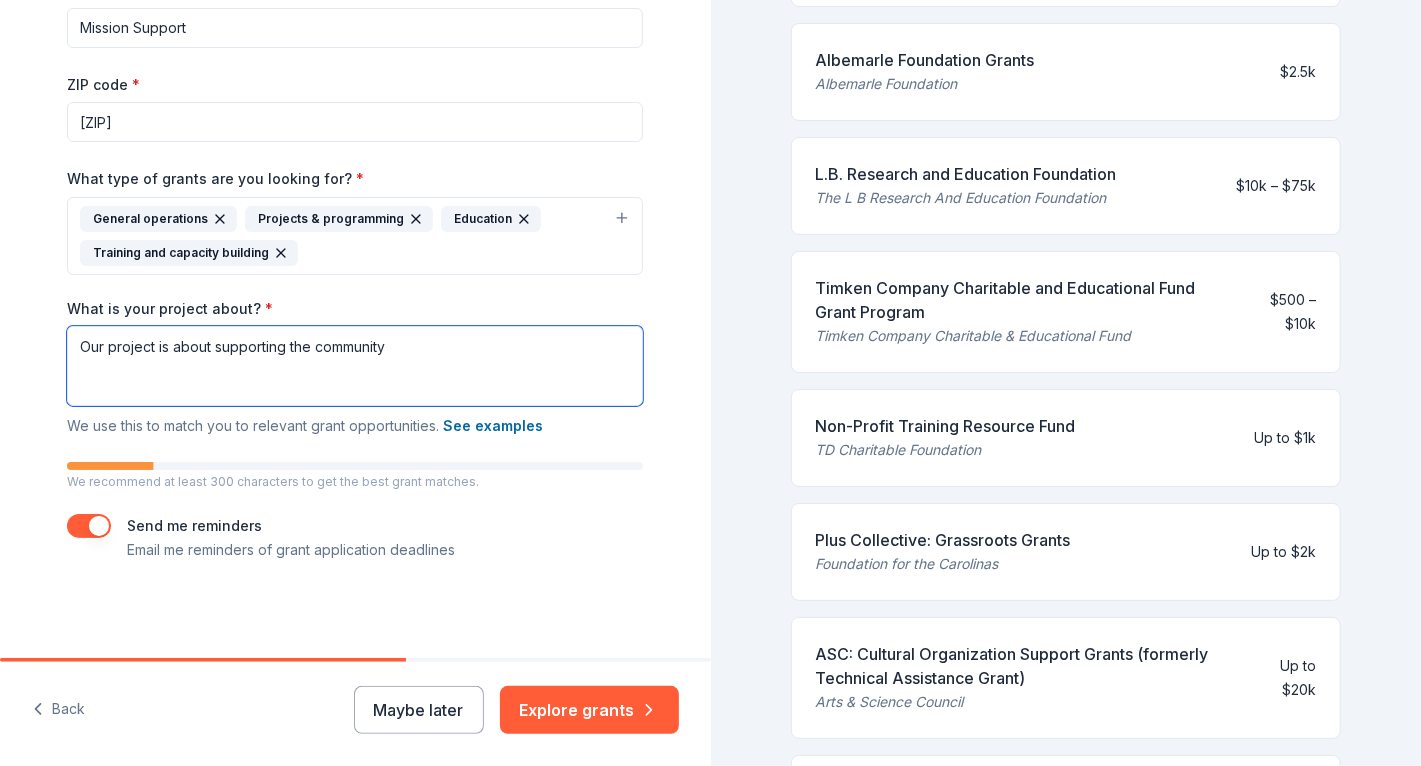click on "Our project is about supporting the community" at bounding box center [355, 366] 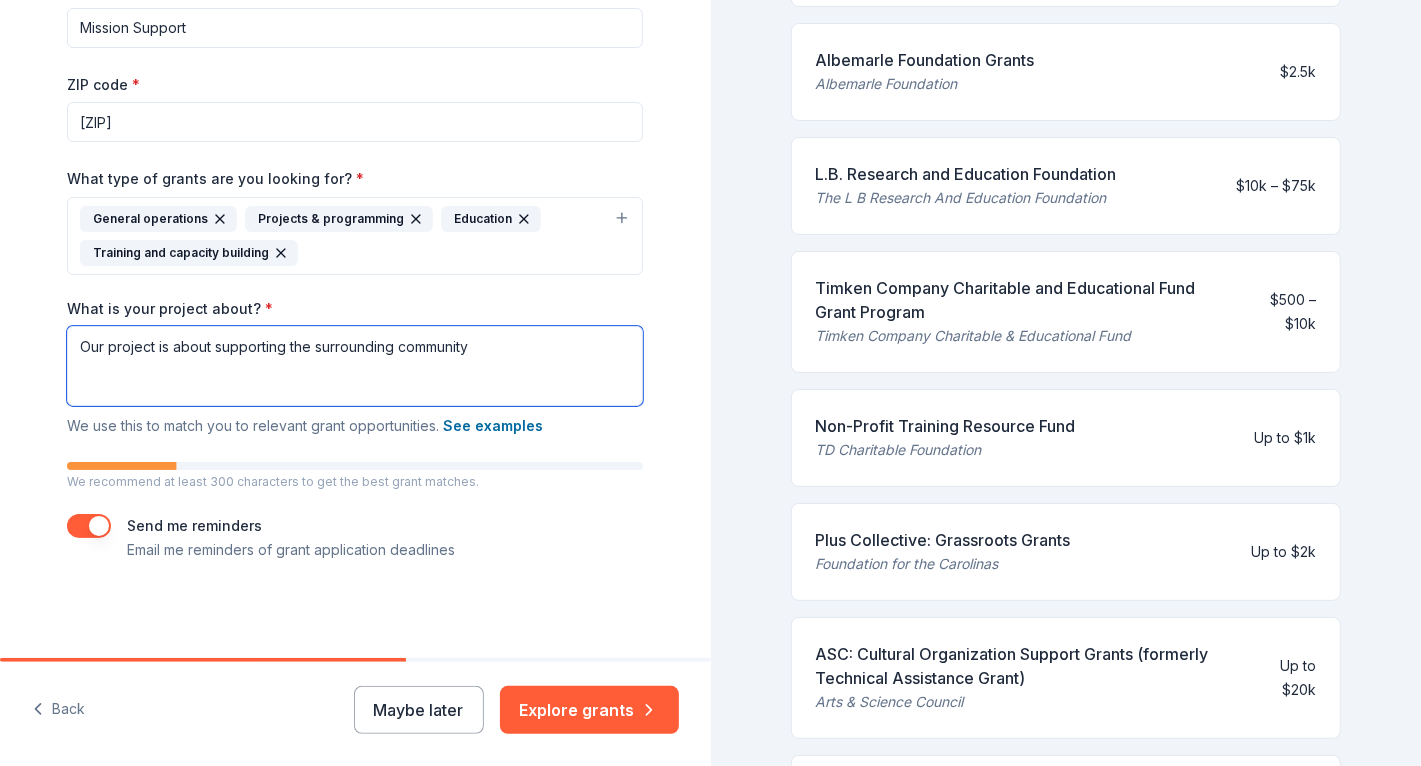 click on "Our project is about supporting the surrounding community" at bounding box center [355, 366] 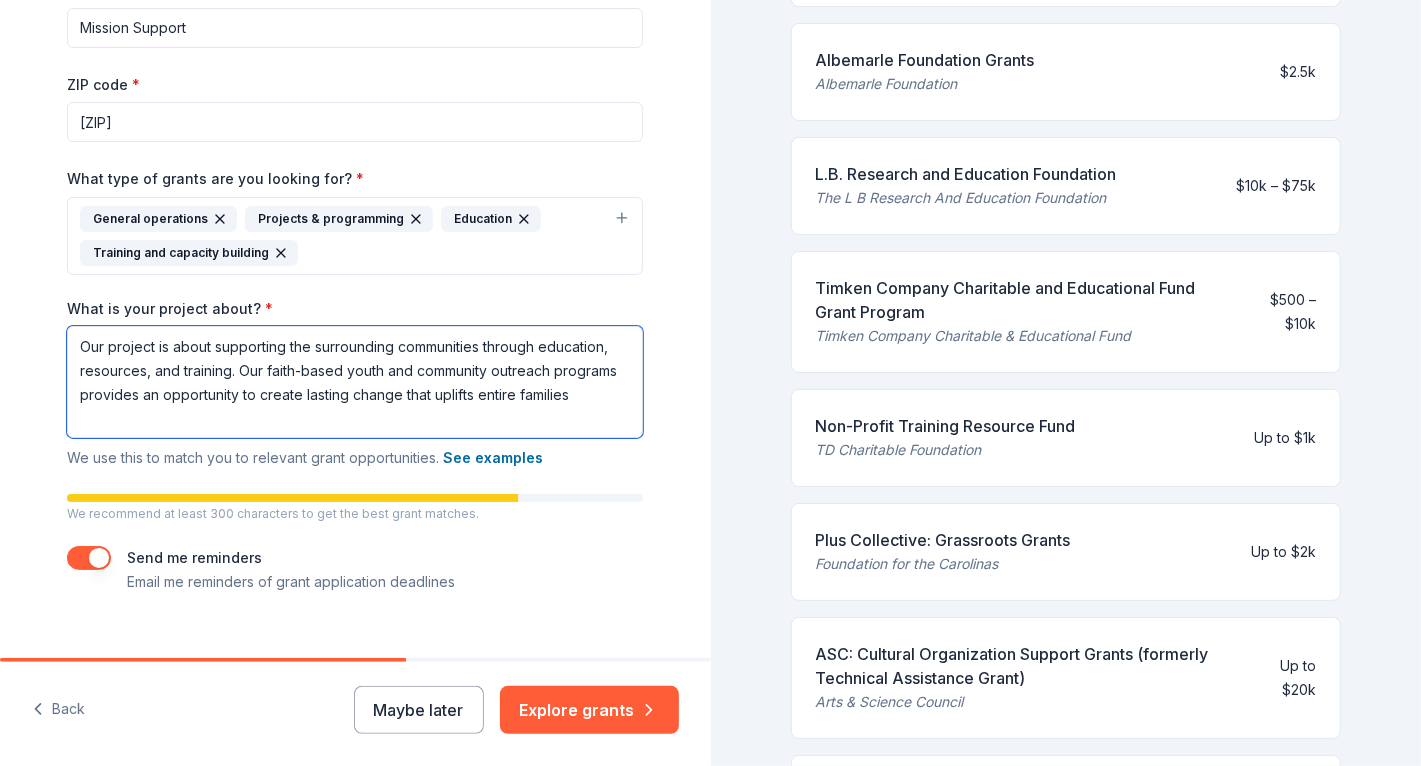 click on "Our project is about supporting the surrounding communities through education, resources, and training. Our faith-based youth and community outreach programs provides an opportunity to create lasting change that uplifts entire families" at bounding box center [355, 382] 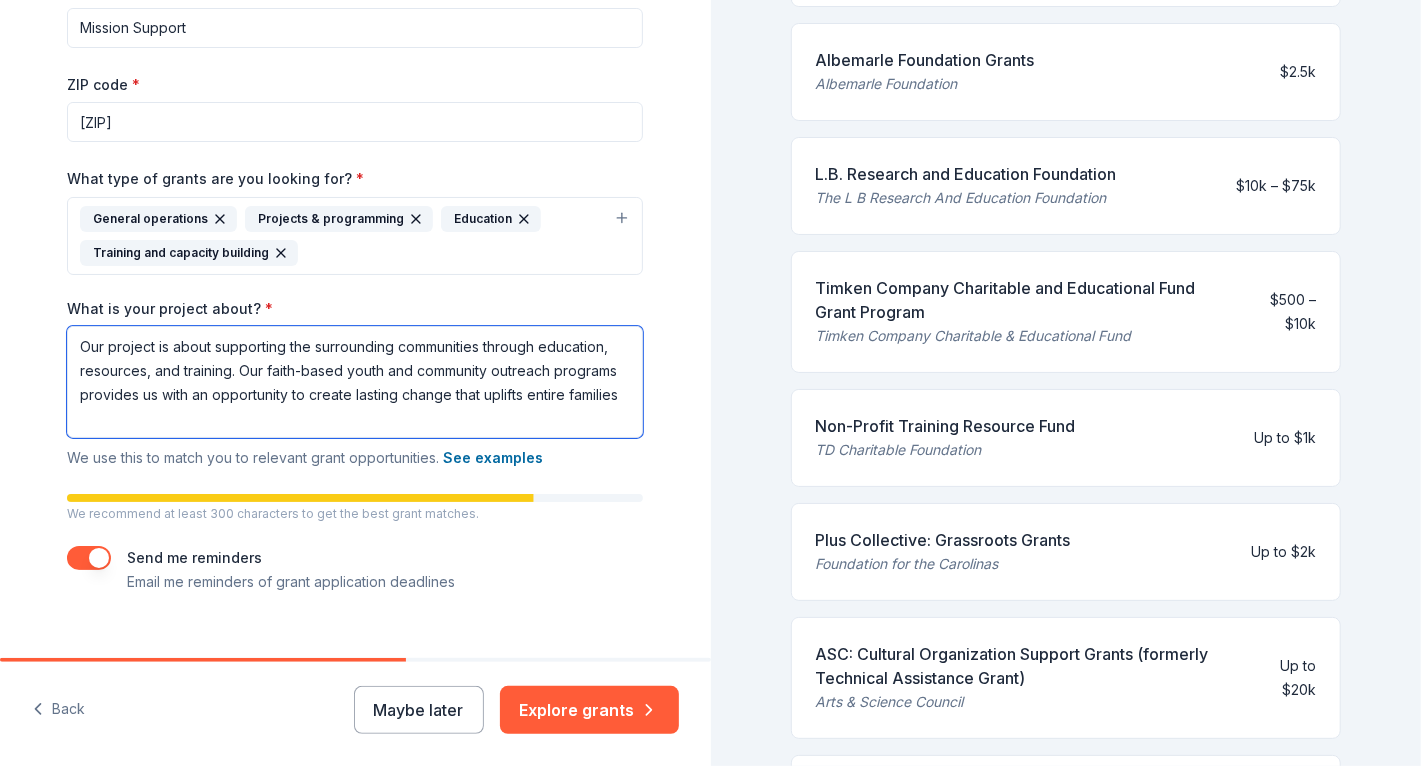 click on "Our project is about supporting the surrounding communities through education, resources, and training. Our faith-based youth and community outreach programs provides us with an opportunity to create lasting change that uplifts entire families" at bounding box center [355, 382] 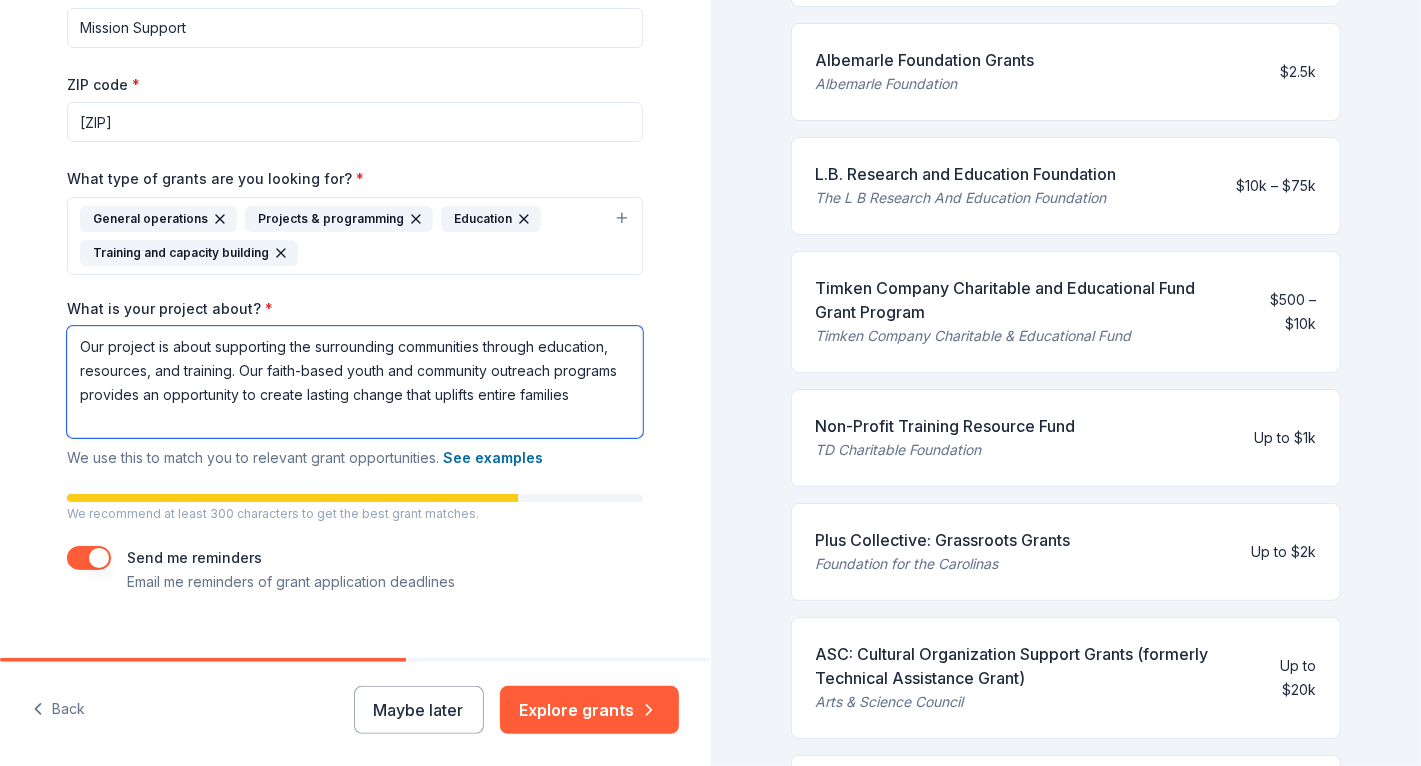 click on "Our project is about supporting the surrounding communities through education, resources, and training. Our faith-based youth and community outreach programs provides an opportunity to create lasting change that uplifts entire families" at bounding box center (355, 382) 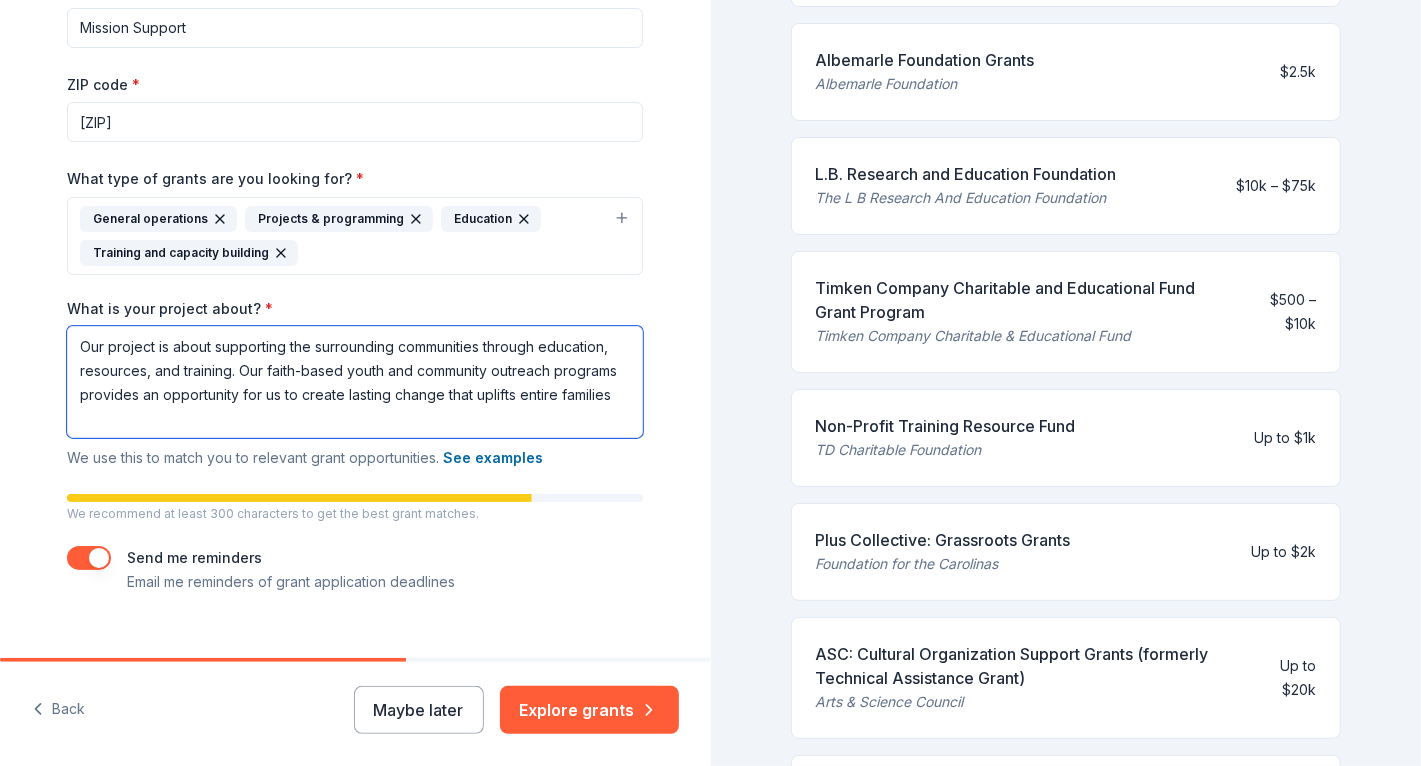click on "Our project is about supporting the surrounding communities through education, resources, and training. Our faith-based youth and community outreach programs provides an opportunity for us to create lasting change that uplifts entire families" at bounding box center [355, 382] 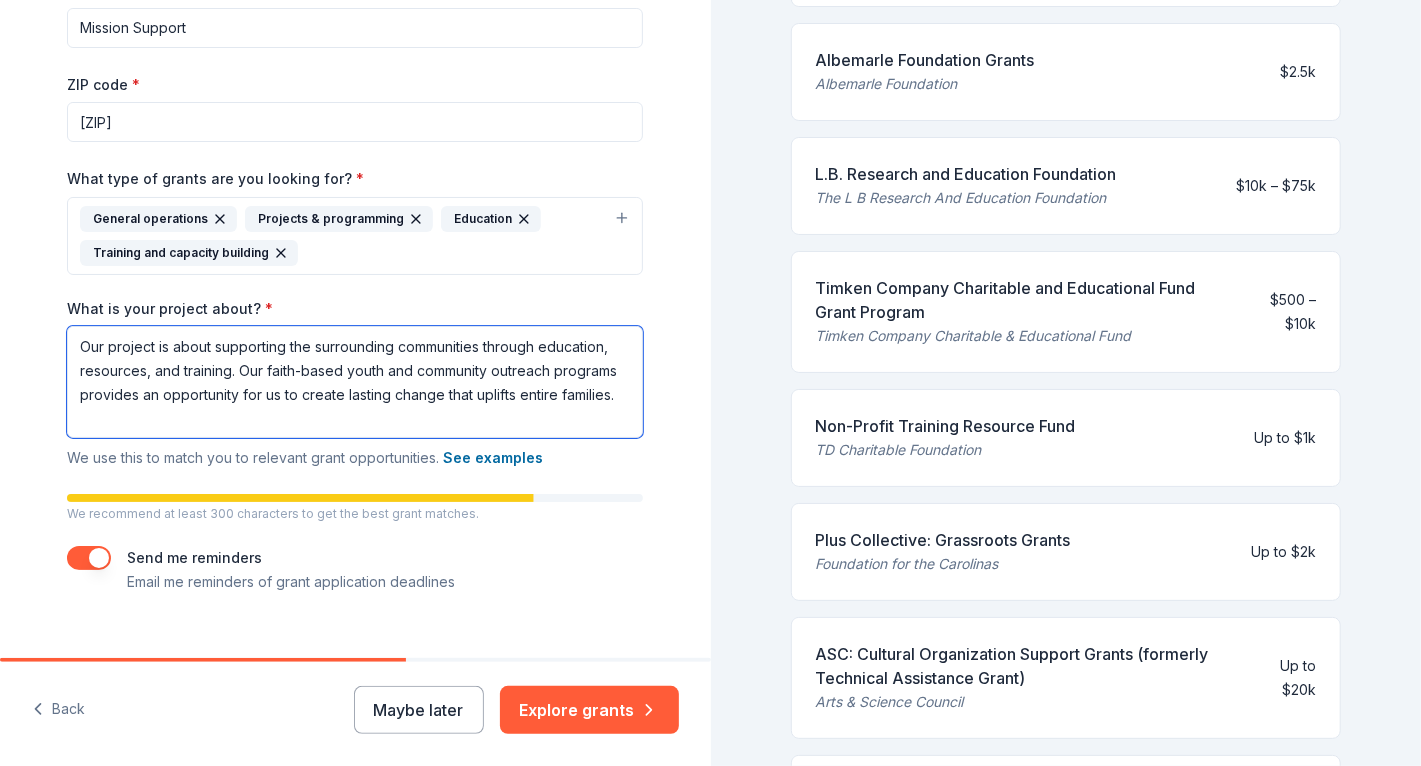 click on "Our project is about supporting the surrounding communities through education, resources, and training. Our faith-based youth and community outreach programs provides an opportunity for us to create lasting change that uplifts entire families." at bounding box center [355, 382] 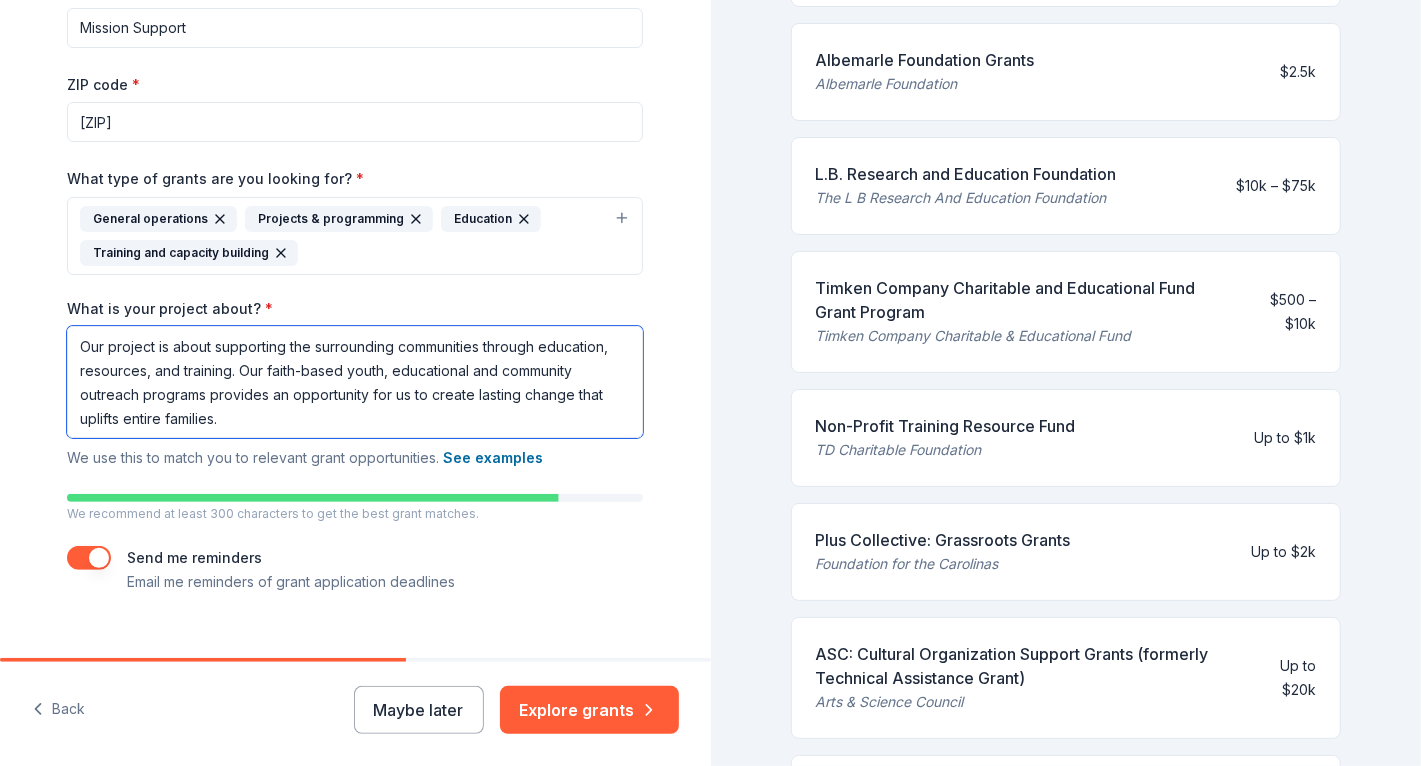 click on "Our project is about supporting the surrounding communities through education, resources, and training. Our faith-based youth, educational and community outreach programs provides an opportunity for us to create lasting change that uplifts entire families." at bounding box center [355, 382] 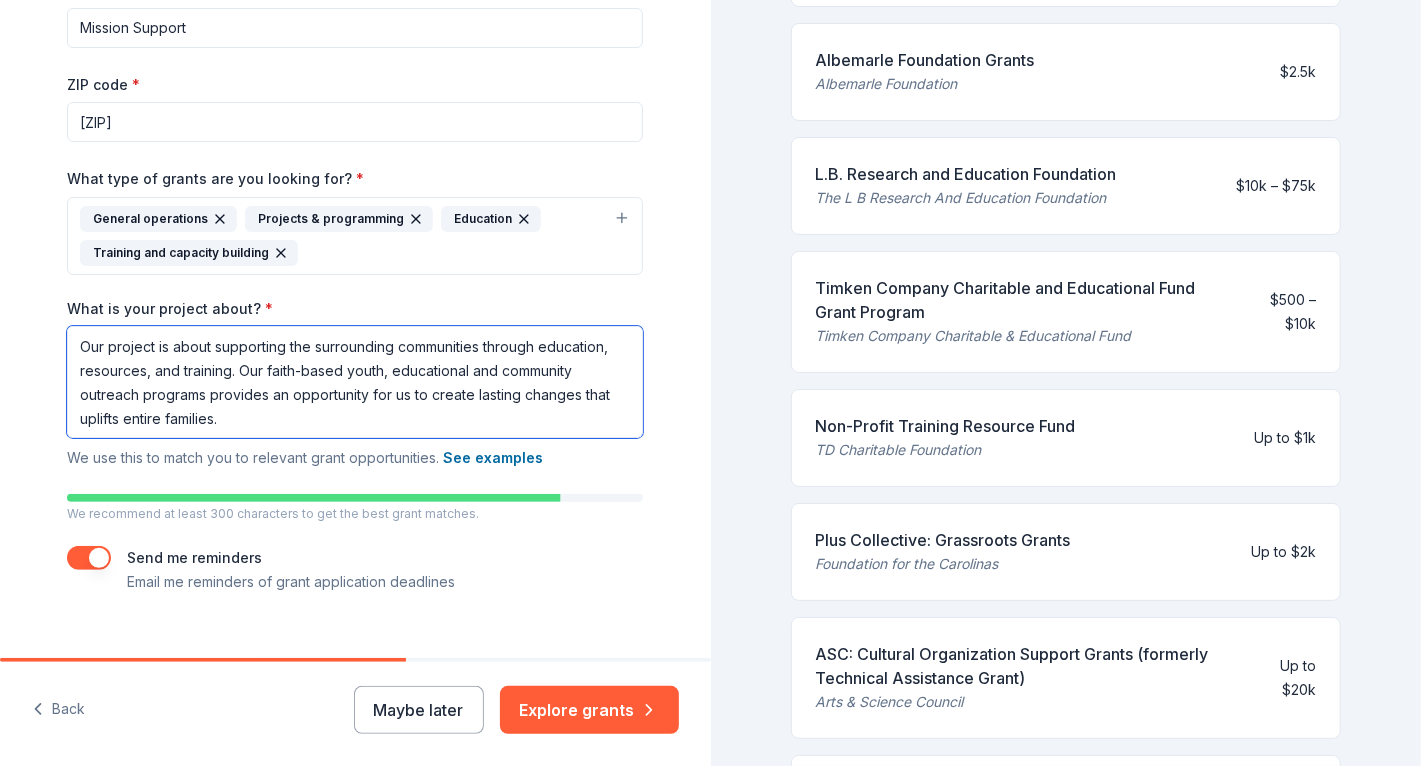 click on "Our project is about supporting the surrounding communities through education, resources, and training. Our faith-based youth, educational and community outreach programs provides an opportunity for us to create lasting changes that uplifts entire families." at bounding box center [355, 382] 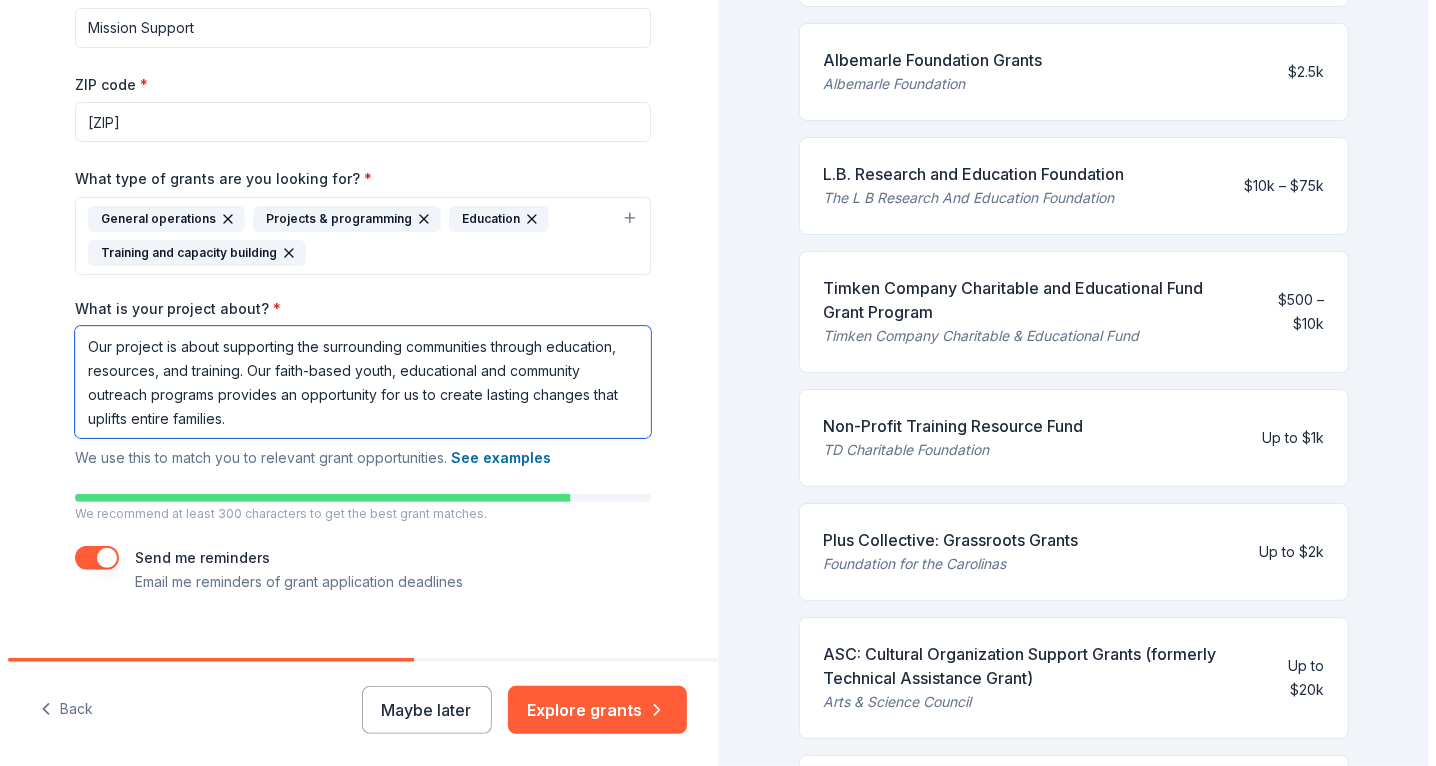 scroll, scrollTop: 366, scrollLeft: 0, axis: vertical 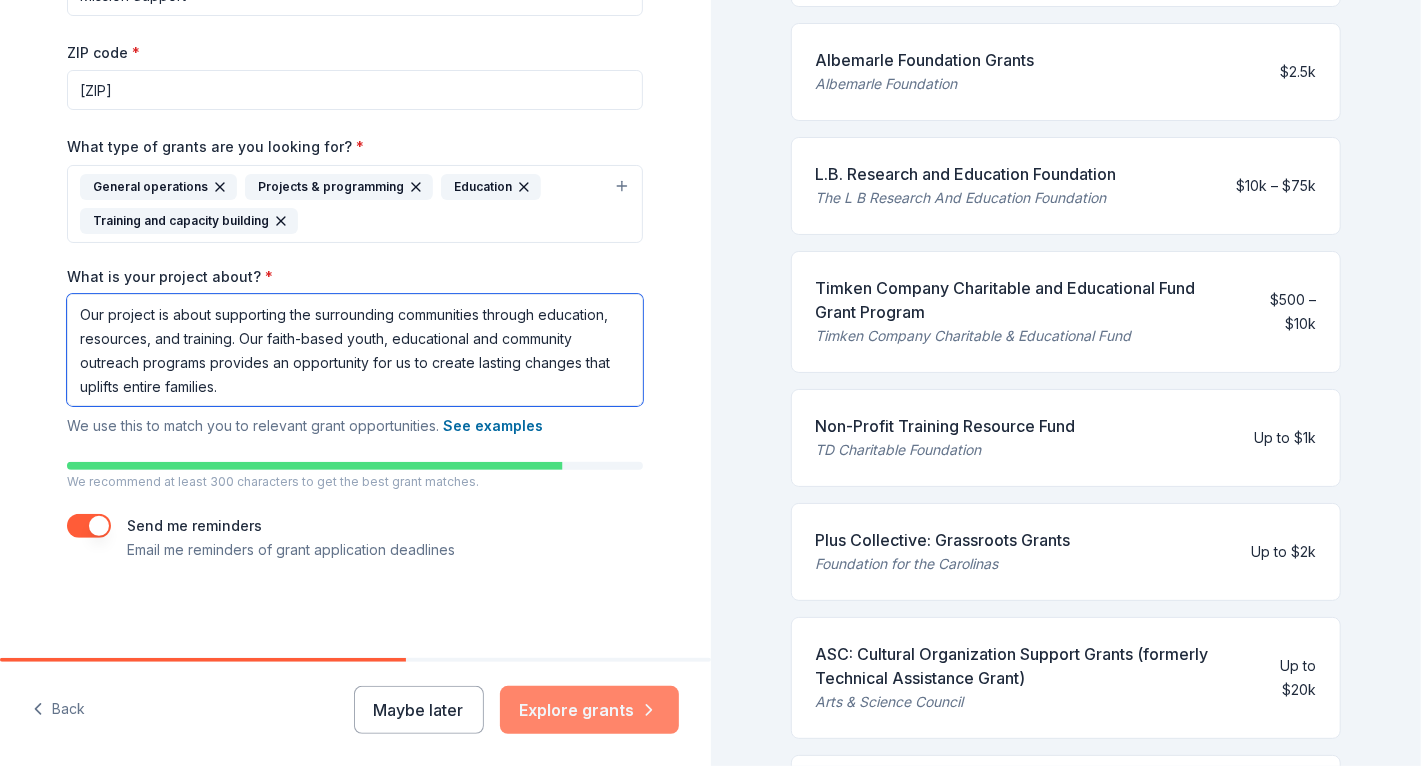 type on "Our project is about supporting the surrounding communities through education, resources, and training. Our faith-based youth, educational and community outreach programs provides an opportunity for us to create lasting changes that uplifts entire families." 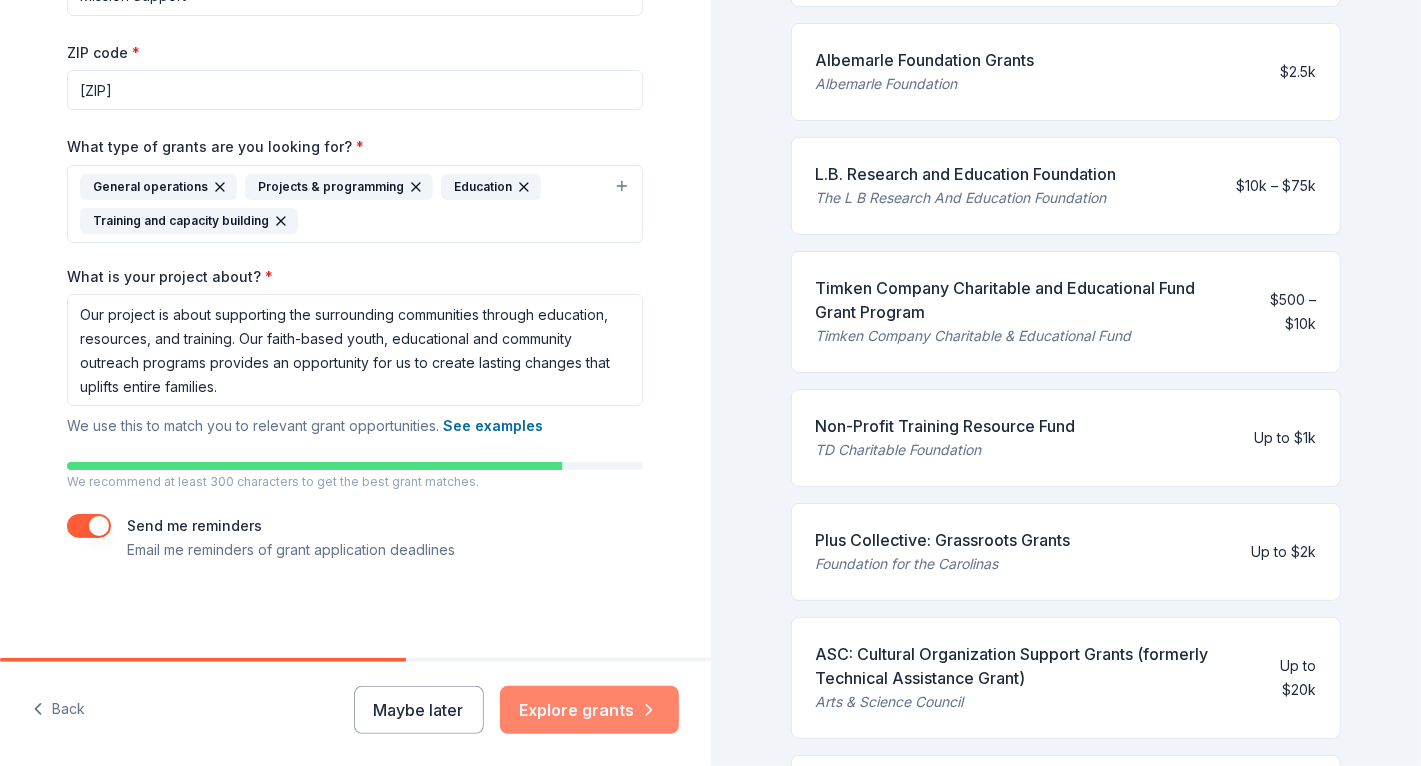 click on "Explore grants" at bounding box center [589, 710] 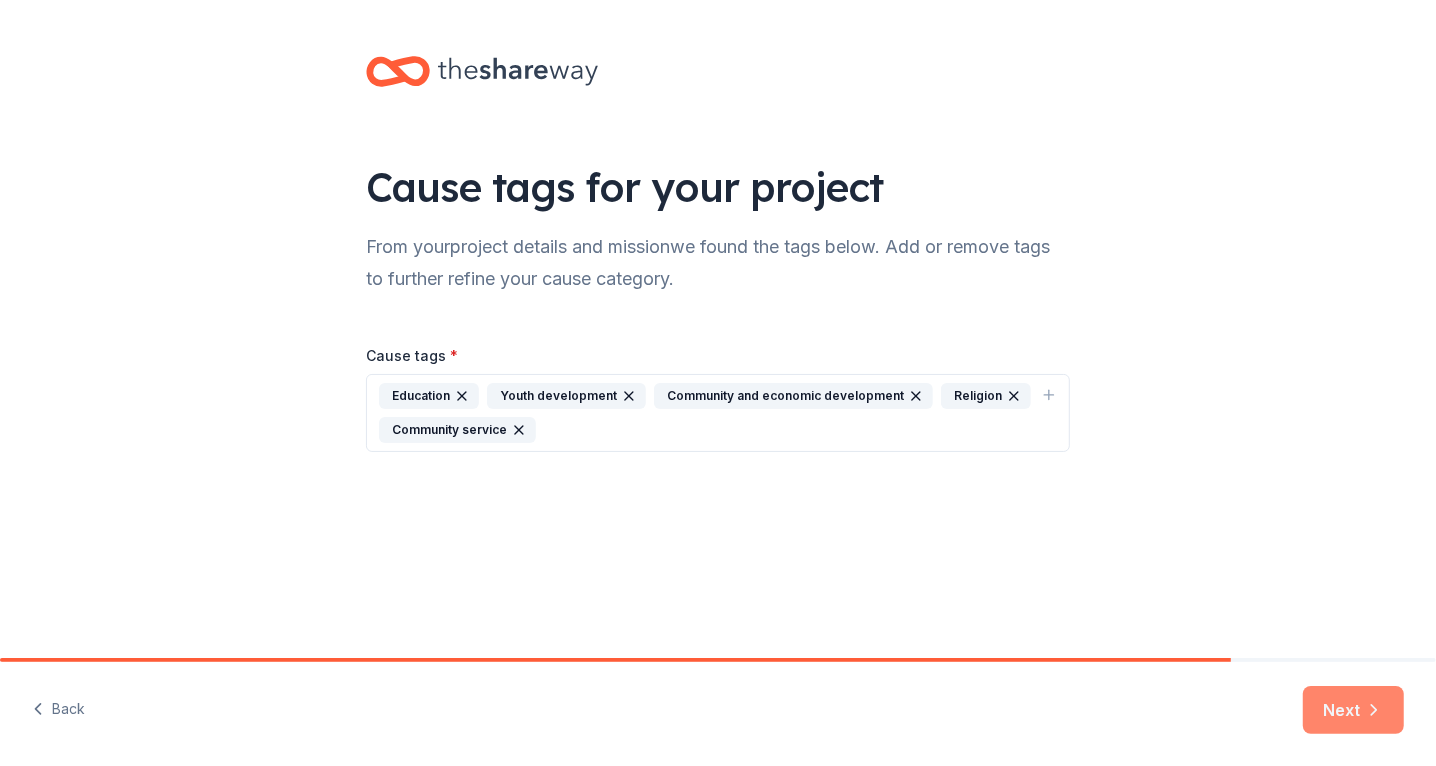click on "Next" at bounding box center (1353, 710) 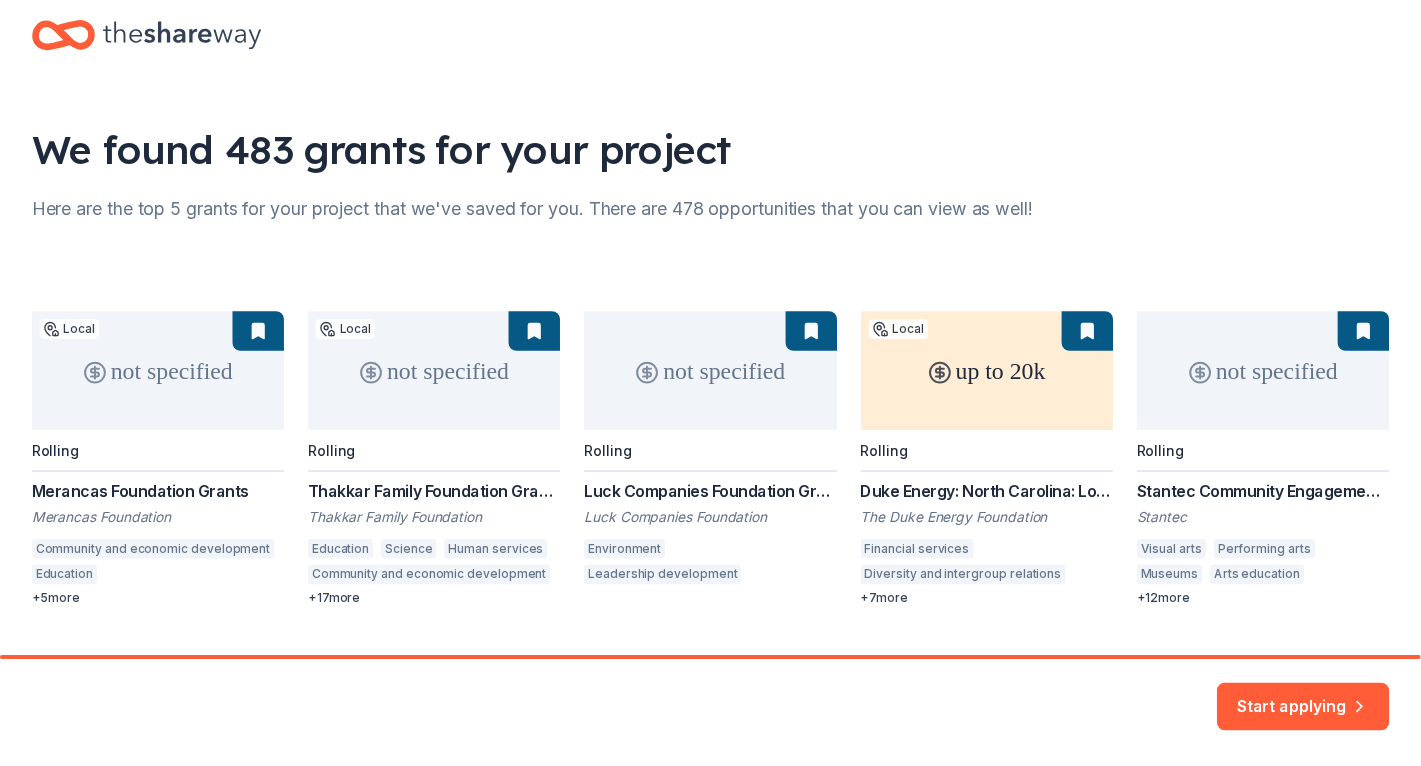 scroll, scrollTop: 86, scrollLeft: 0, axis: vertical 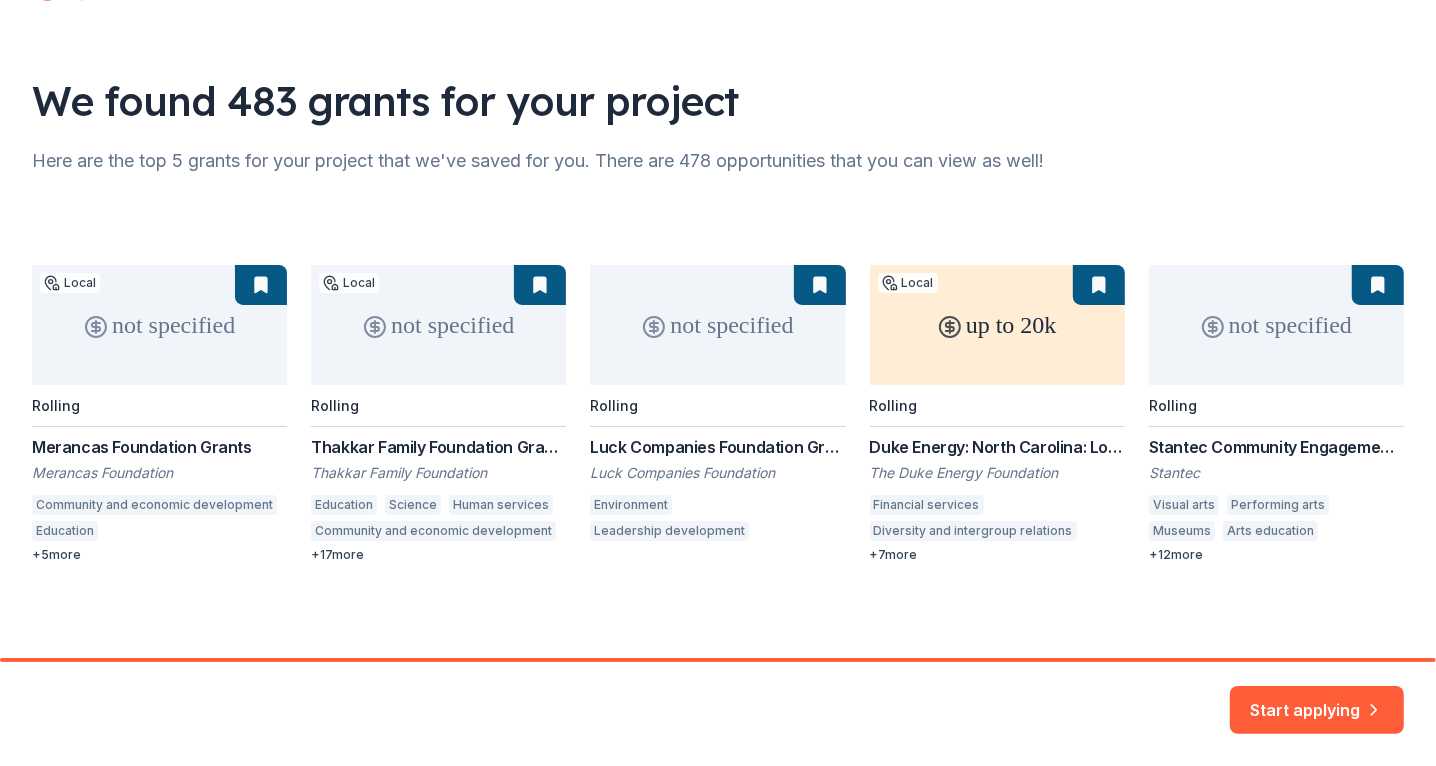 click on "not specified Local Rolling Merancas Foundation Grants Merancas Foundation Community and economic development Education Early childhood education Adult education Housing development Basic and emergency aid Human services Youth development + 5 more not specified Local Rolling Thakkar Family Foundation Grants Thakkar Family Foundation Education Science Human services Community and economic development Child welfare Youth development Leadership development Sports Community recreation Arts and culture Environment Health Social sciences Information and communications Public safety Public affairs Agriculture, fishing and forestry Religion Sports and recreation Human rights International relations + 17 more not specified Rolling Luck Companies Foundation Grants Luck Companies Foundation Environment Leadership development Youth development up to 20k Local Rolling Duke Energy: North Carolina: Local Impact Grants The Duke Energy Foundation Financial services Diversity and intergroup relations Climate change + 7 +" at bounding box center (718, 414) 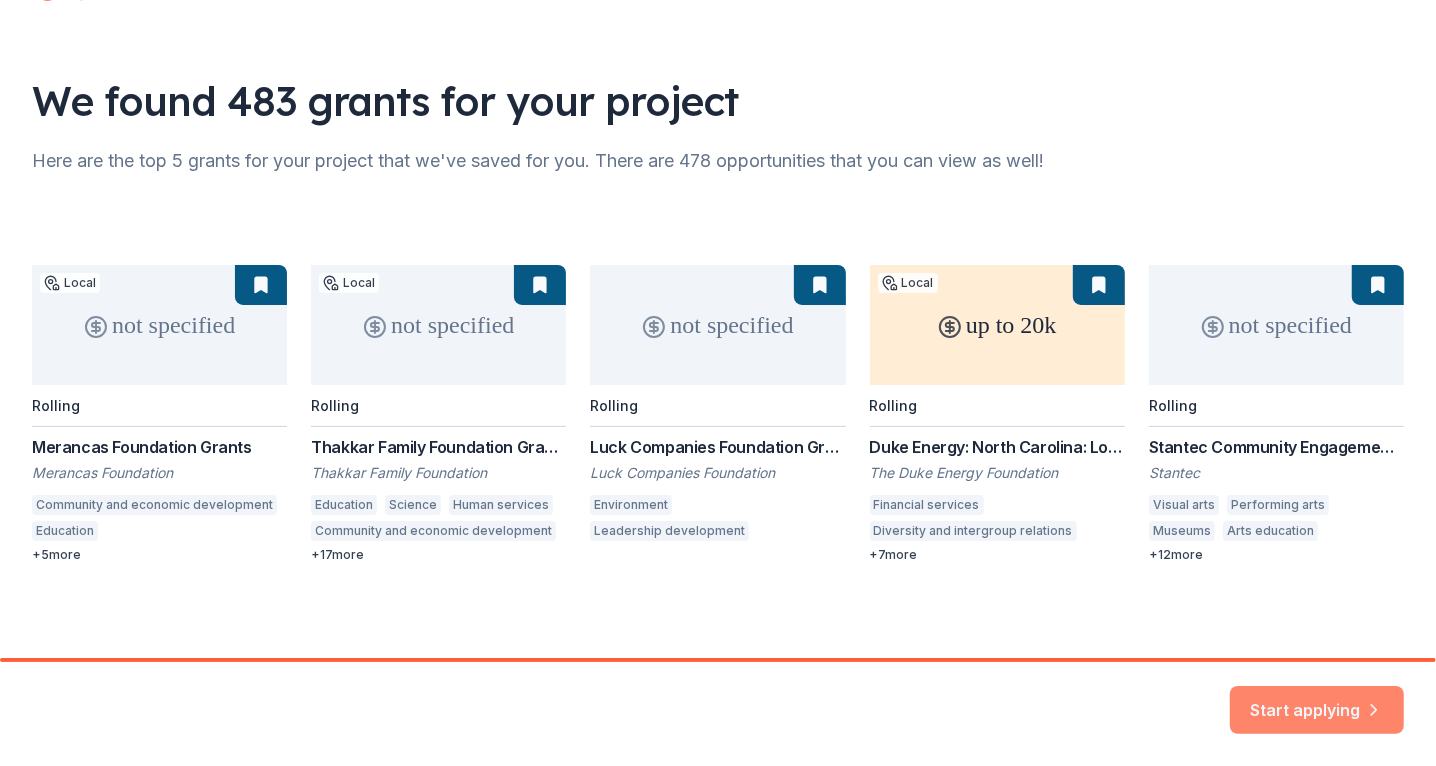 click on "Start applying" at bounding box center (1317, 698) 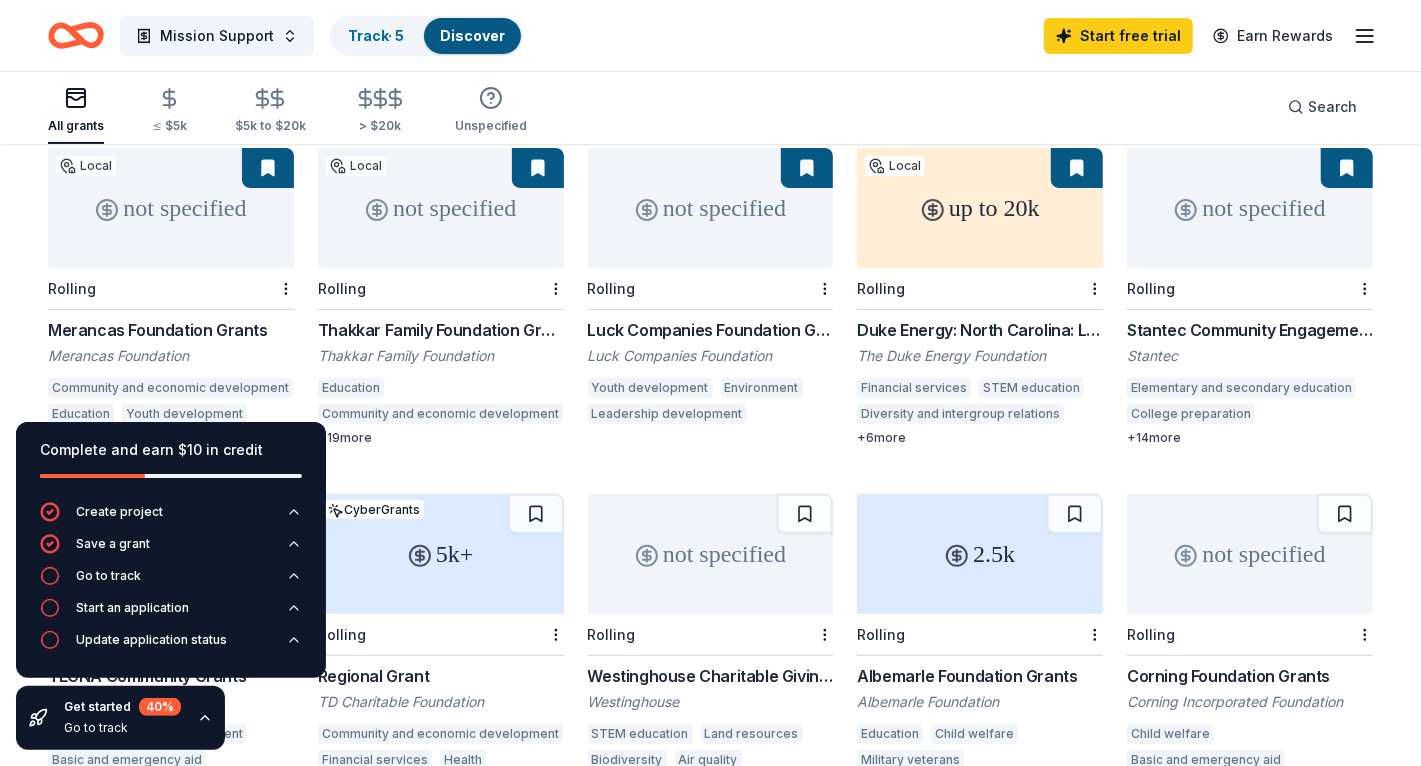 scroll, scrollTop: 239, scrollLeft: 0, axis: vertical 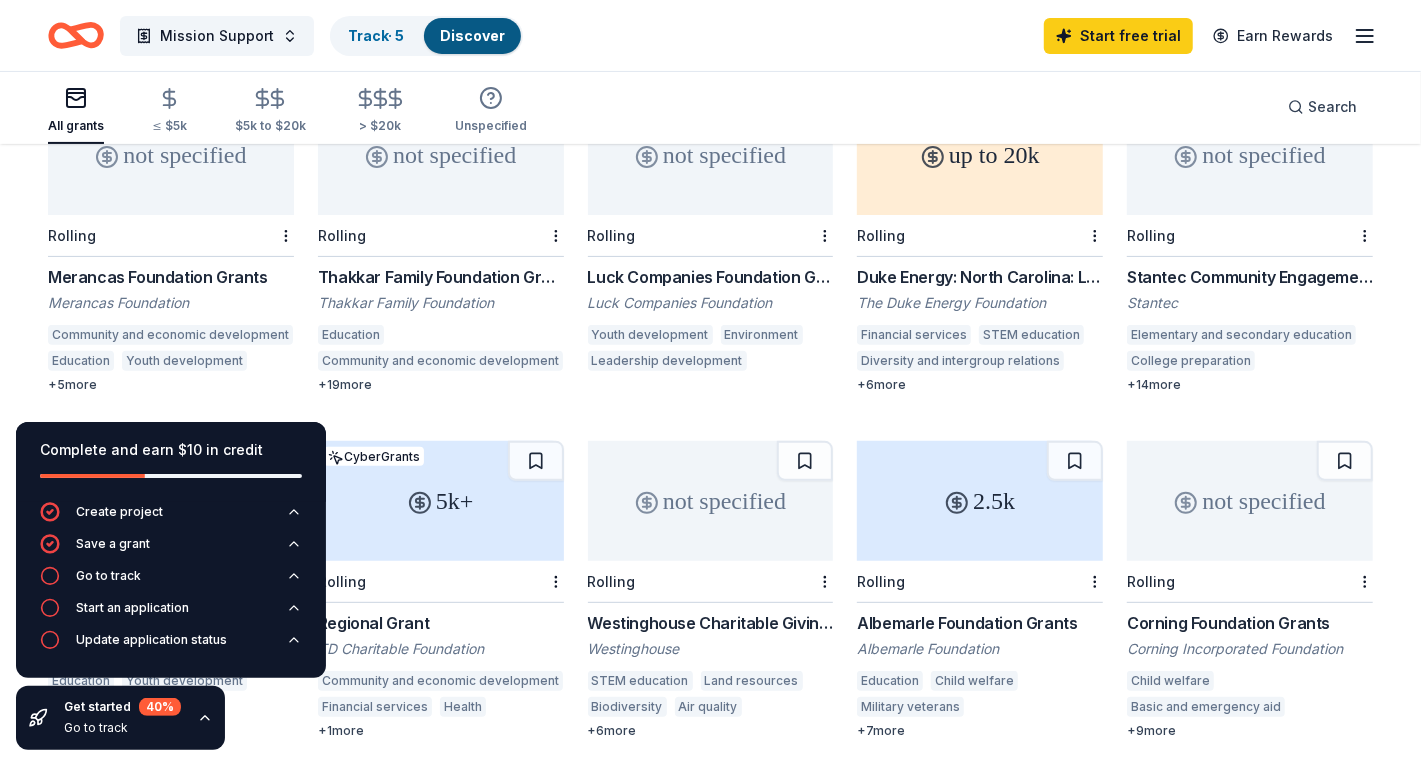 click on "up to 20k" at bounding box center (980, 155) 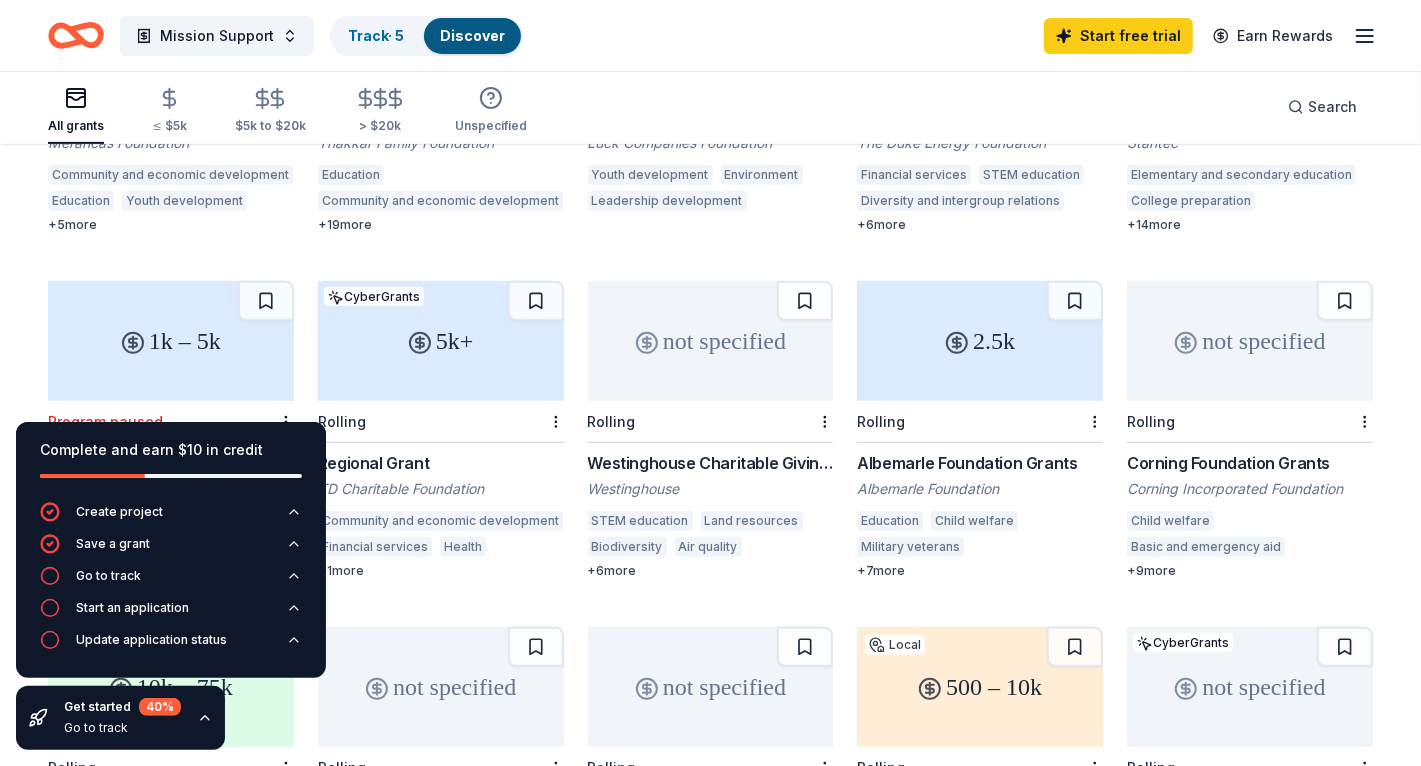 scroll, scrollTop: 493, scrollLeft: 0, axis: vertical 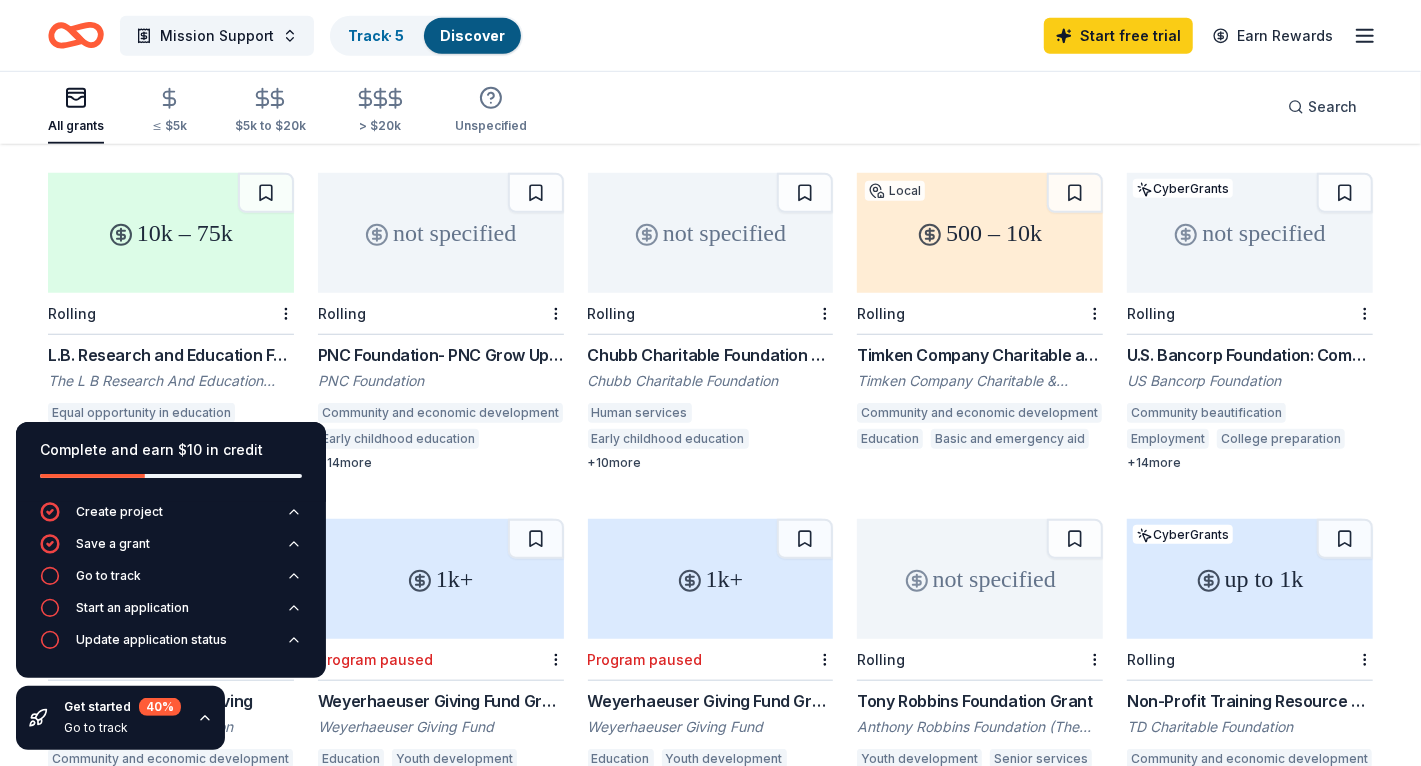 click on "10k – 75k" at bounding box center (171, 233) 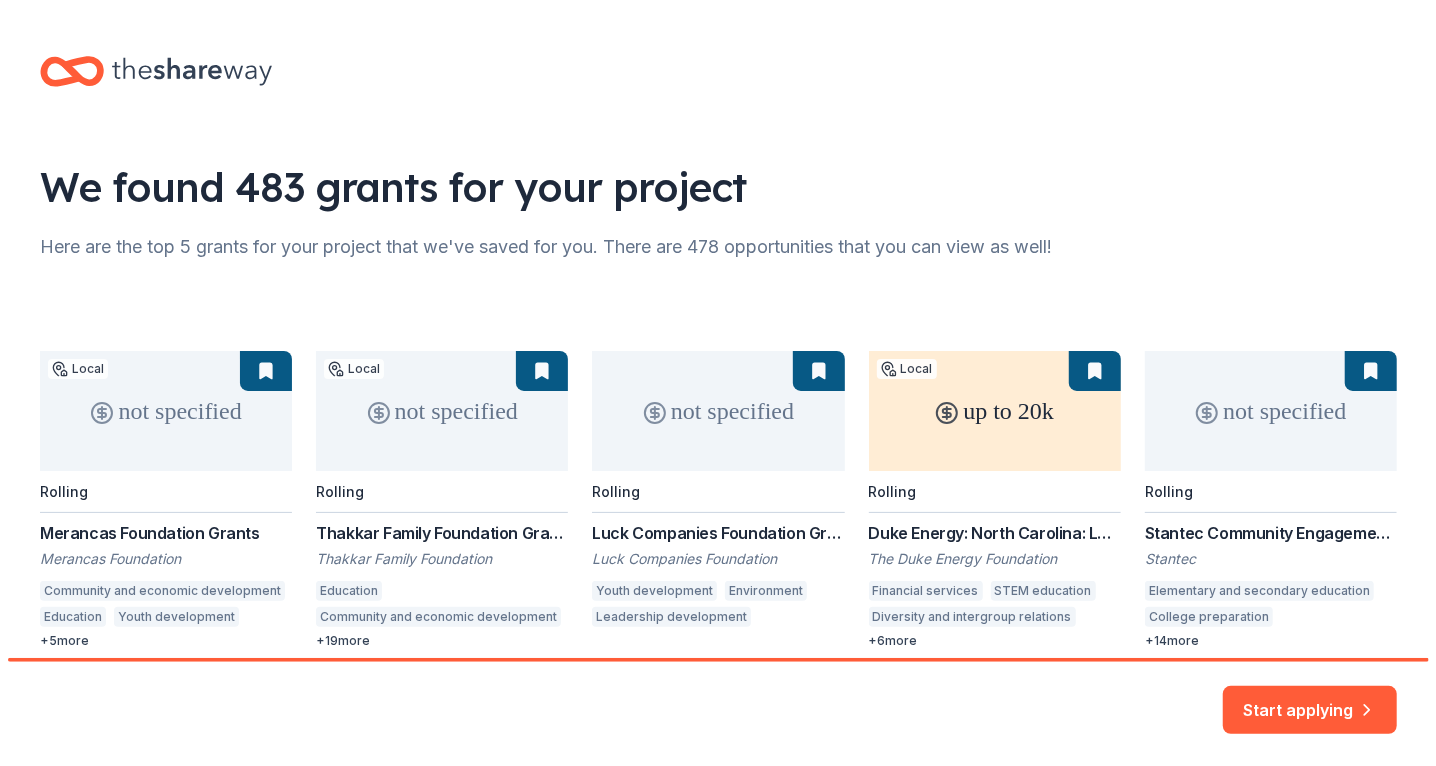scroll, scrollTop: 0, scrollLeft: 0, axis: both 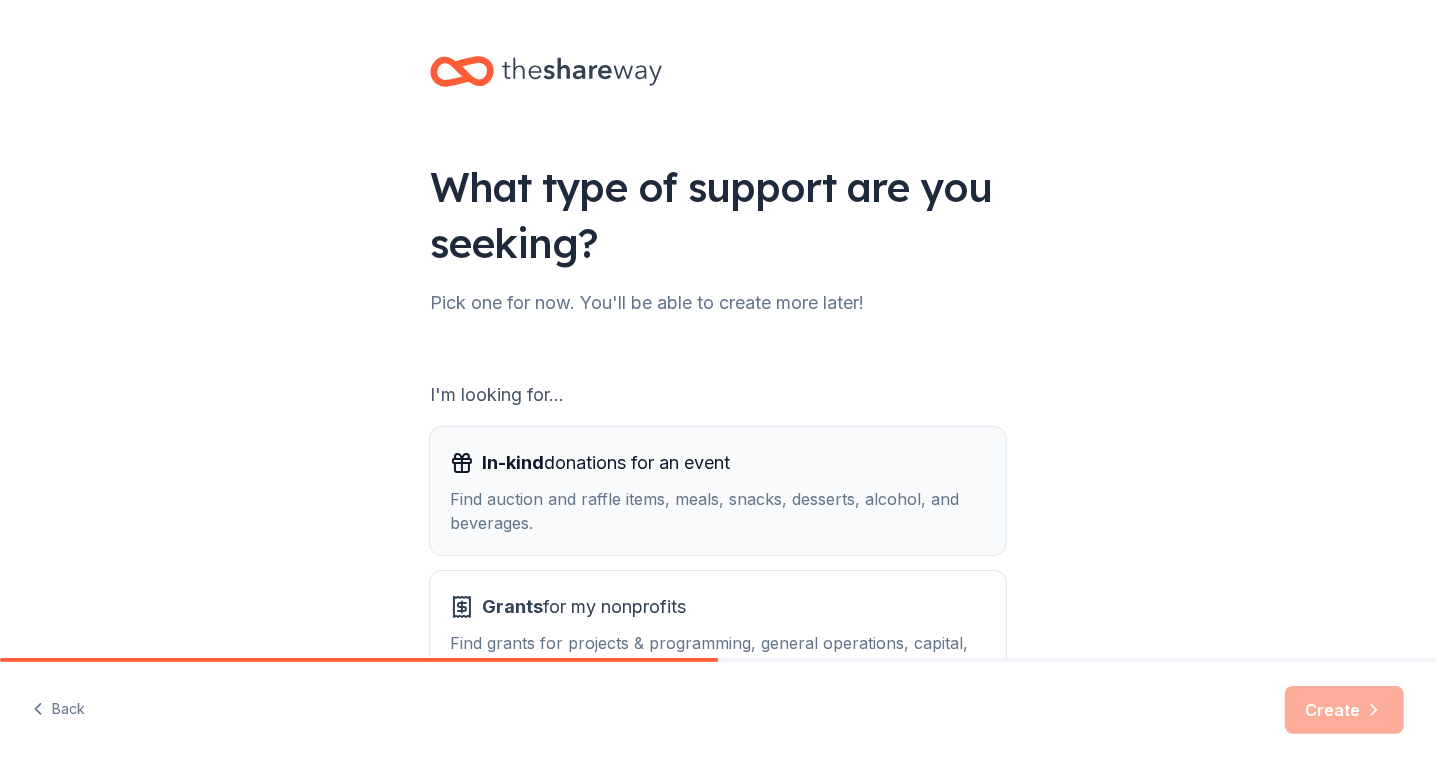 click on "In-kind  donations for an event Find auction and raffle items, meals, snacks, desserts, alcohol, and beverages." at bounding box center (718, 491) 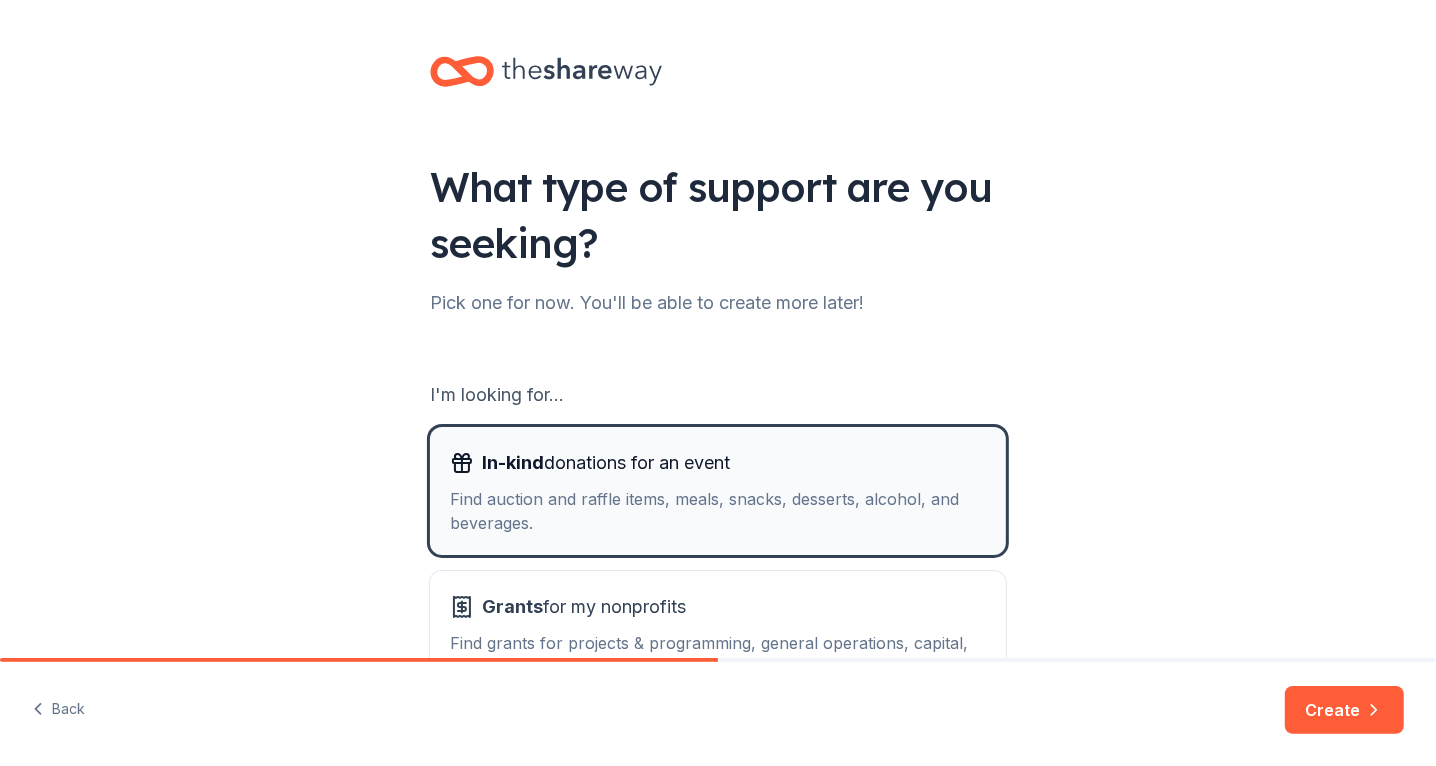 scroll, scrollTop: 30, scrollLeft: 0, axis: vertical 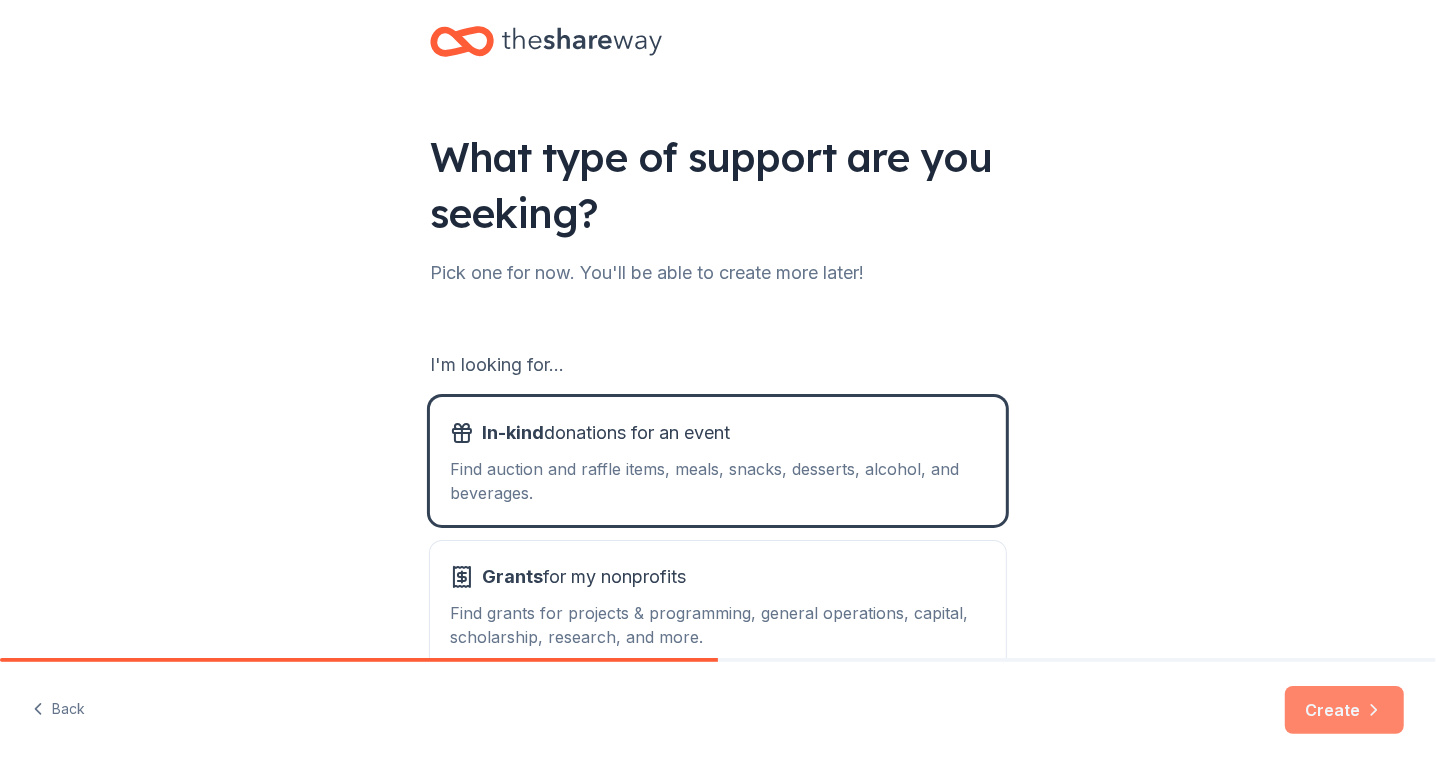 click on "Create" at bounding box center [1344, 710] 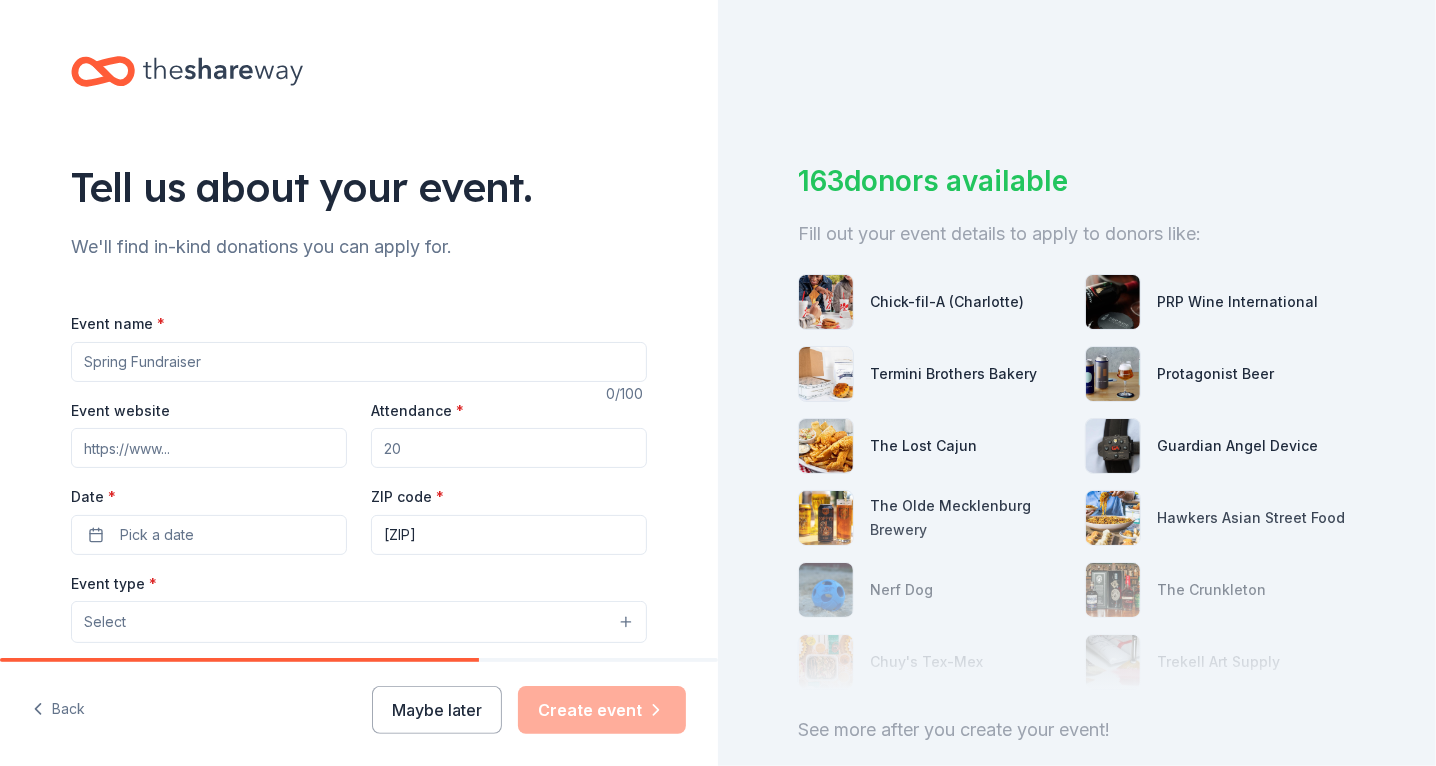 click on "Event name *" at bounding box center (359, 362) 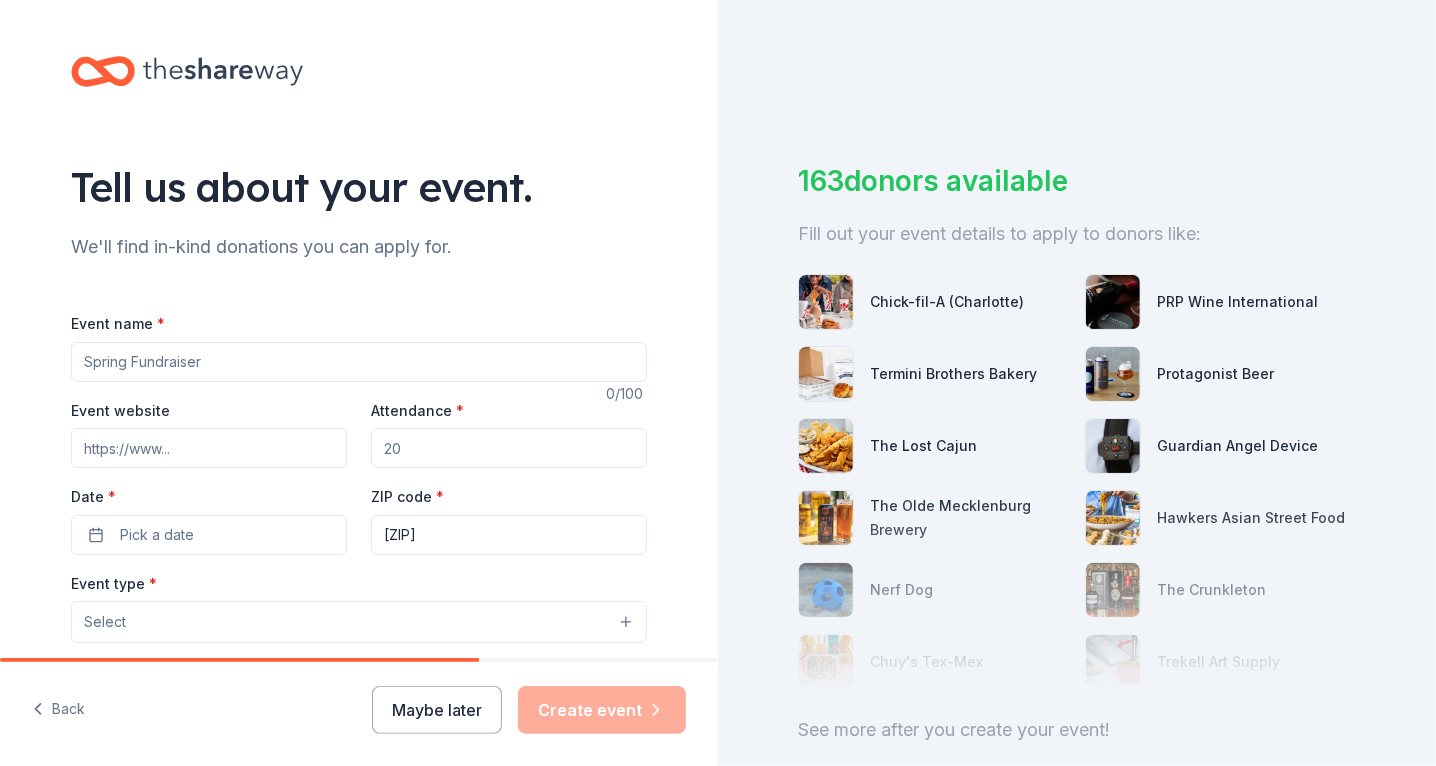 type on "Y" 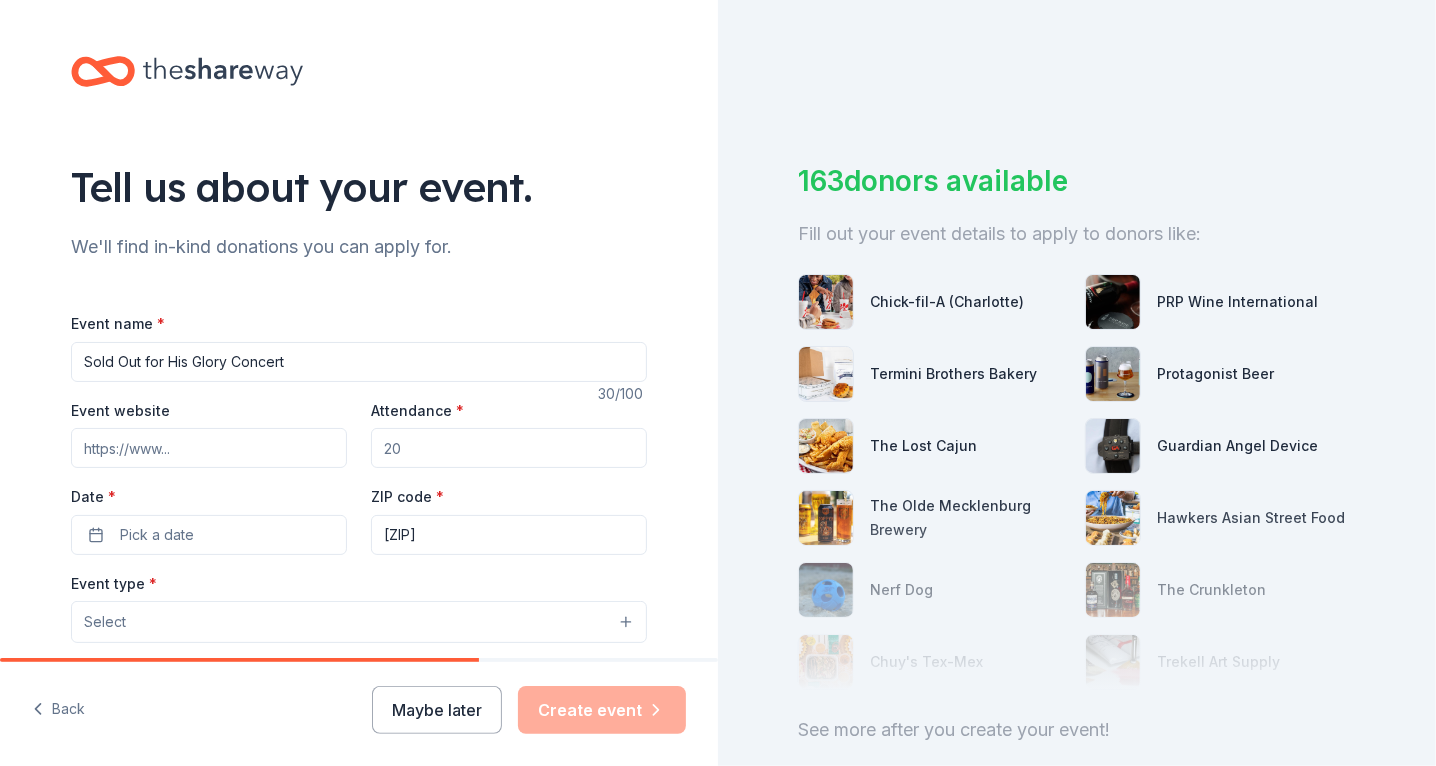 type on "Sold Out for His Glory Concert" 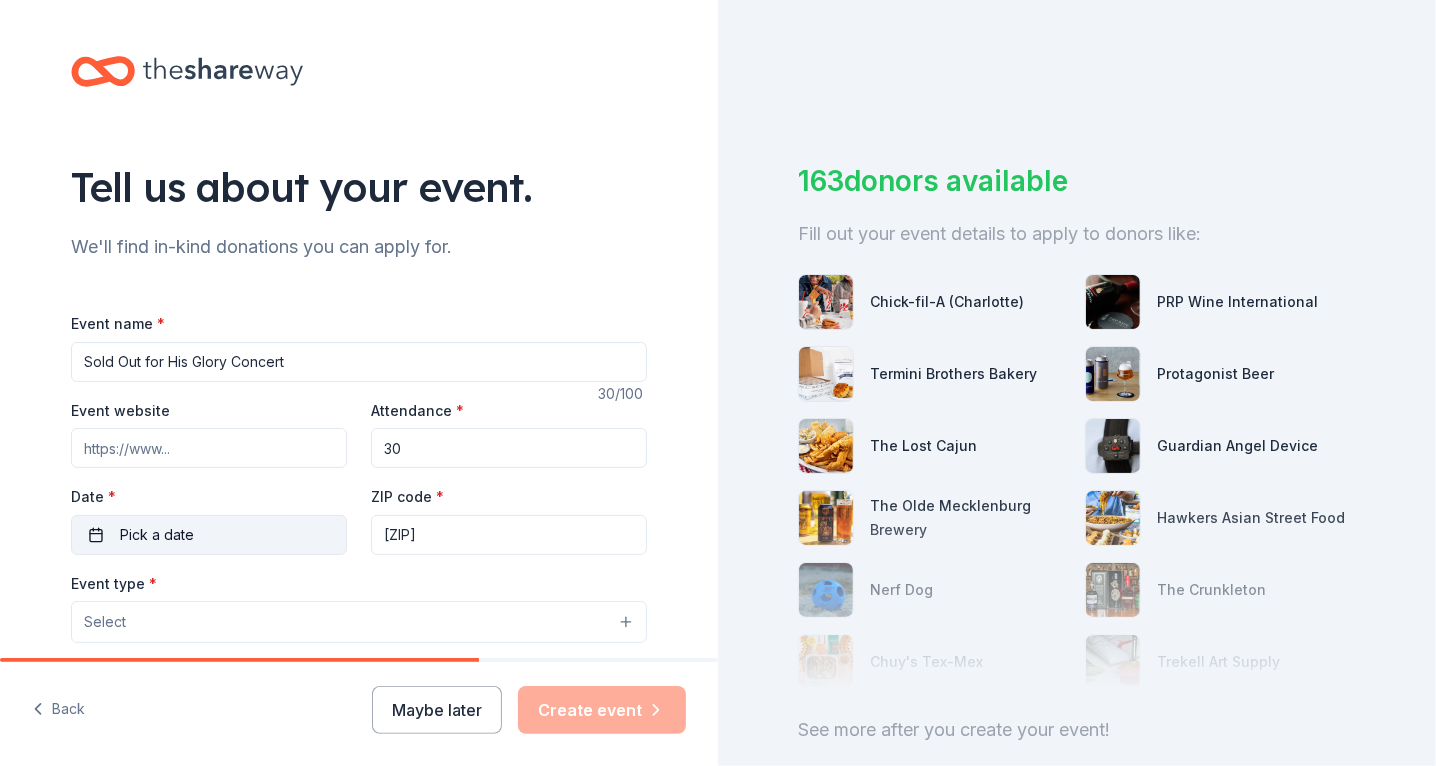 type on "30" 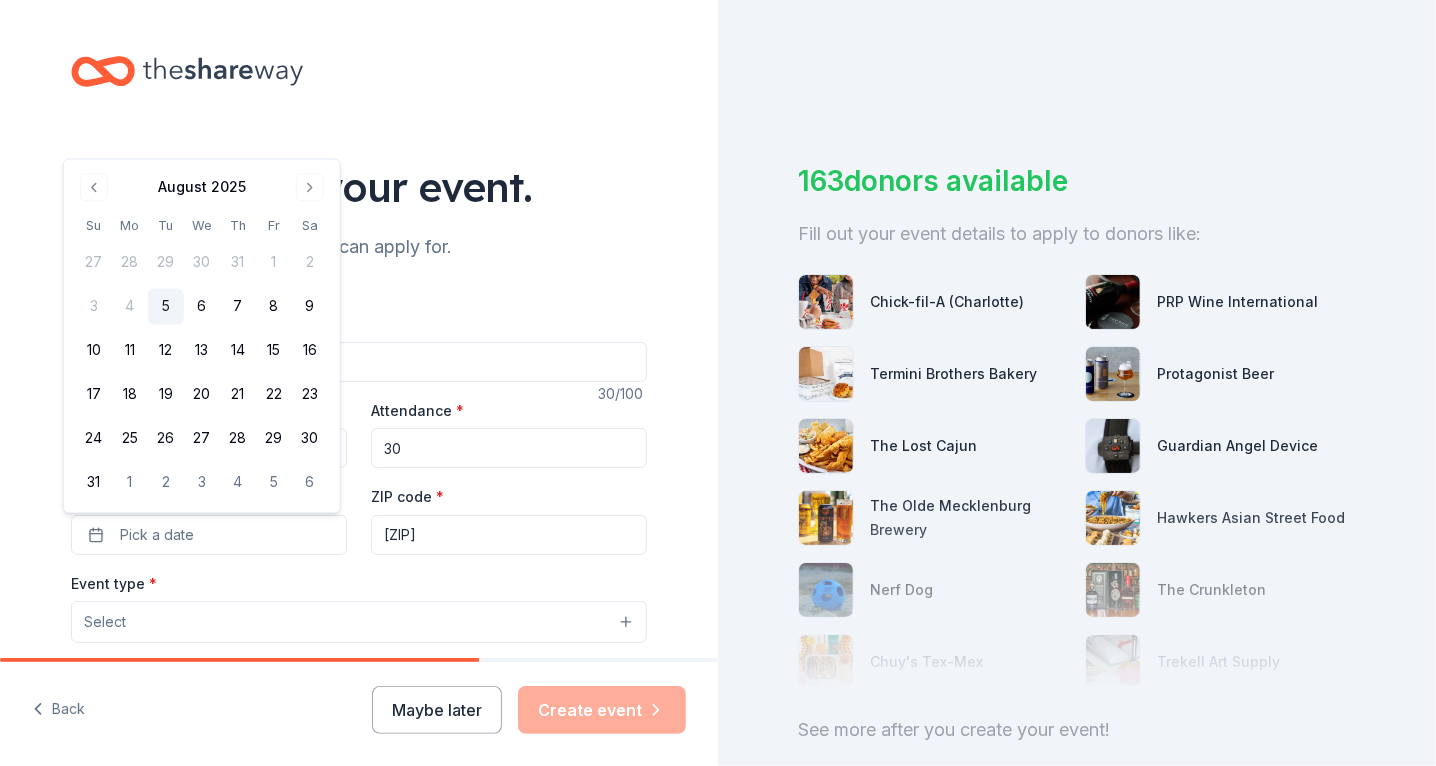 click on "August 2025 Su Mo Tu We Th Fr Sa 27 28 29 30 31 1 2 3 4 5 6 7 8 9 10 11 12 13 14 15 16 17 18 19 20 21 22 23 24 25 26 27 28 29 30 31 1 2 3 4 5 6" at bounding box center (202, 336) 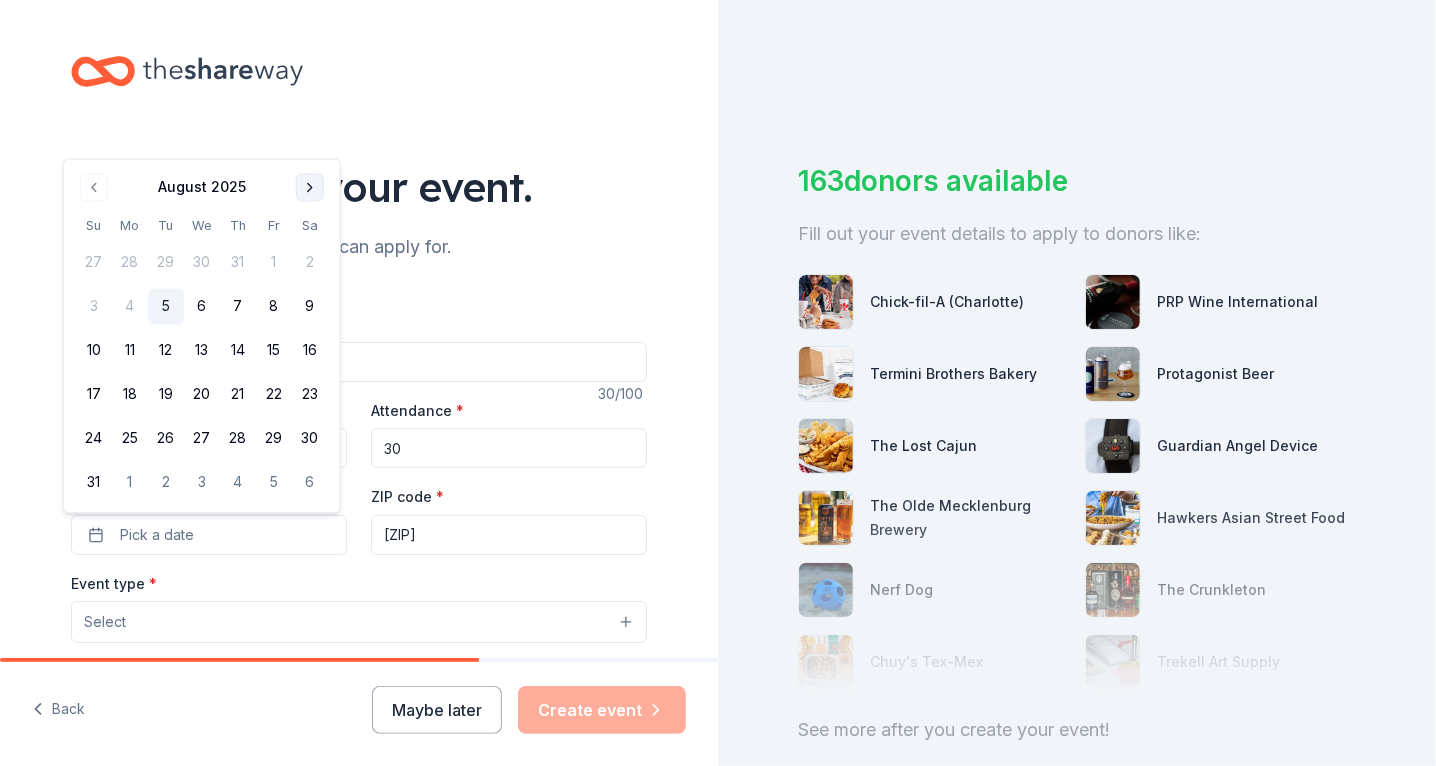 click at bounding box center (310, 188) 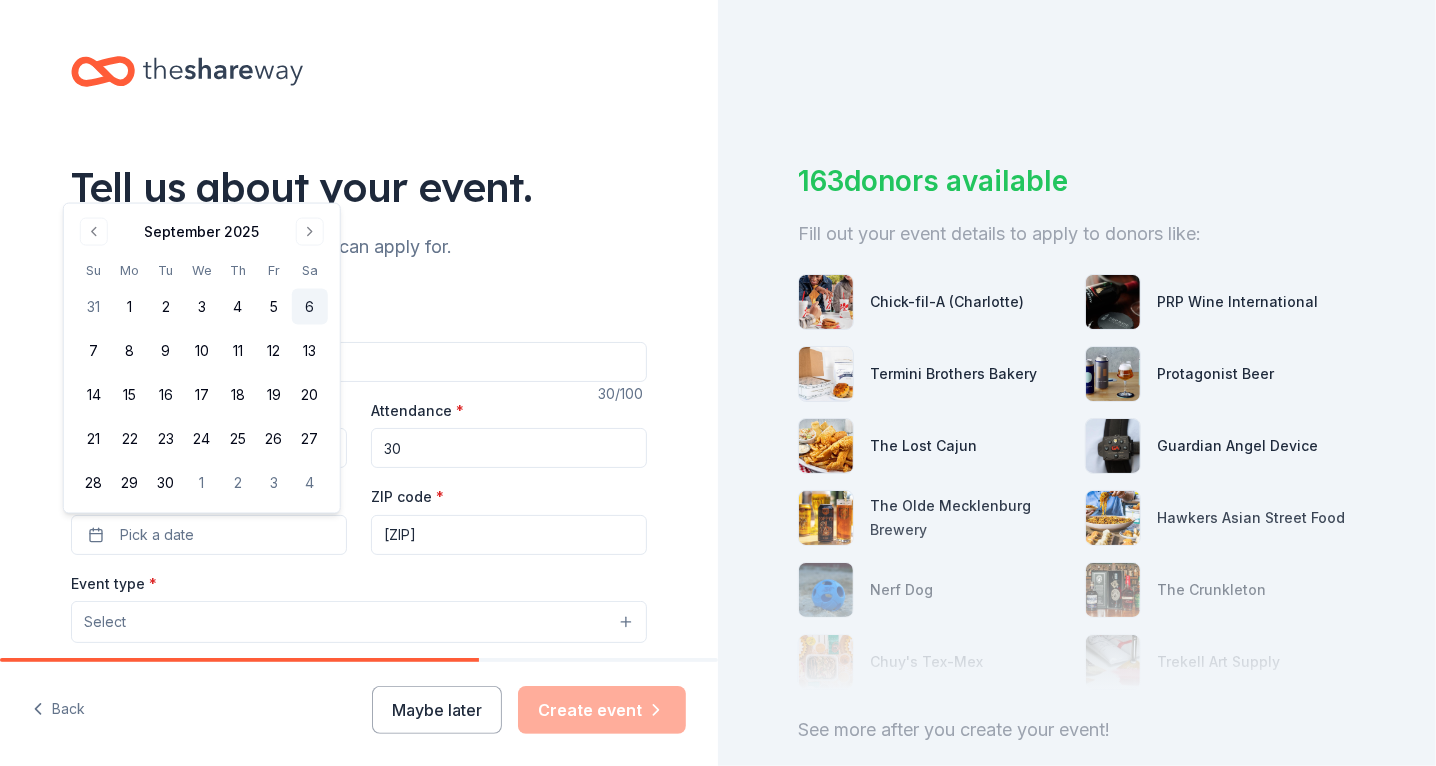 click on "6" at bounding box center [310, 307] 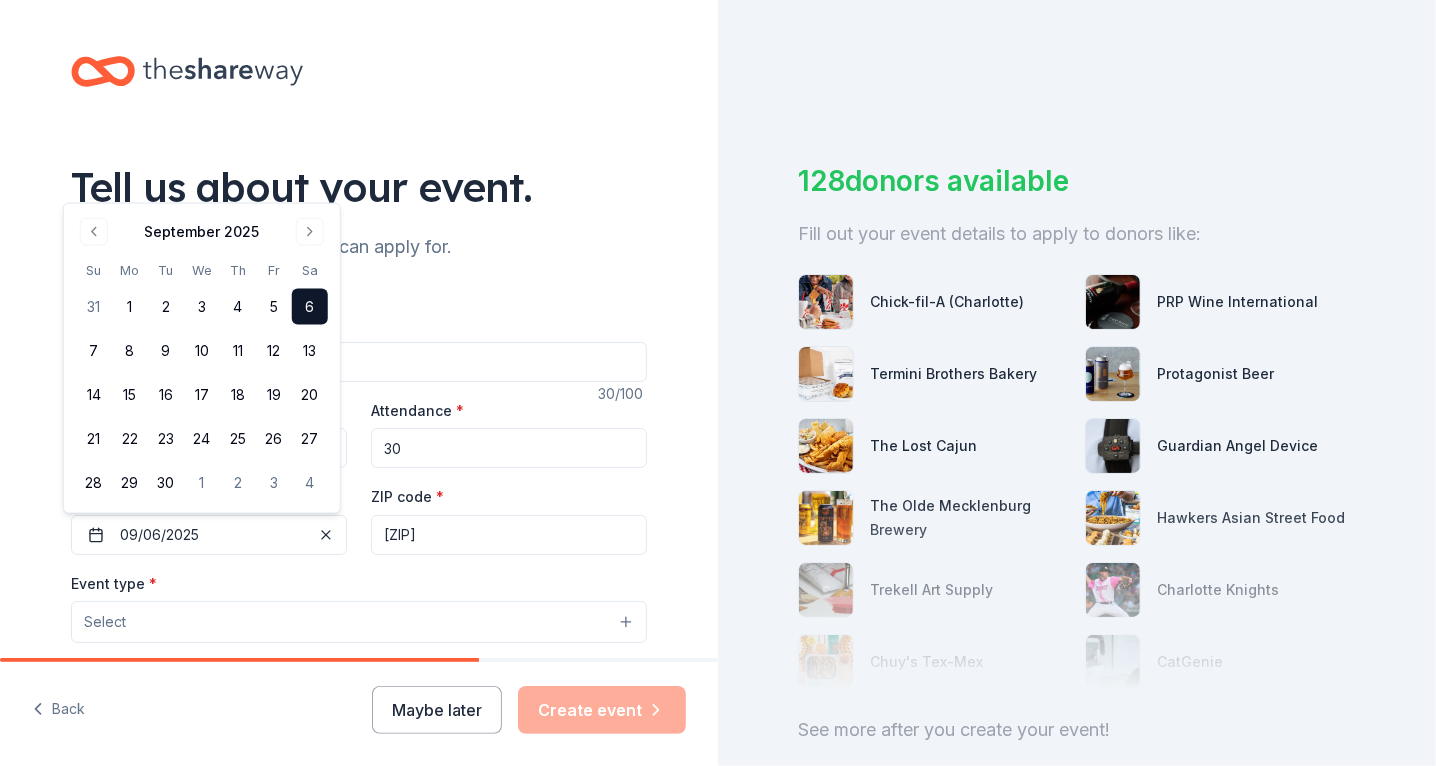 click on "Select" at bounding box center (359, 622) 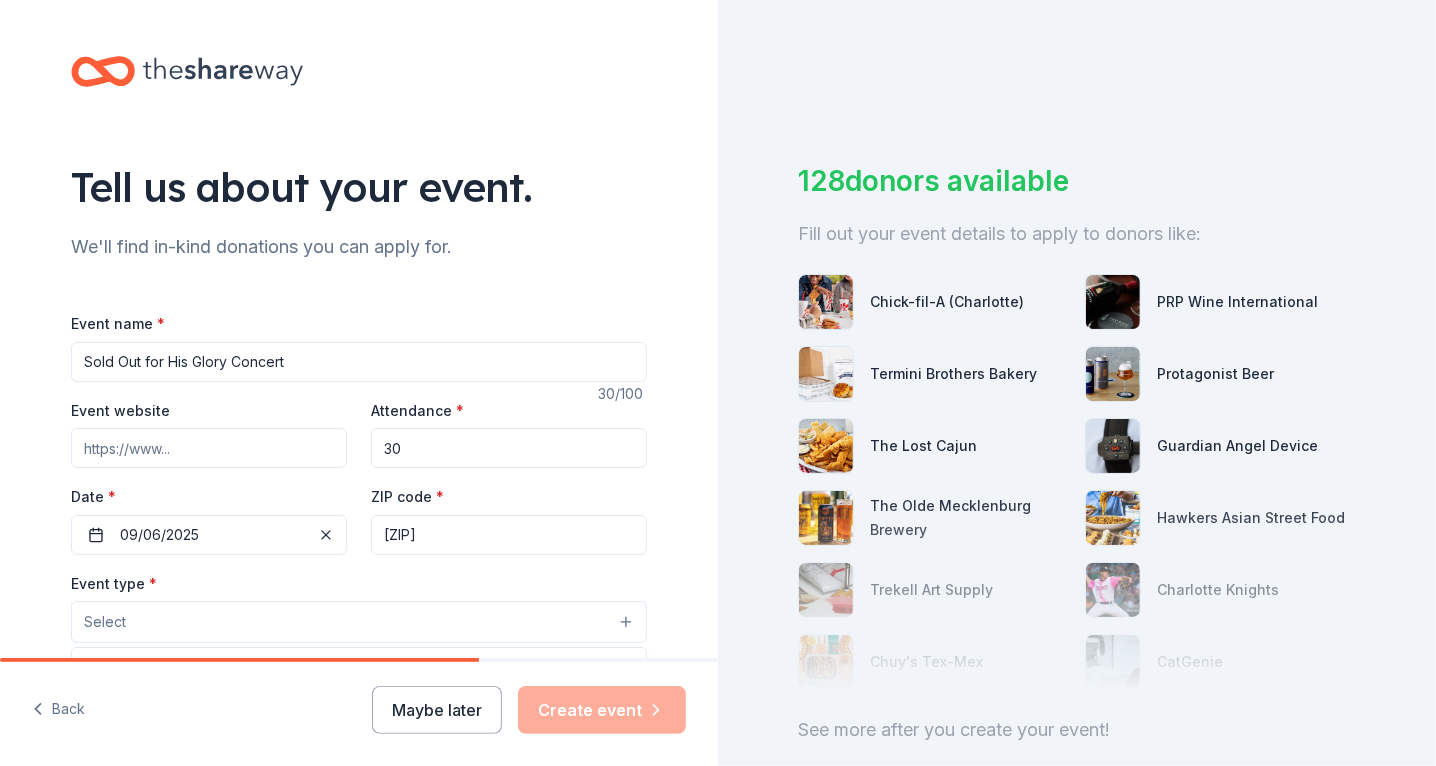 click on "Select" at bounding box center [359, 622] 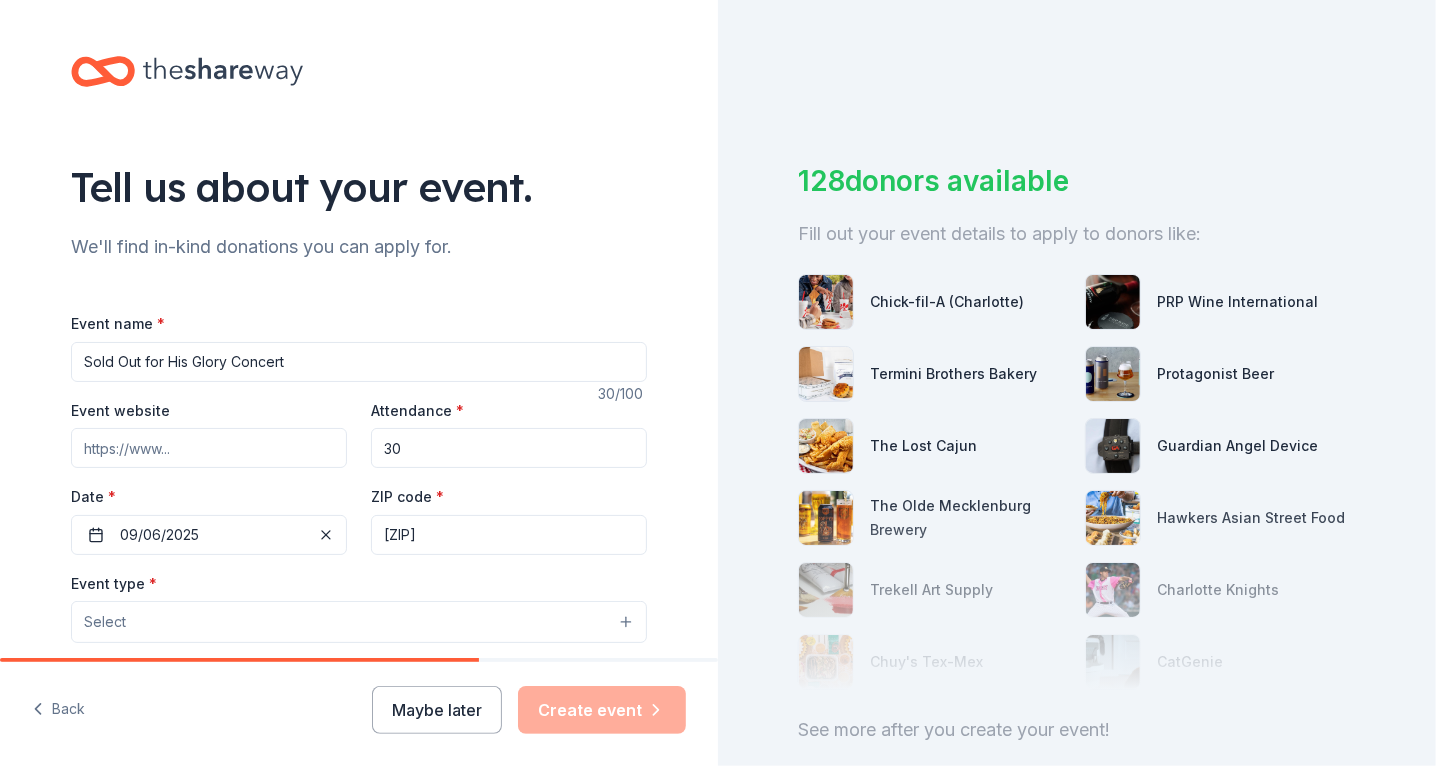 click on "Select" at bounding box center [359, 622] 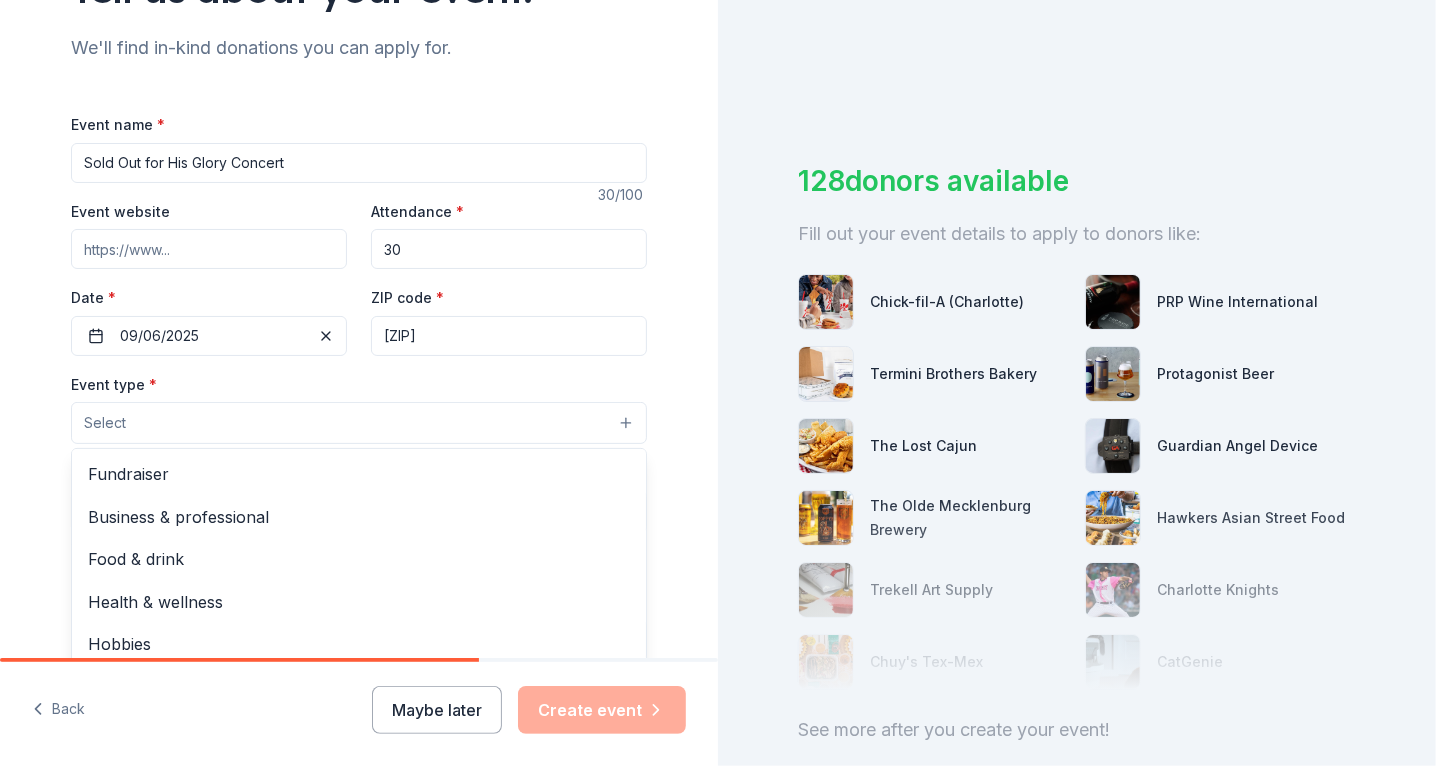 scroll, scrollTop: 266, scrollLeft: 0, axis: vertical 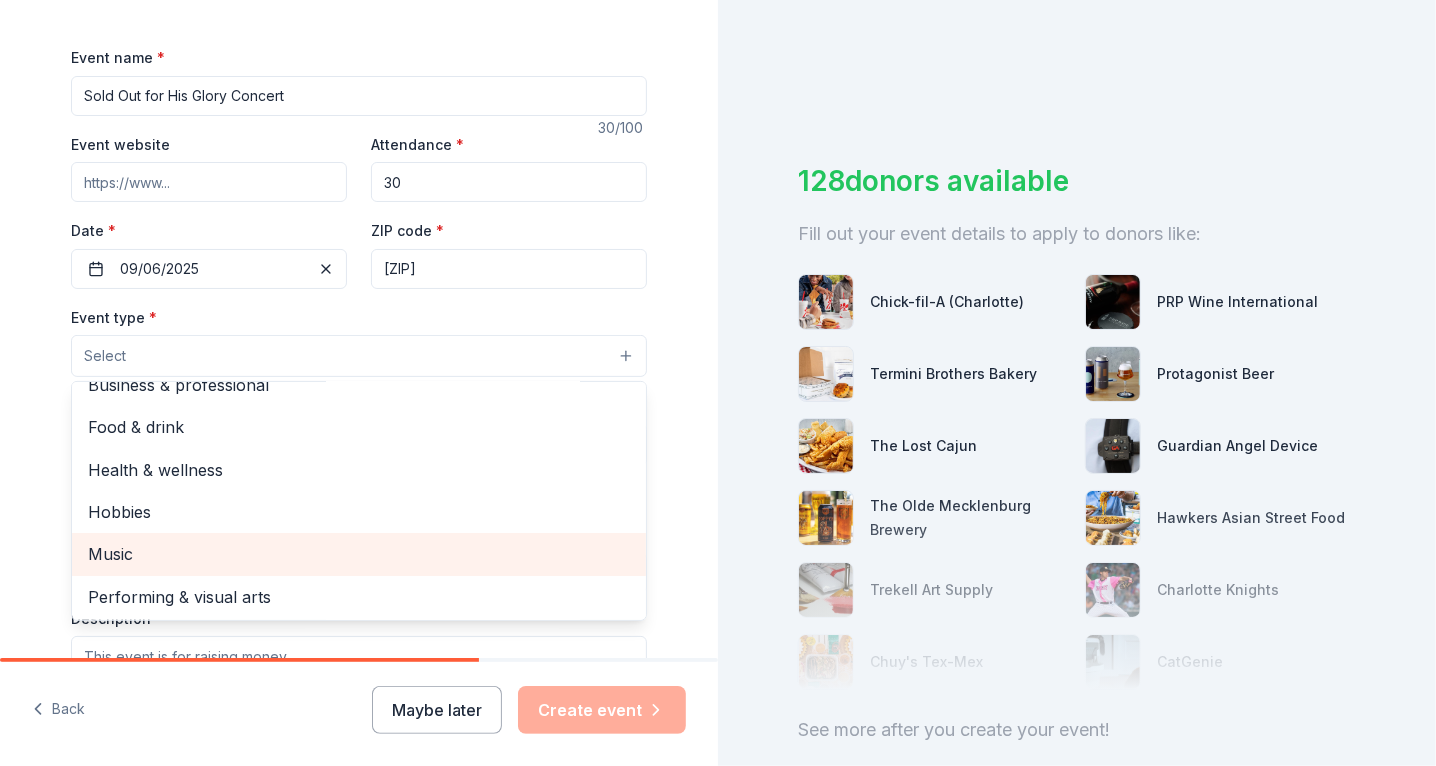 click on "Music" at bounding box center (359, 554) 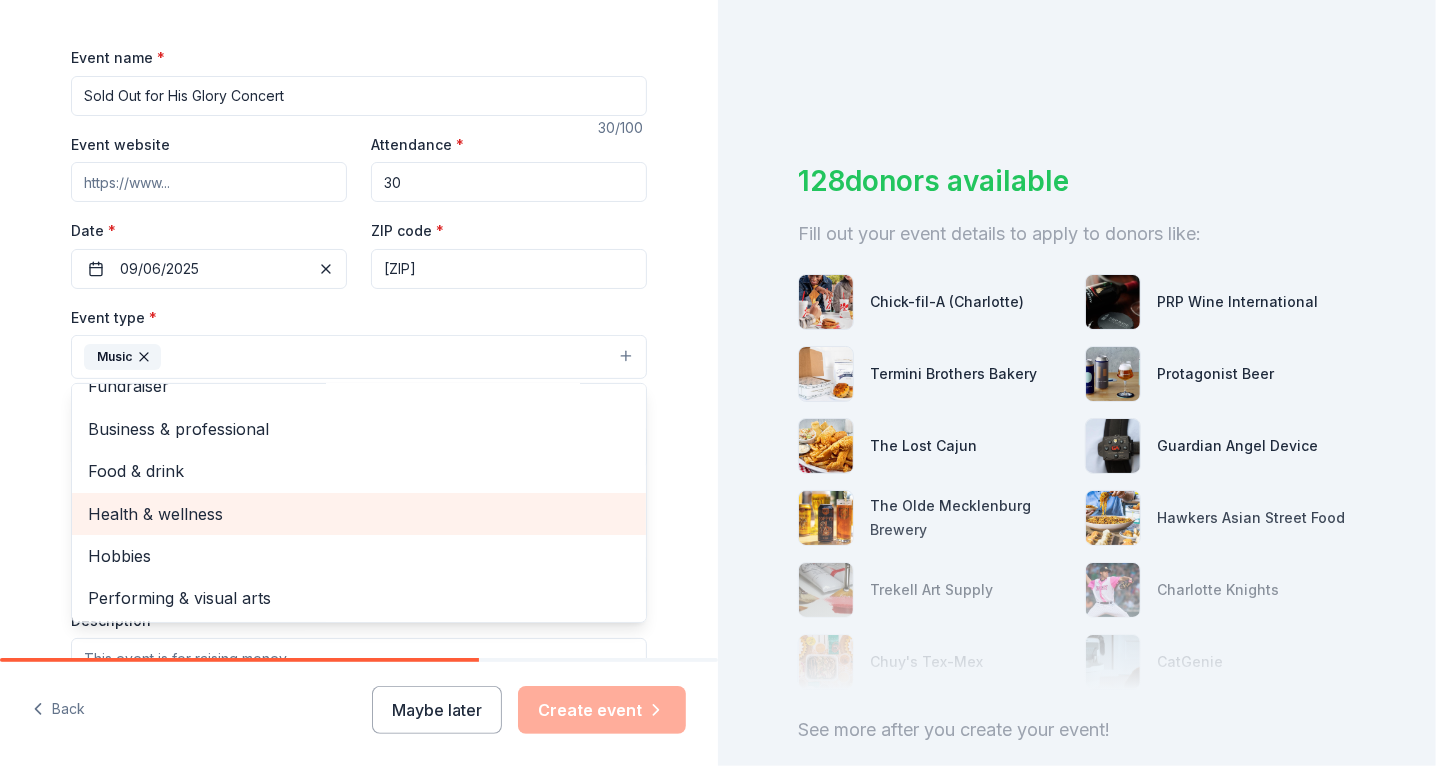 scroll, scrollTop: 299, scrollLeft: 0, axis: vertical 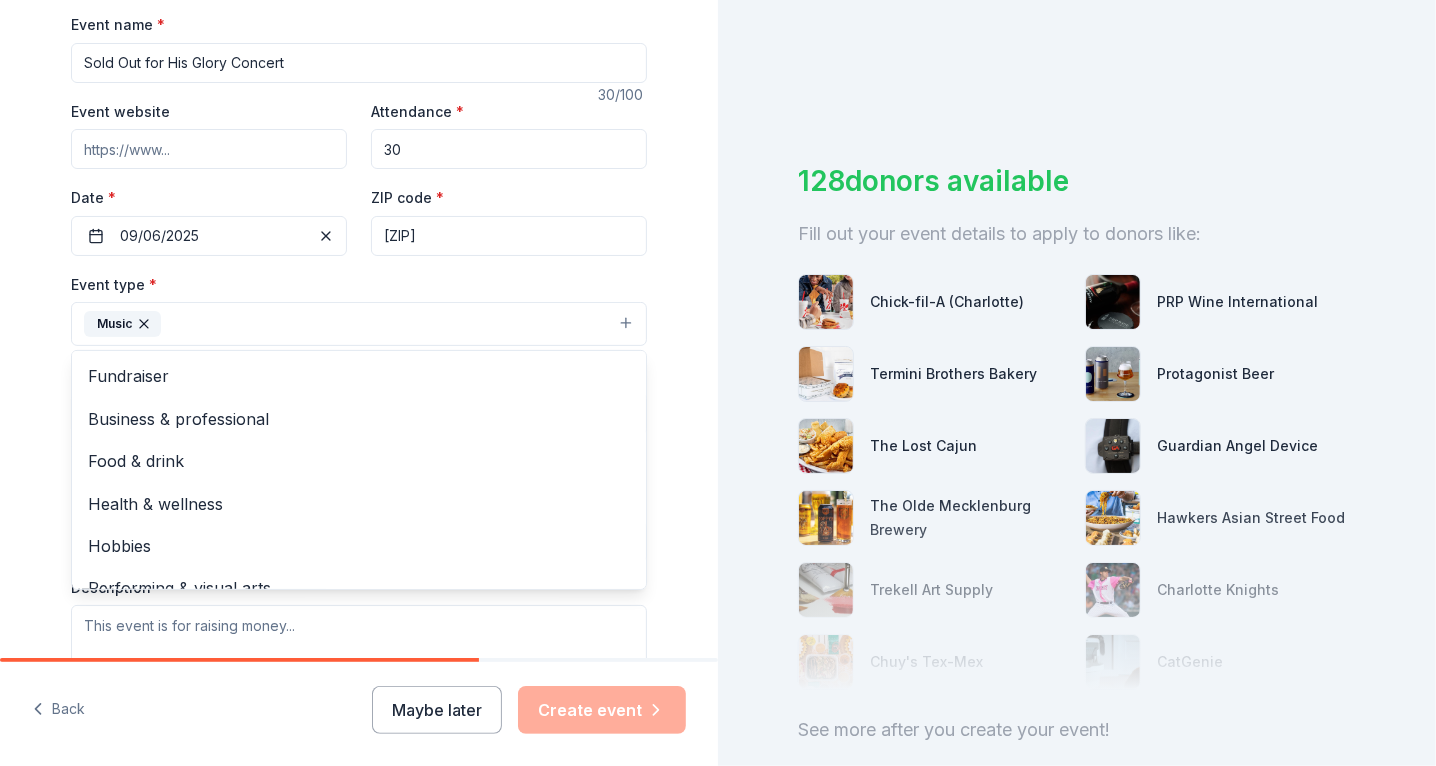 click on "Event name * Sold Out for His Glory Concert 30 /100 Event website Attendance * 30 Date * 09/06/2025 ZIP code * [ZIP] Event type * Music Fundraiser Business & professional Food & drink Health & wellness Hobbies Performing & visual arts Demographic Select We use this information to help brands find events with their target demographic to sponsor their products. Mailing address Apt/unit Description What are you looking for? * Auction & raffle Meals Snacks Desserts Alcohol Beverages Send me reminders Email me reminders of donor application deadlines Recurring event" at bounding box center [359, 367] 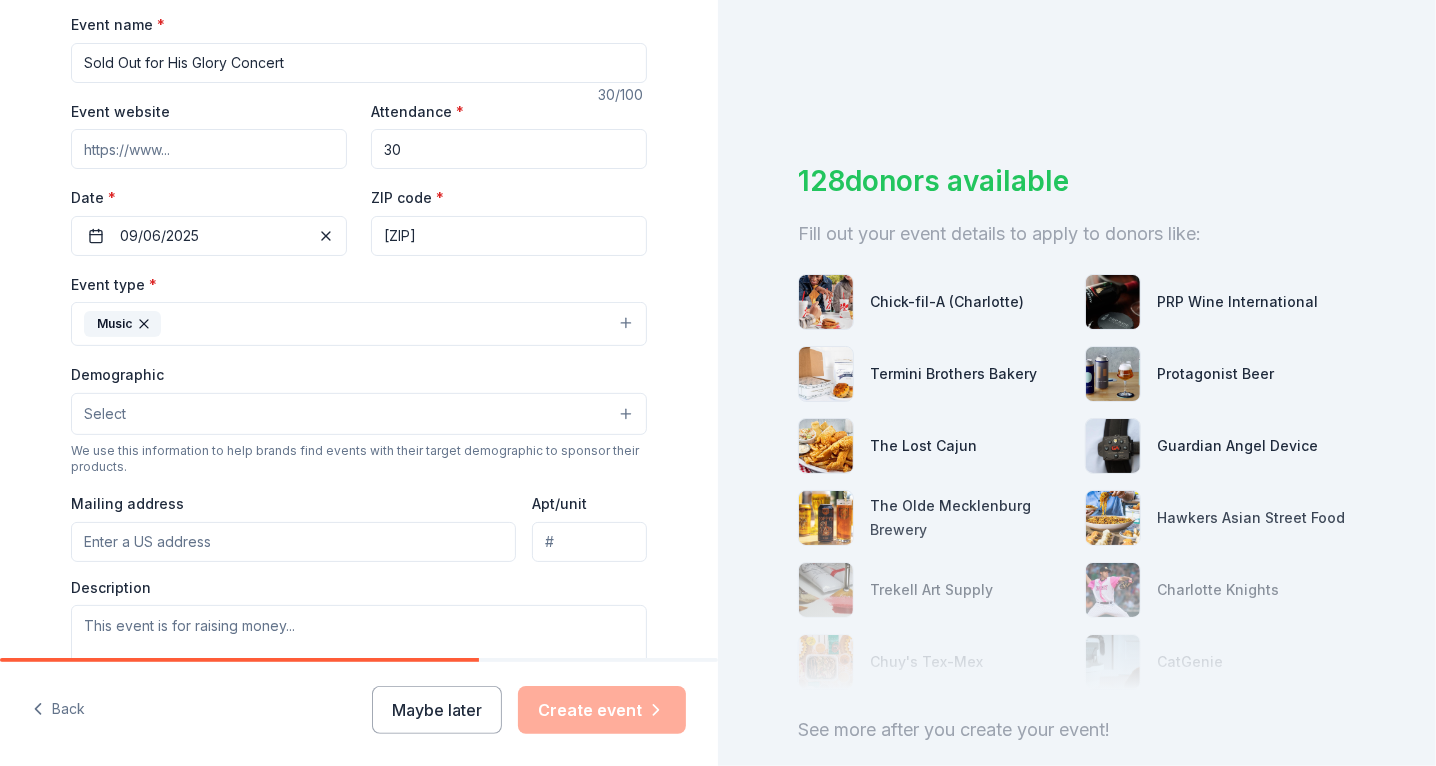 click on "Select" at bounding box center (359, 414) 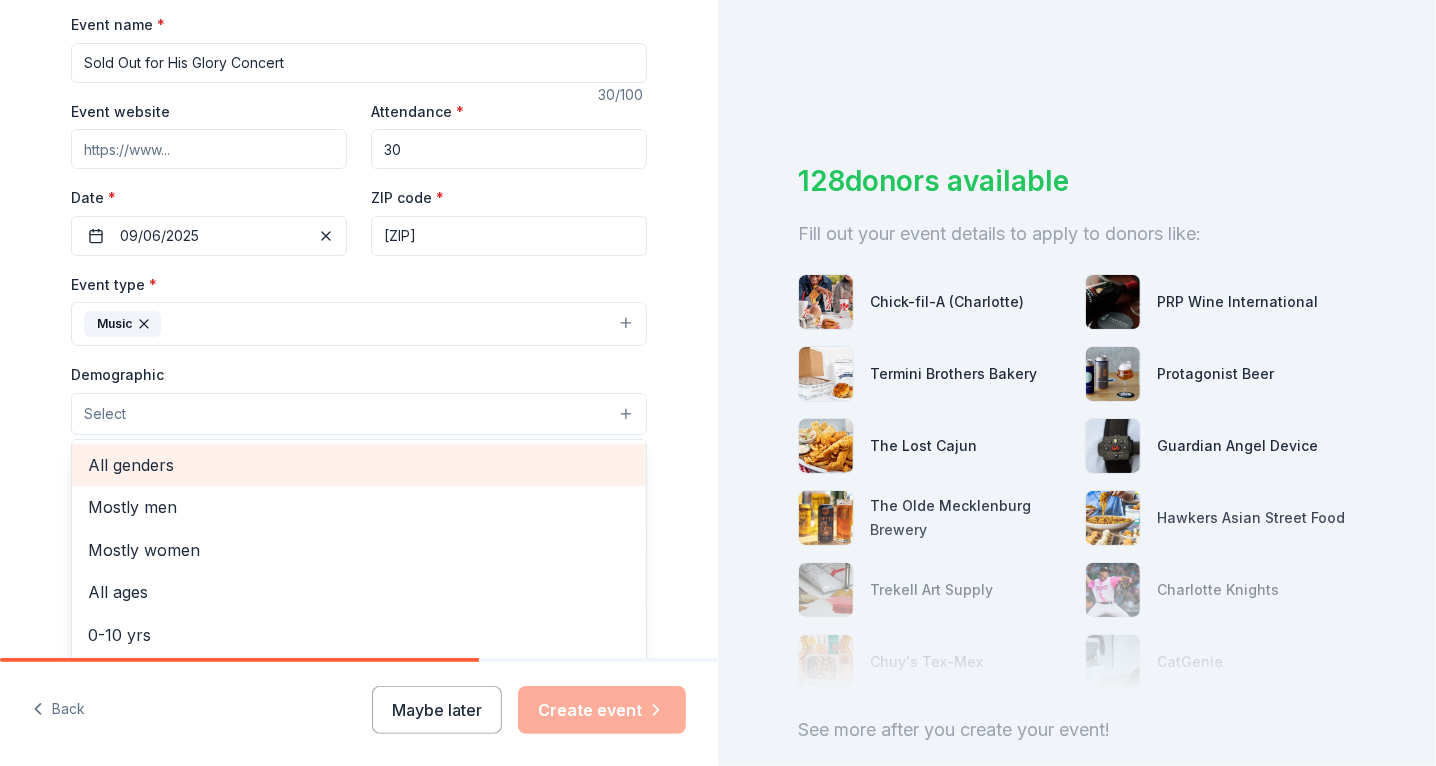 click on "All genders" at bounding box center [359, 465] 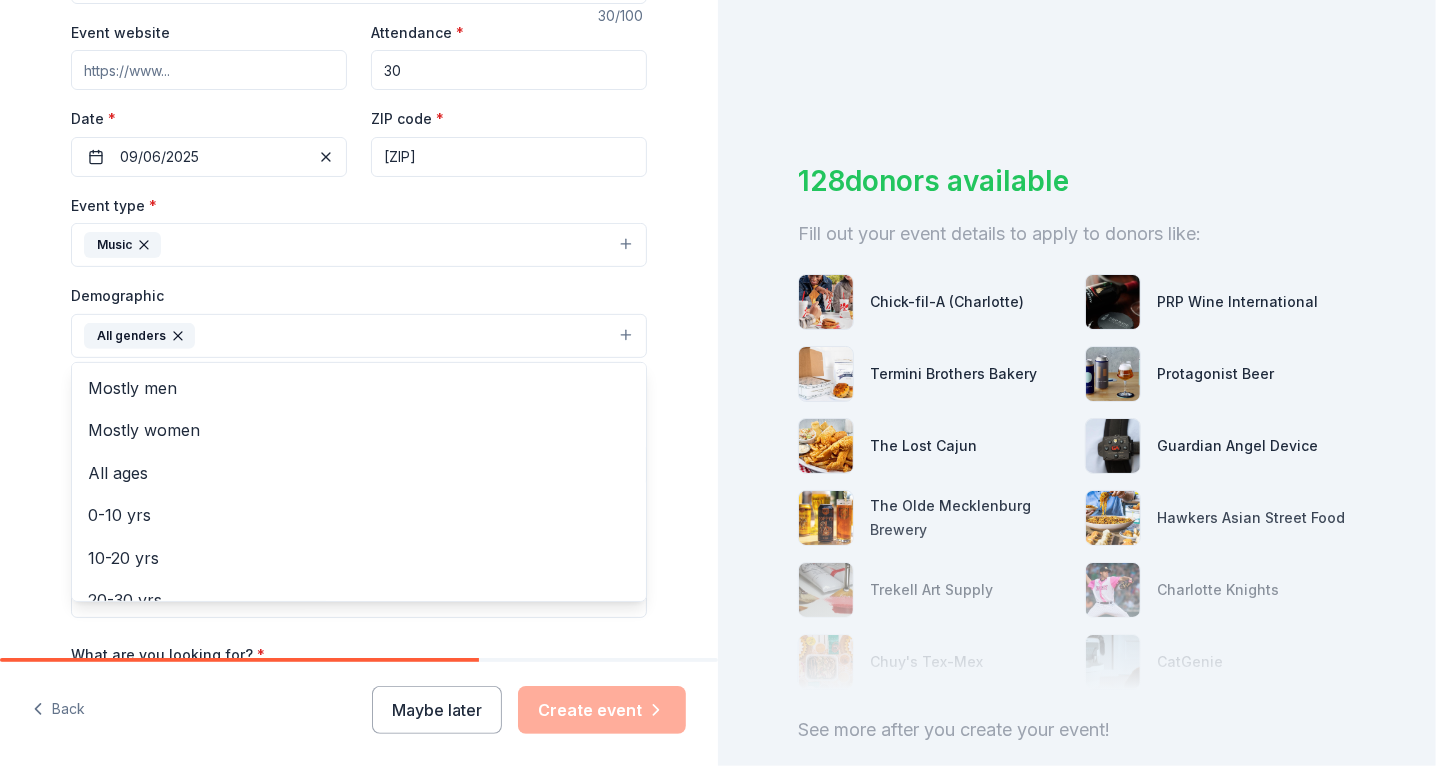 scroll, scrollTop: 379, scrollLeft: 0, axis: vertical 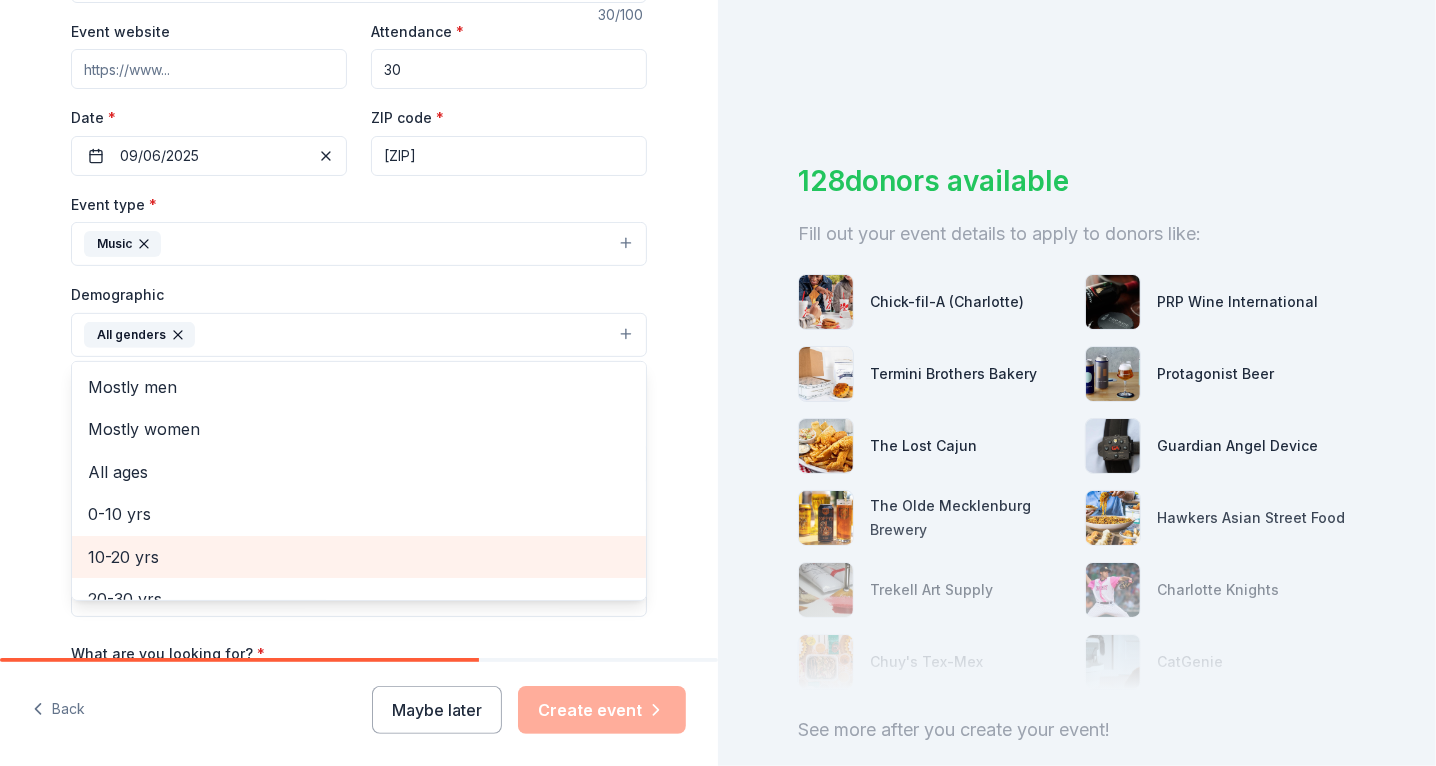 click on "10-20 yrs" at bounding box center [359, 557] 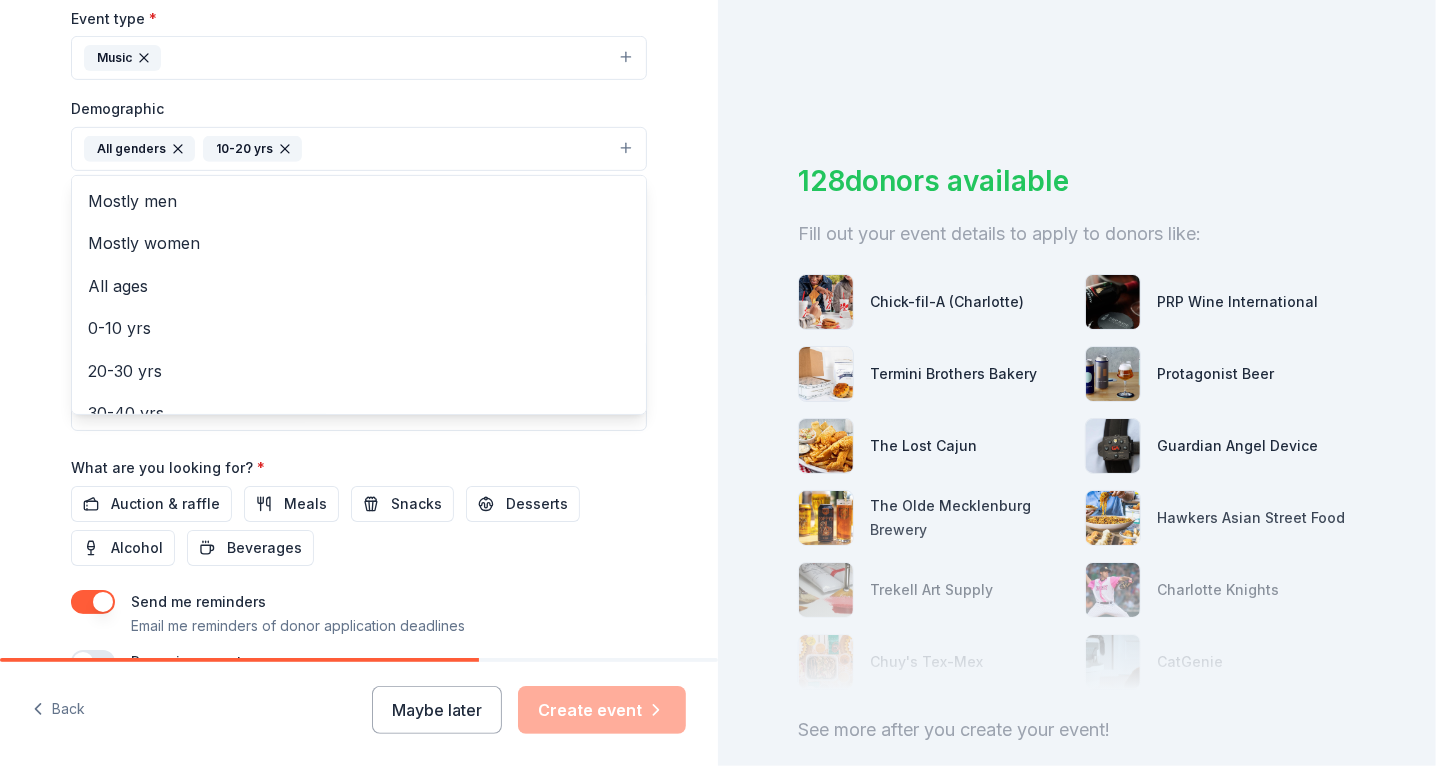 scroll, scrollTop: 678, scrollLeft: 0, axis: vertical 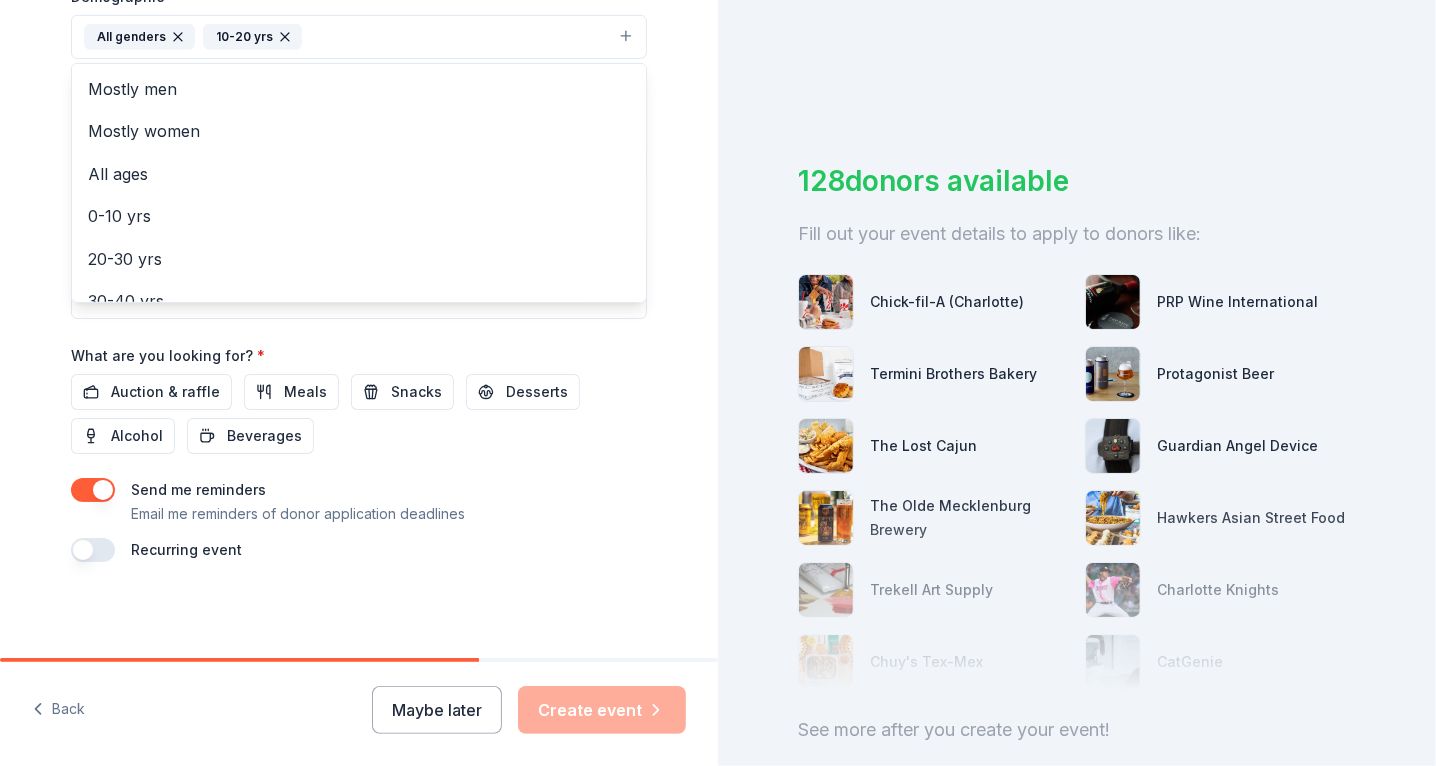 click on "Event name * Sold Out for His Glory Concert 30 /100 Event website Attendance * 30 Date * 09/06/2025 ZIP code * [ZIP] Event type * Music Demographic All genders 10-20 yrs Mostly men Mostly women All ages 0-10 yrs 20-30 yrs 30-40 yrs 40-50 yrs 50-60 yrs 60-70 yrs 70-80 yrs 80+ yrs We use this information to help brands find events with their target demographic to sponsor their products. Mailing address Apt/unit Description What are you looking for? * Auction & raffle Meals Snacks Desserts Alcohol Beverages Send me reminders Email me reminders of donor application deadlines Recurring event" at bounding box center (359, 98) 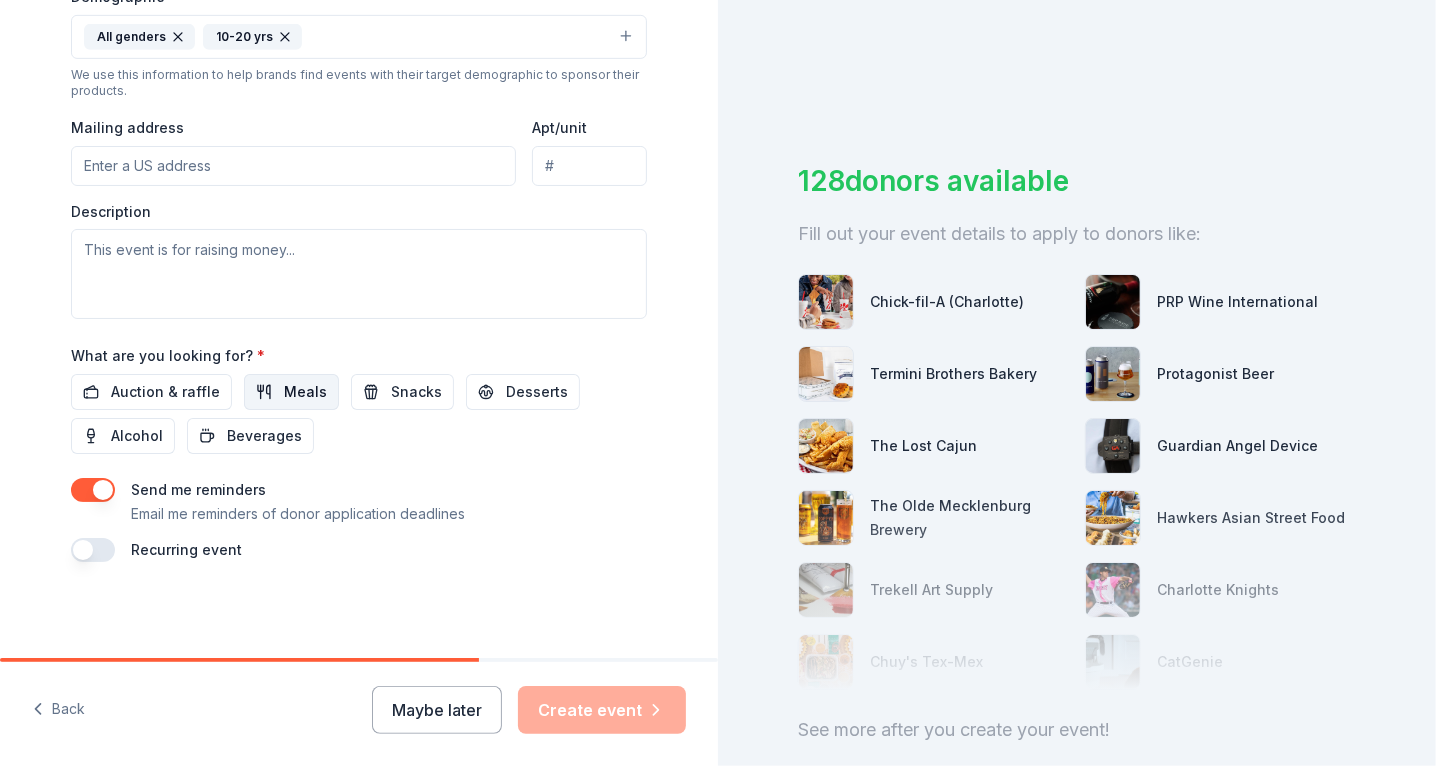 click on "Meals" at bounding box center [305, 392] 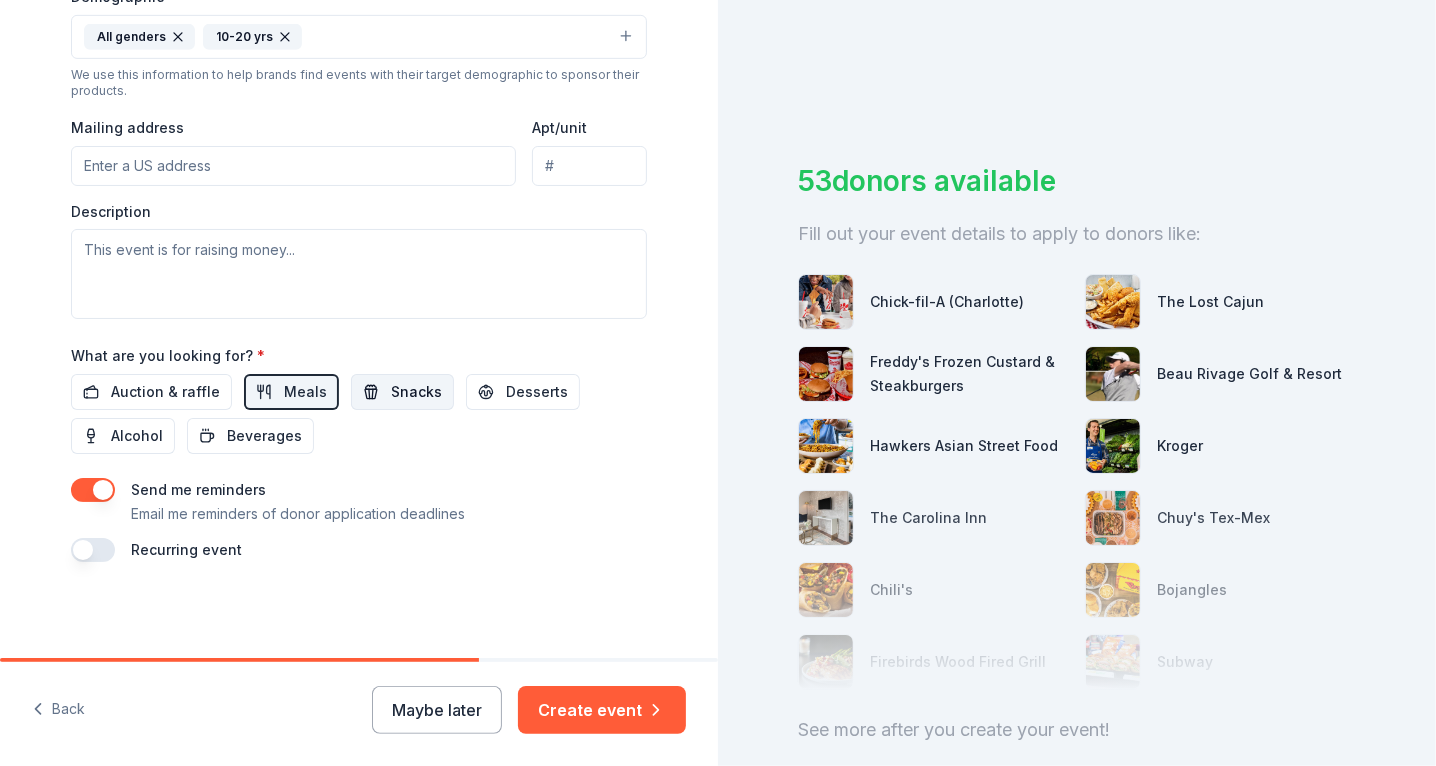 click on "Snacks" at bounding box center (416, 392) 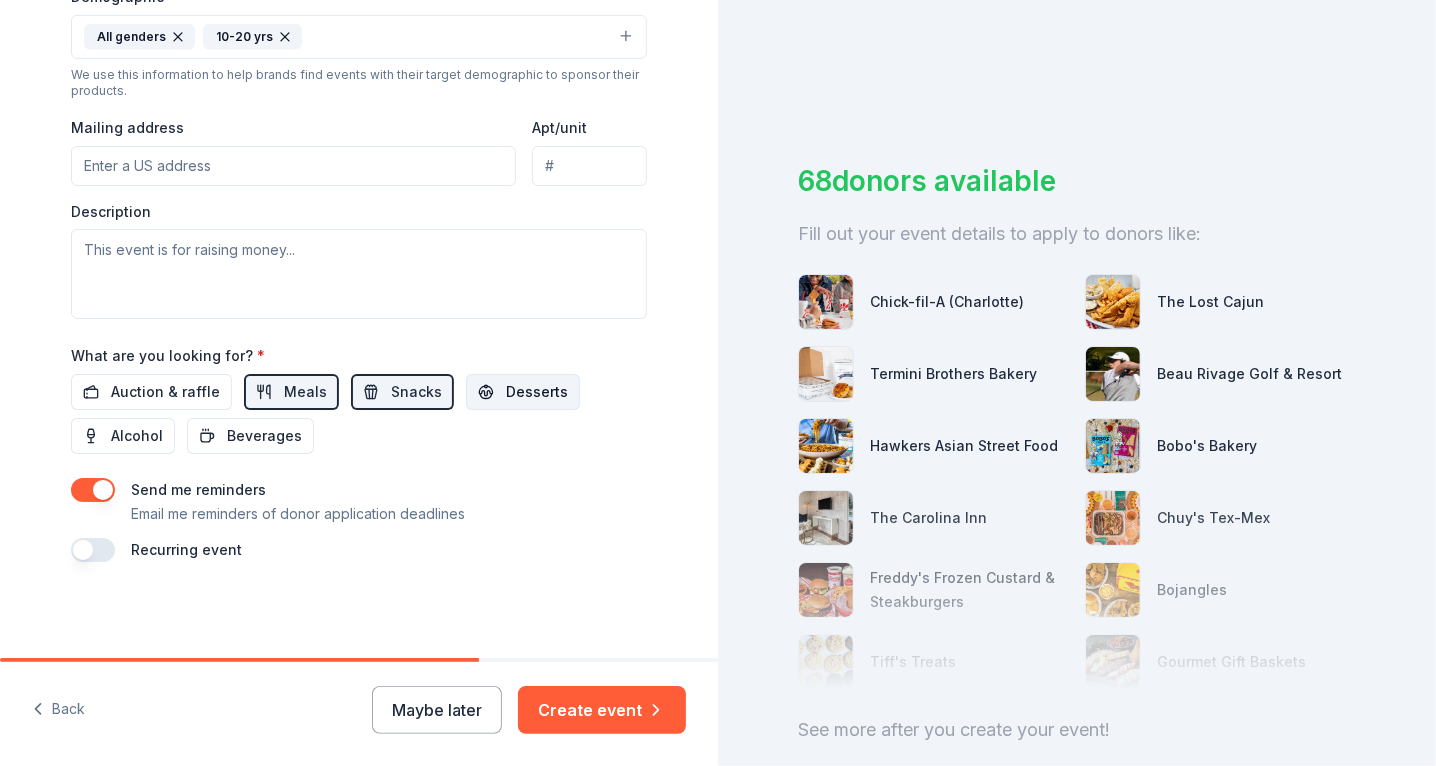 click on "Desserts" at bounding box center (537, 392) 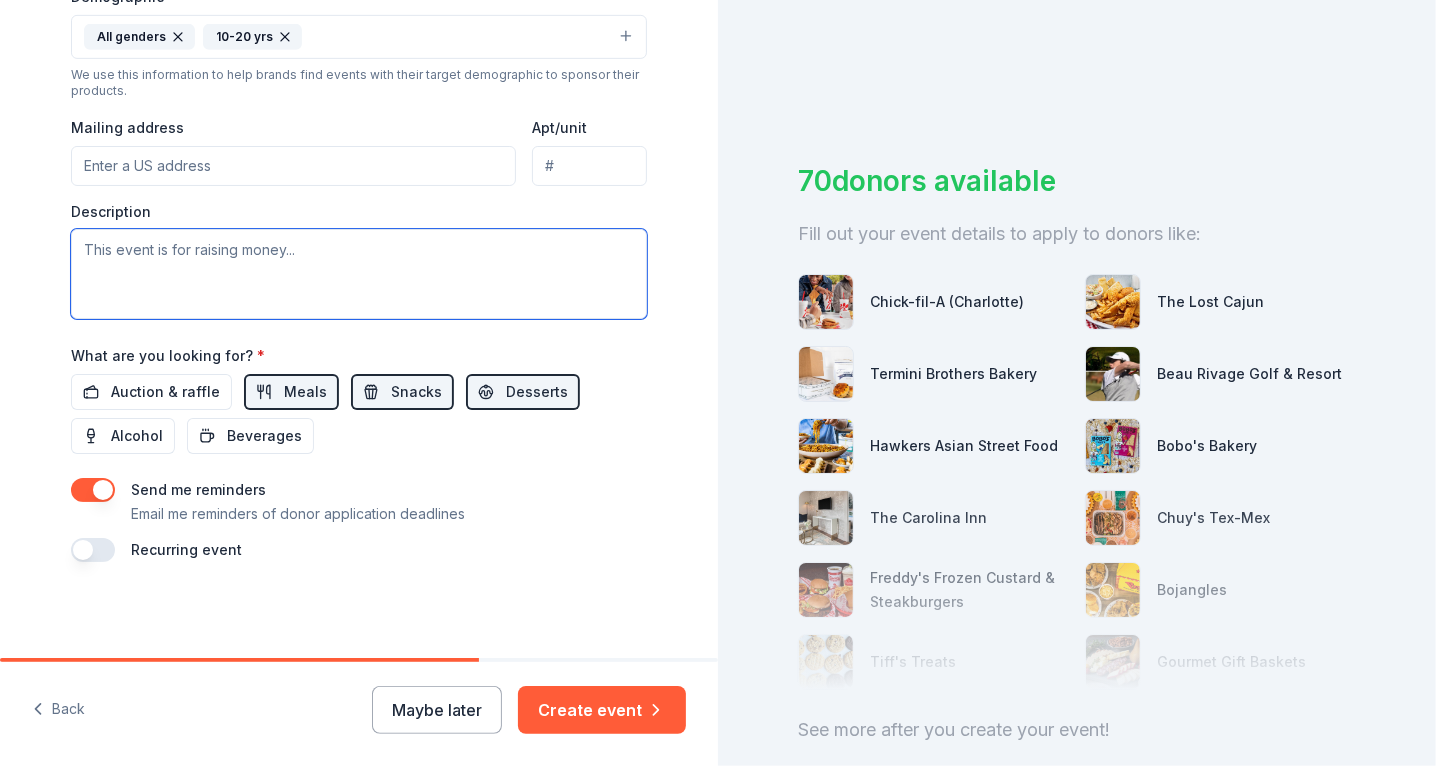 click at bounding box center (359, 274) 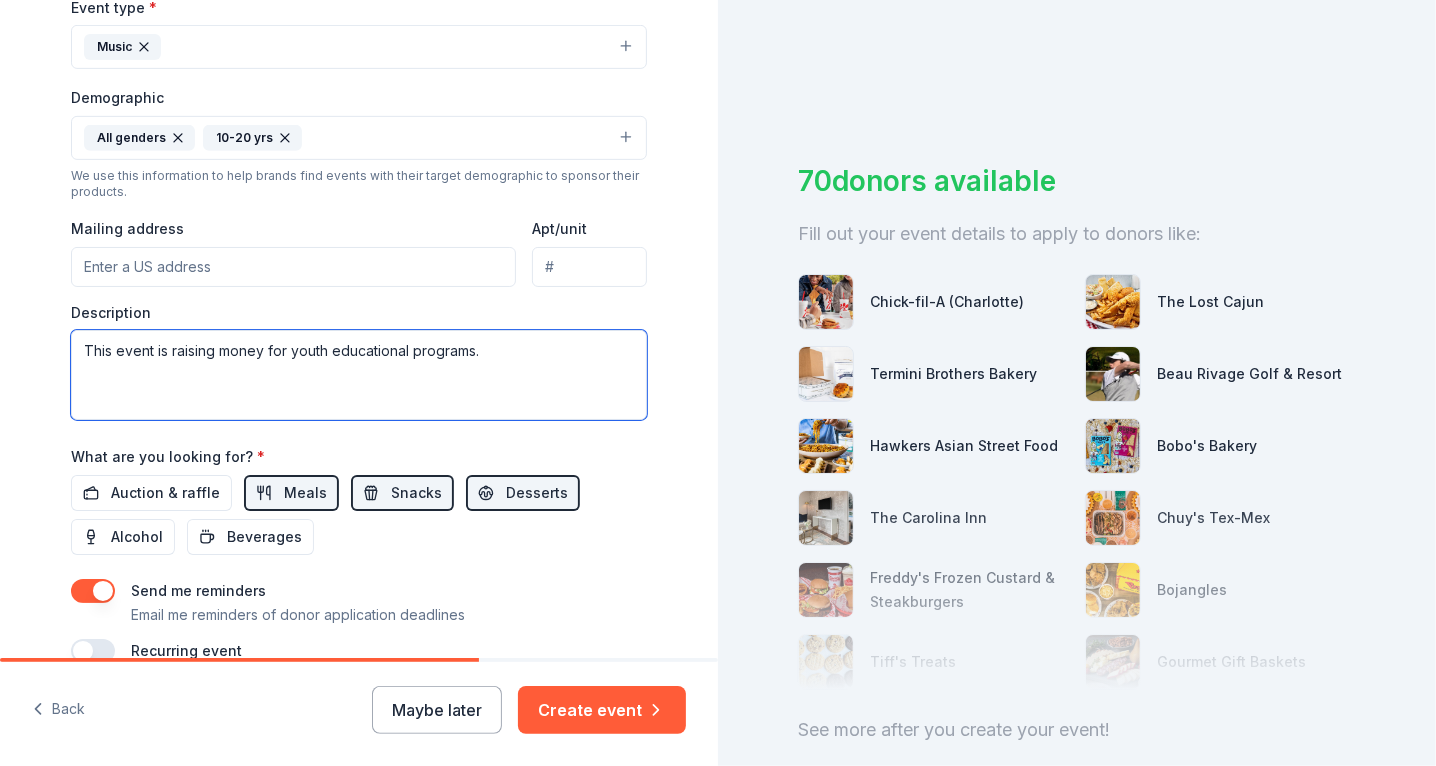 scroll, scrollTop: 558, scrollLeft: 0, axis: vertical 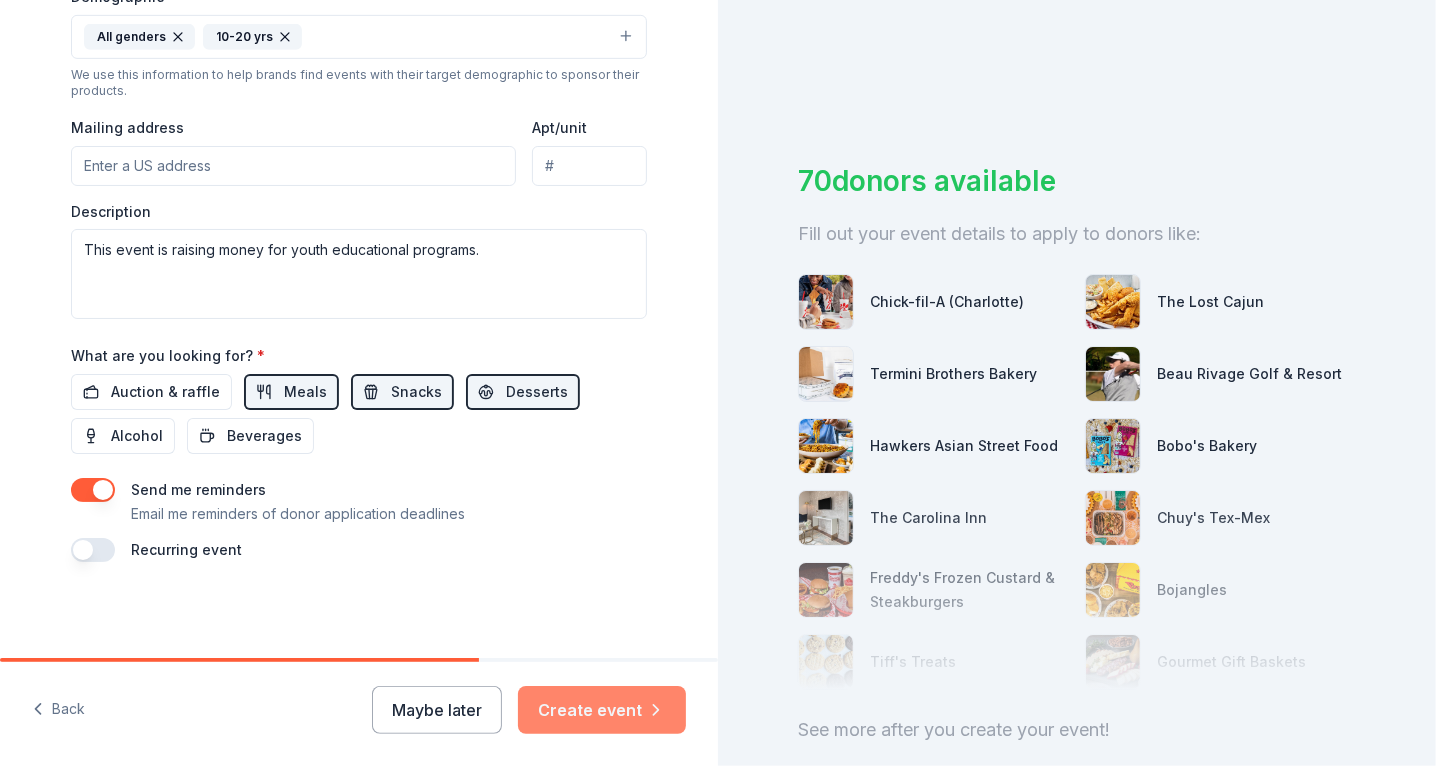 click on "Create event" at bounding box center [602, 710] 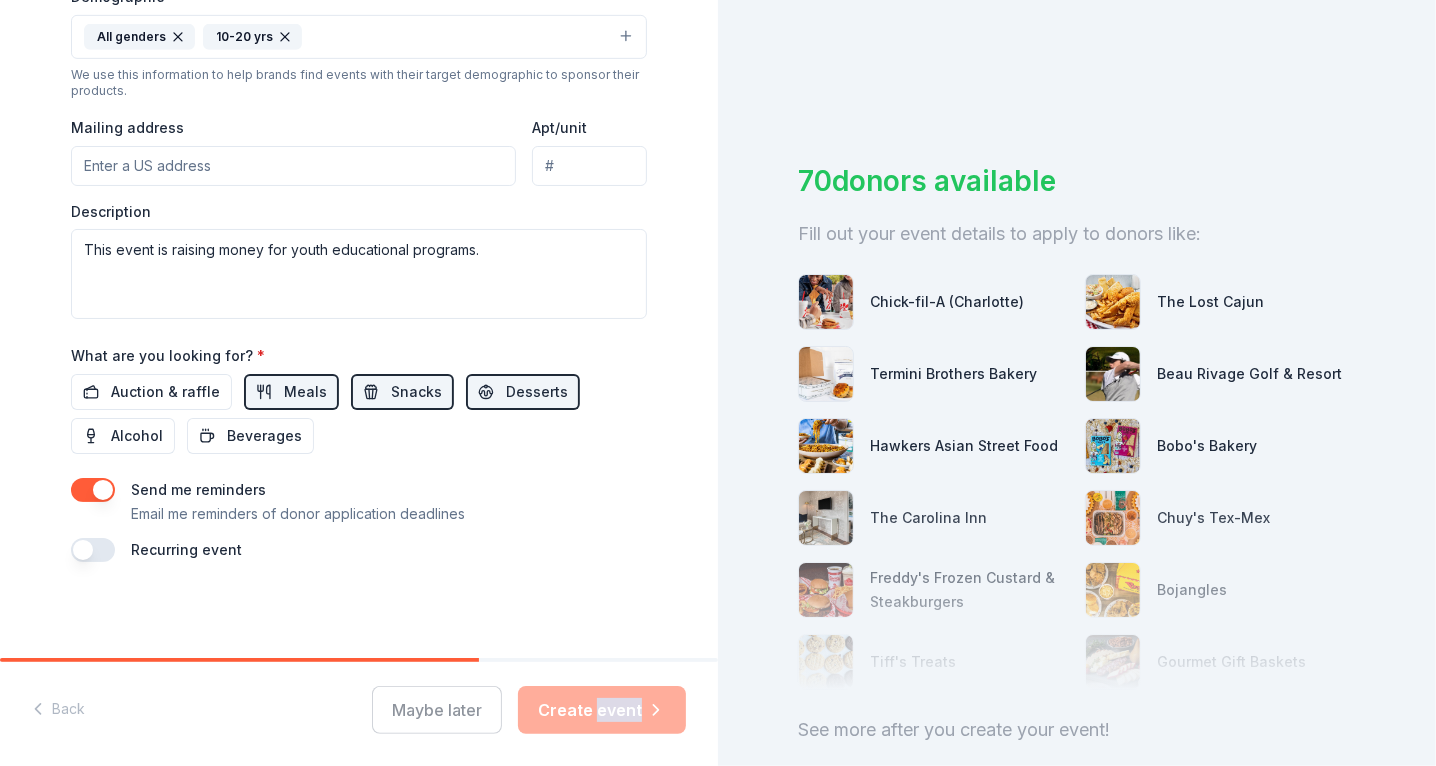 click on "Maybe later Create event" at bounding box center [529, 710] 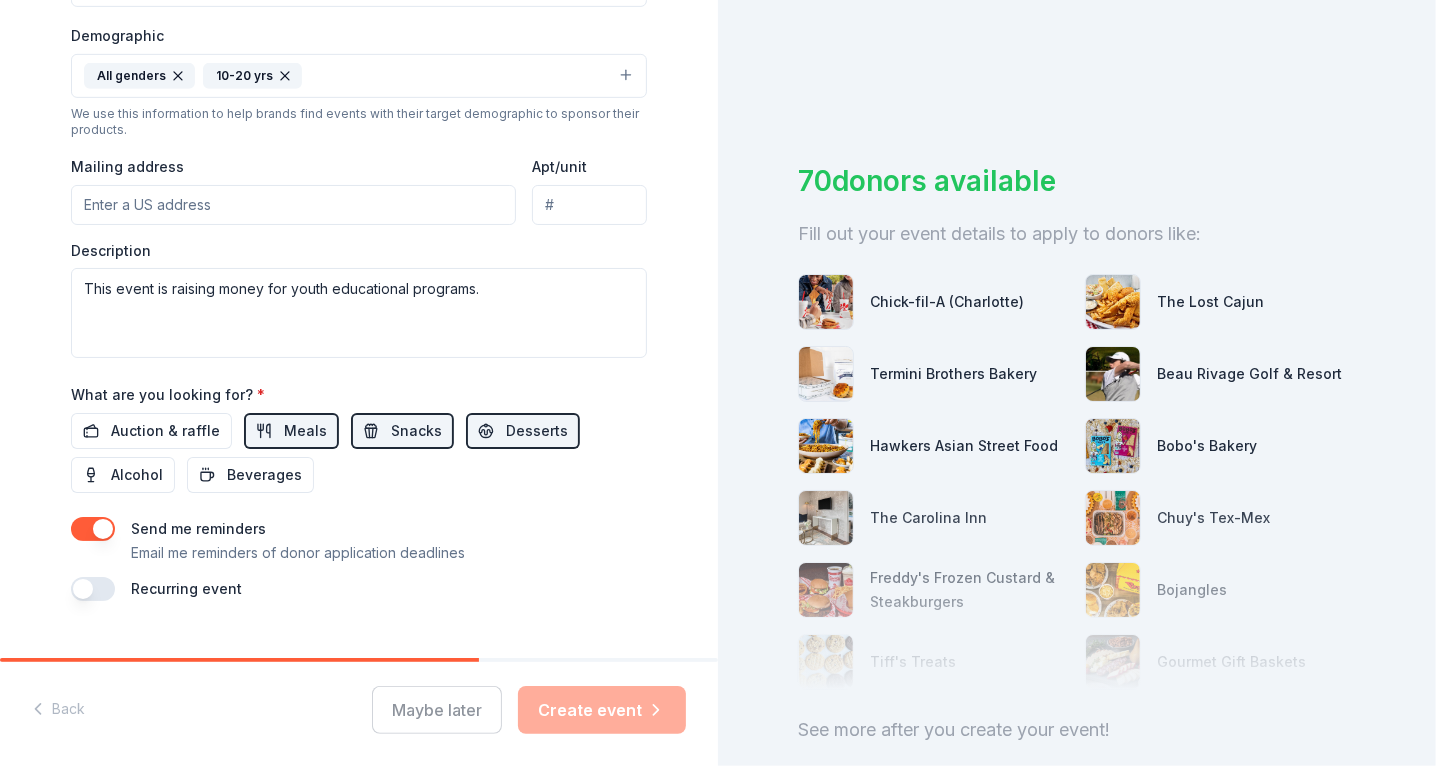 scroll, scrollTop: 598, scrollLeft: 0, axis: vertical 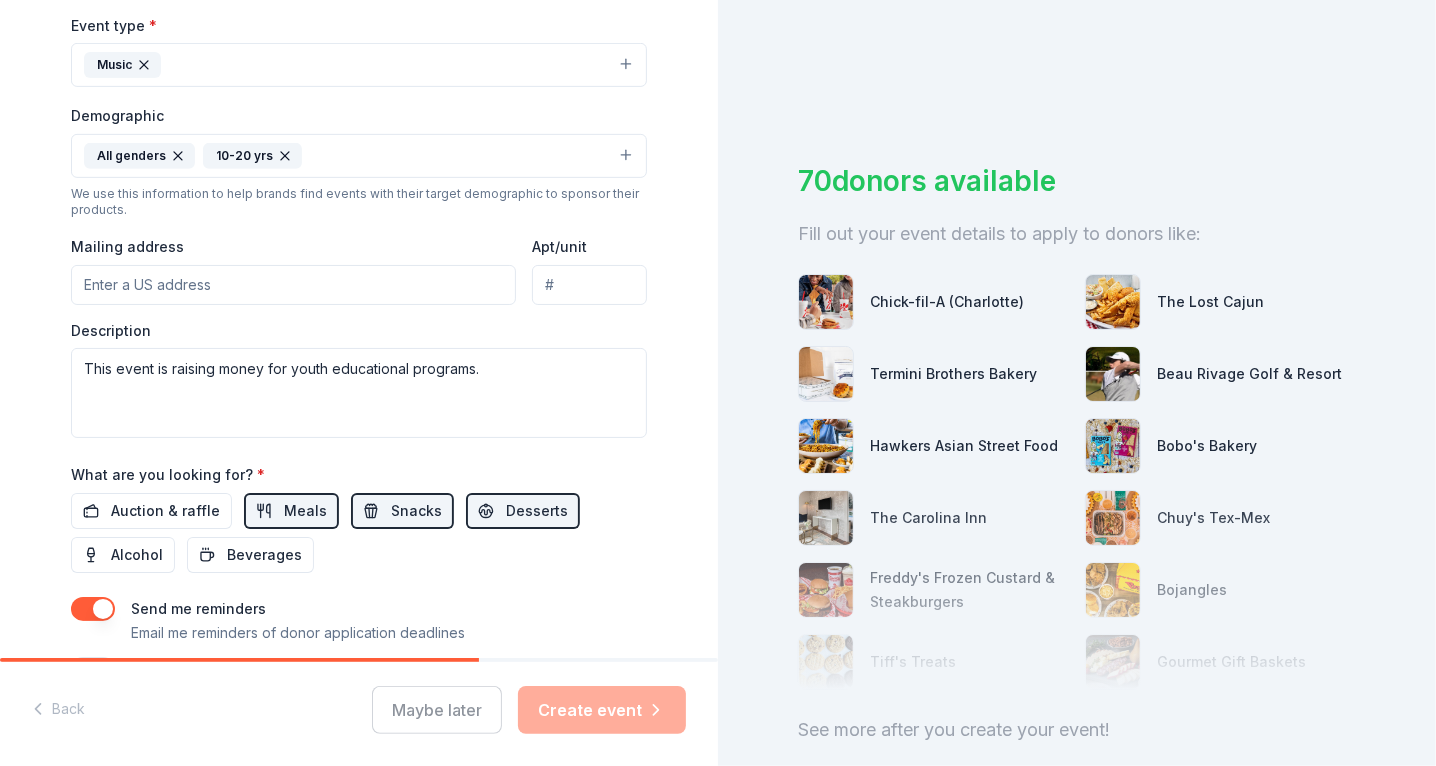 click on "[NUMBER]  donors available Fill out your event details to apply to donors like: Chick-fil-A (Charlotte) The Lost Cajun Termini Brothers Bakery Beau Rivage Golf & Resort Hawkers Asian Street Food Bobo's Bakery The Carolina Inn Chuy's Tex-Mex Freddy's Frozen Custard & Steakburgers Bojangles Tiff's Treats Gourmet Gift Baskets See more after you create your event!" at bounding box center [1077, 383] 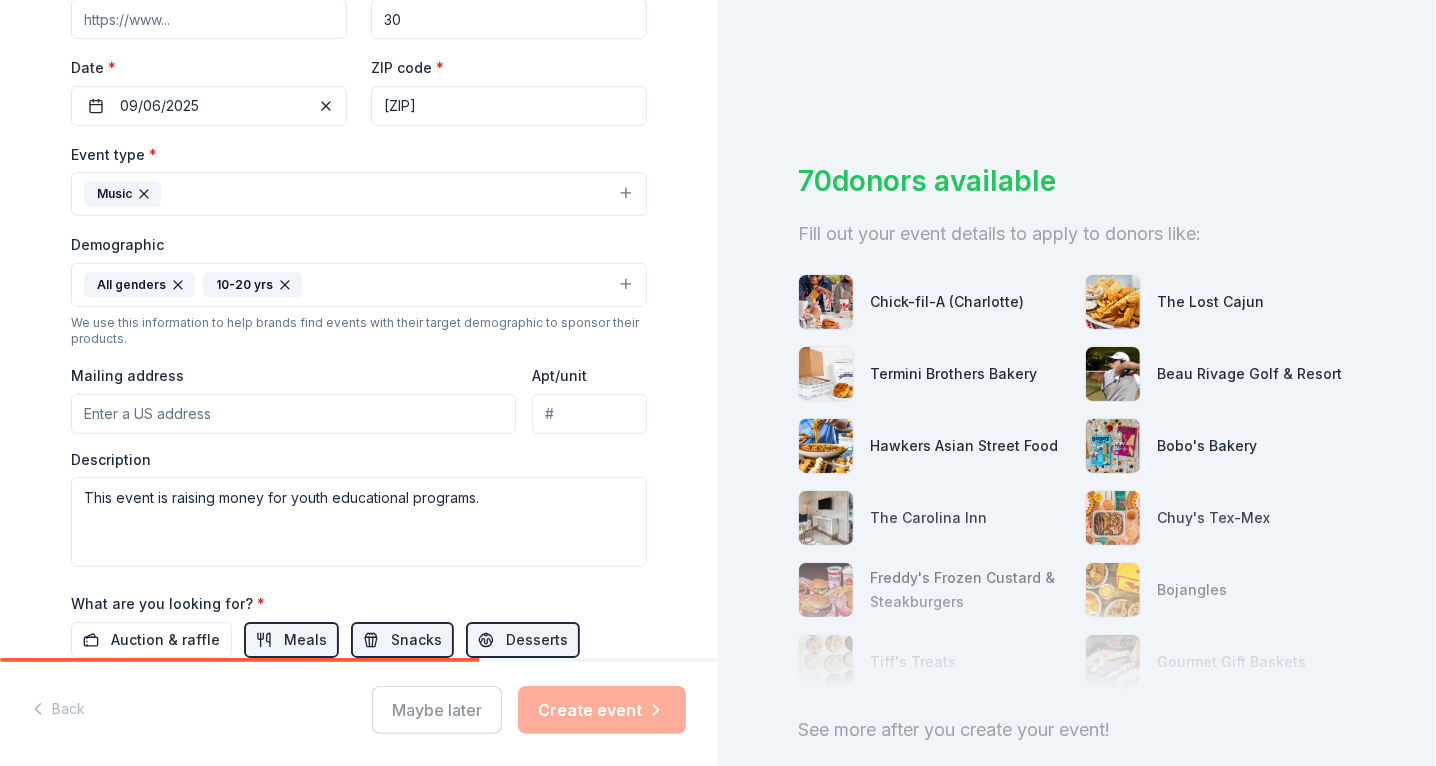 scroll, scrollTop: 438, scrollLeft: 0, axis: vertical 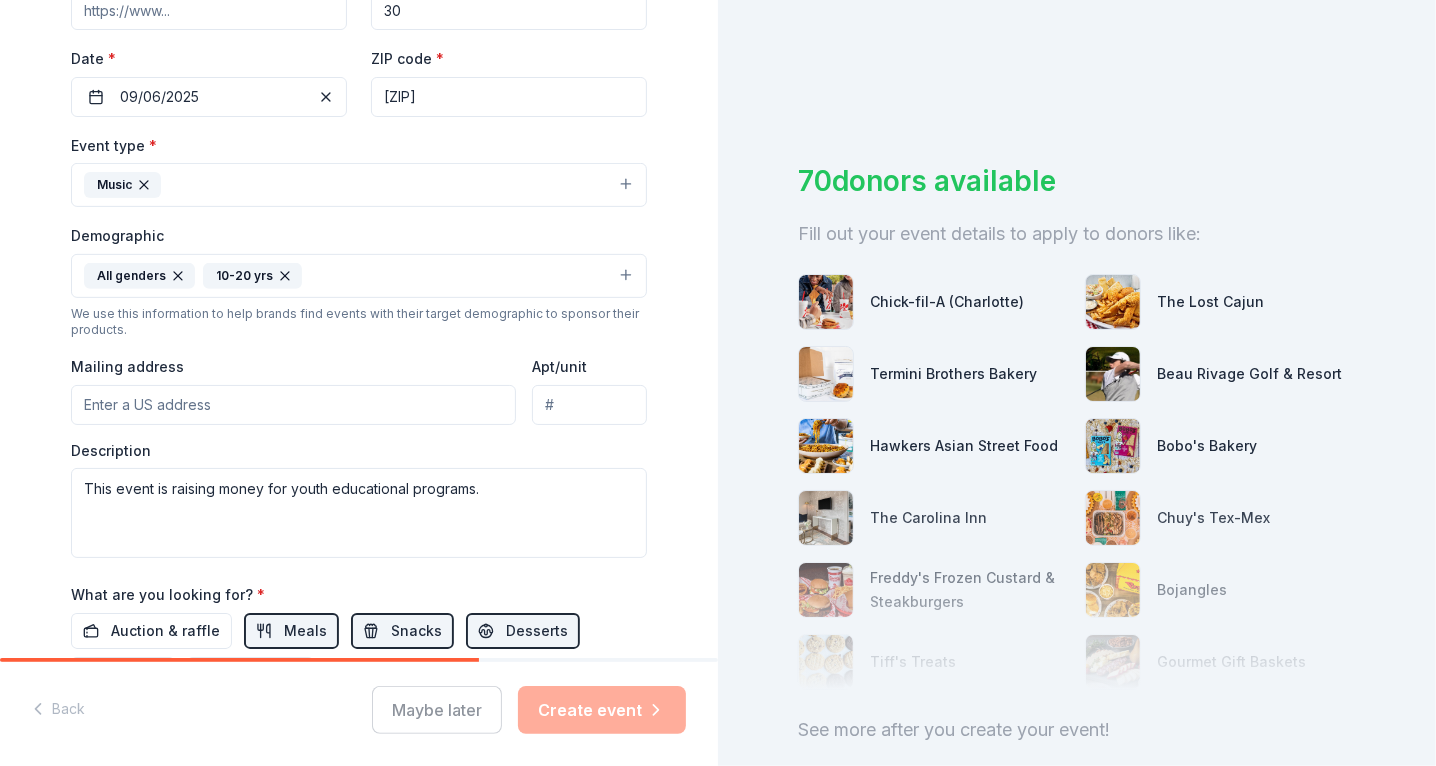 click on "Mailing address" at bounding box center [293, 405] 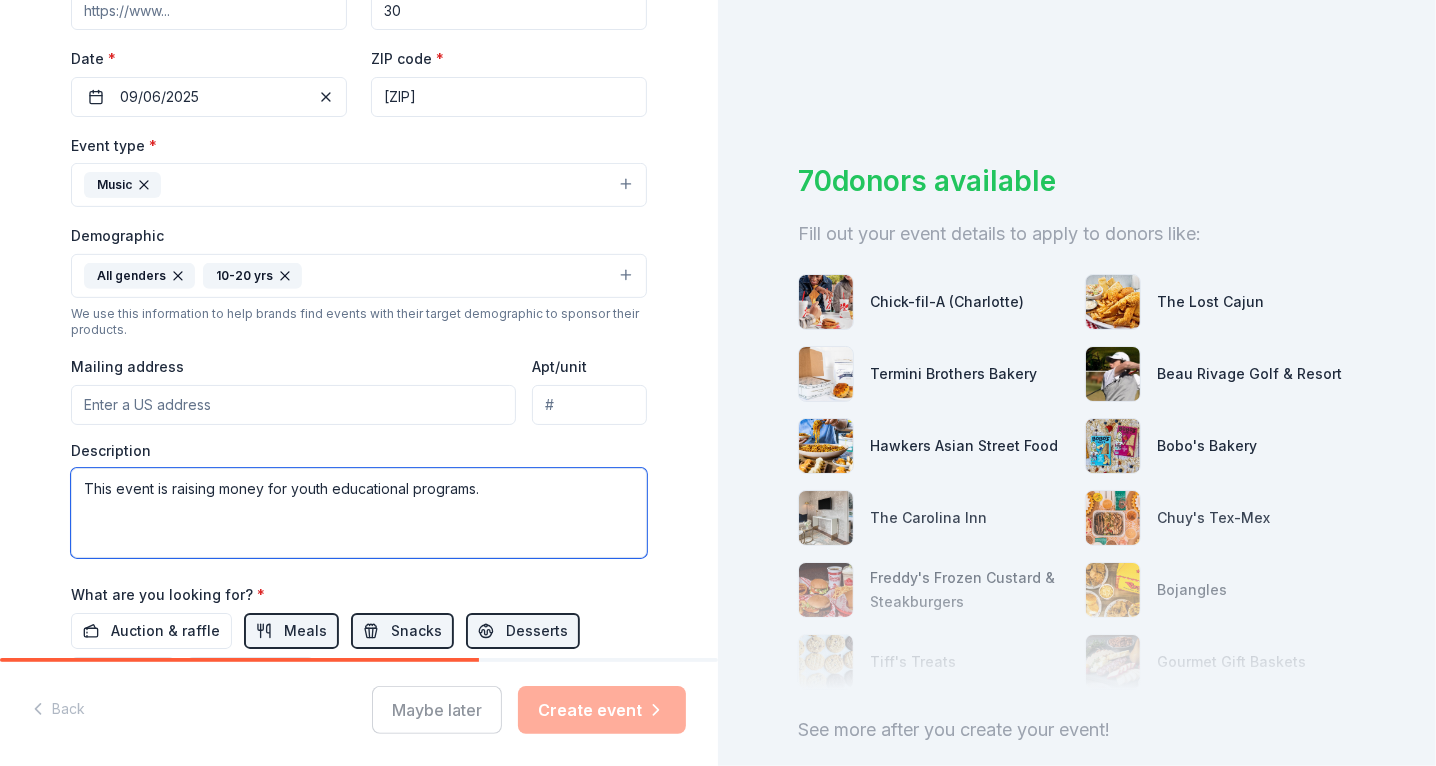 click on "This event is raising money for youth educational programs." at bounding box center [359, 513] 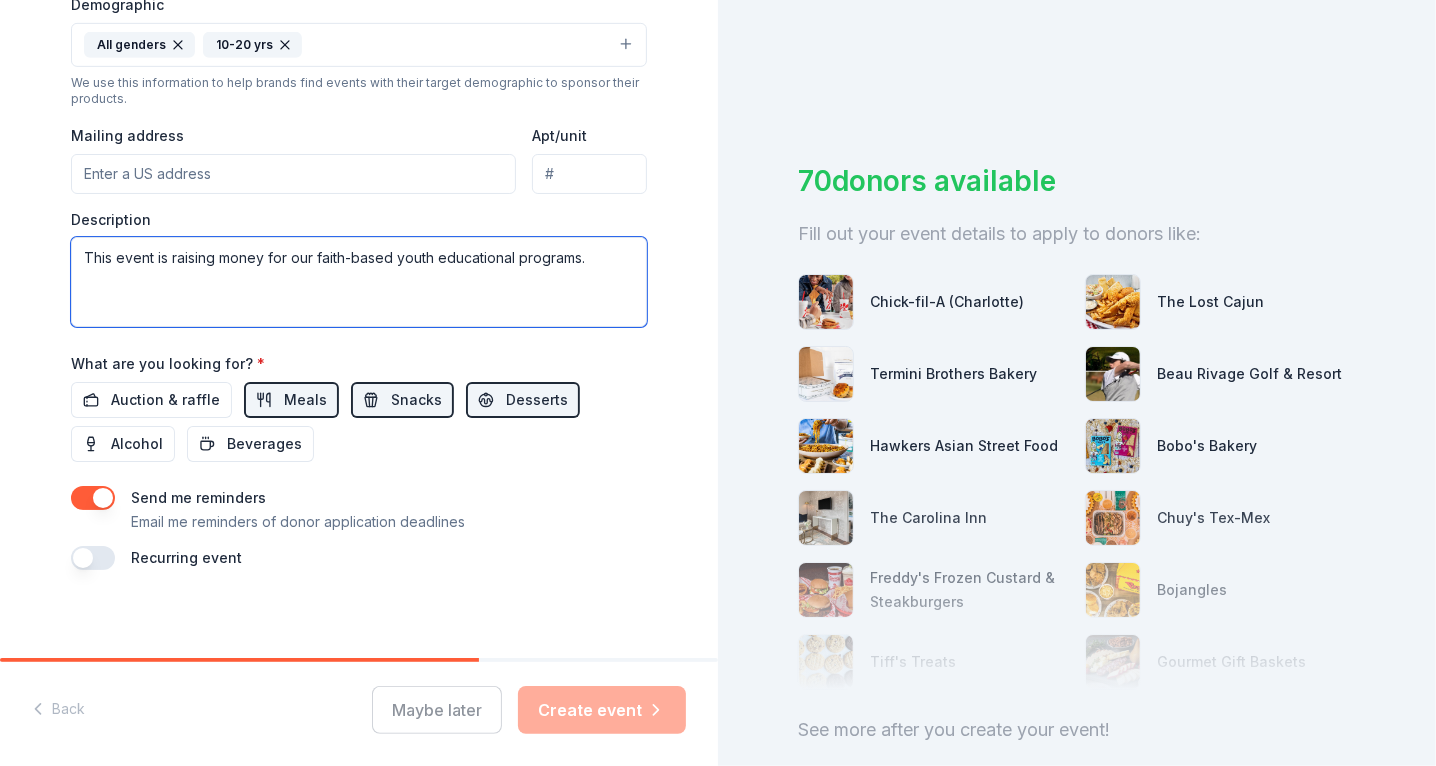 scroll, scrollTop: 678, scrollLeft: 0, axis: vertical 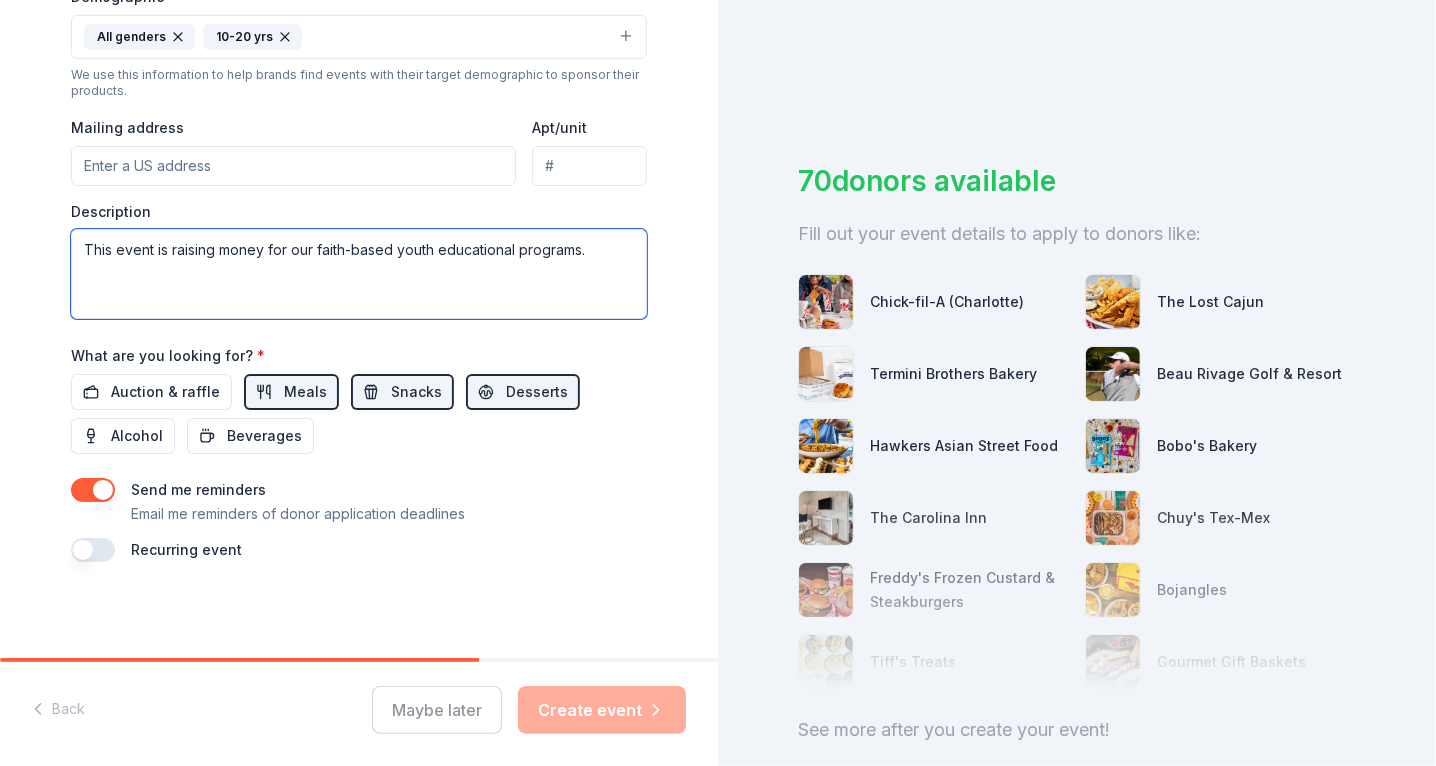 type on "This event is raising money for our faith-based youth educational programs." 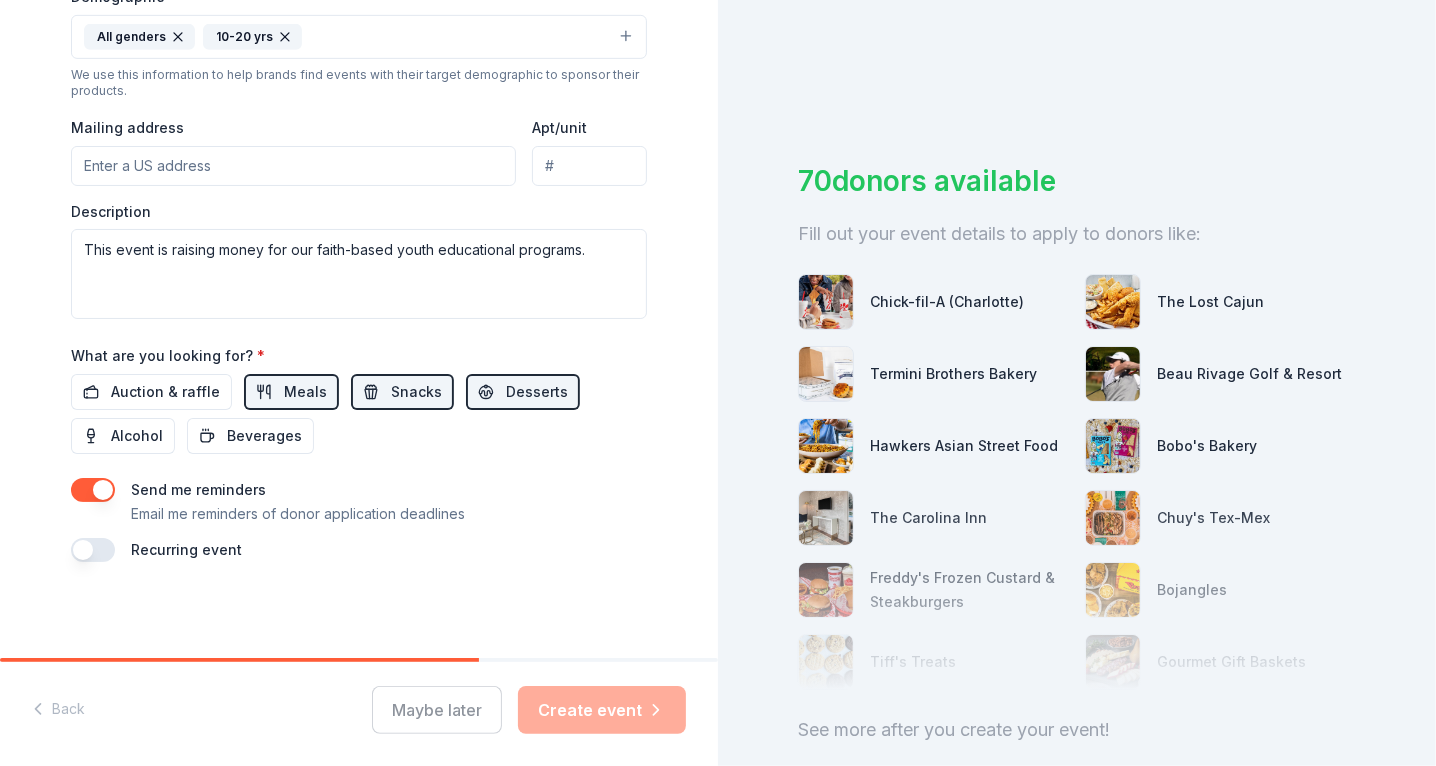 click on "[NUMBER]  donors available Fill out your event details to apply to donors like: Chick-fil-A (Charlotte) The Lost Cajun Termini Brothers Bakery Beau Rivage Golf & Resort Hawkers Asian Street Food Bobo's Bakery The Carolina Inn Chuy's Tex-Mex Freddy's Frozen Custard & Steakburgers Bojangles Tiff's Treats Gourmet Gift Baskets See more after you create your event!" at bounding box center (1077, 383) 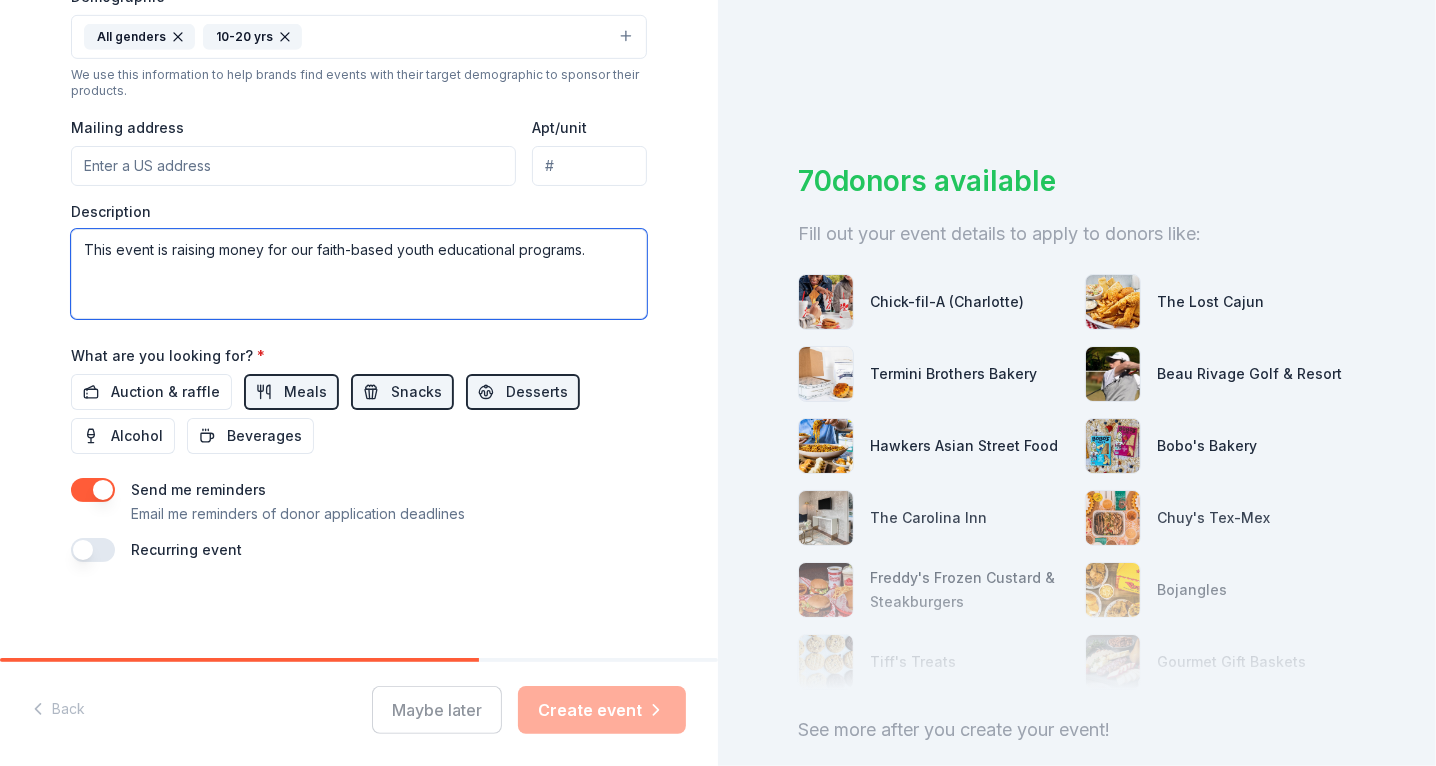 click on "This event is raising money for our faith-based youth educational programs." at bounding box center [359, 274] 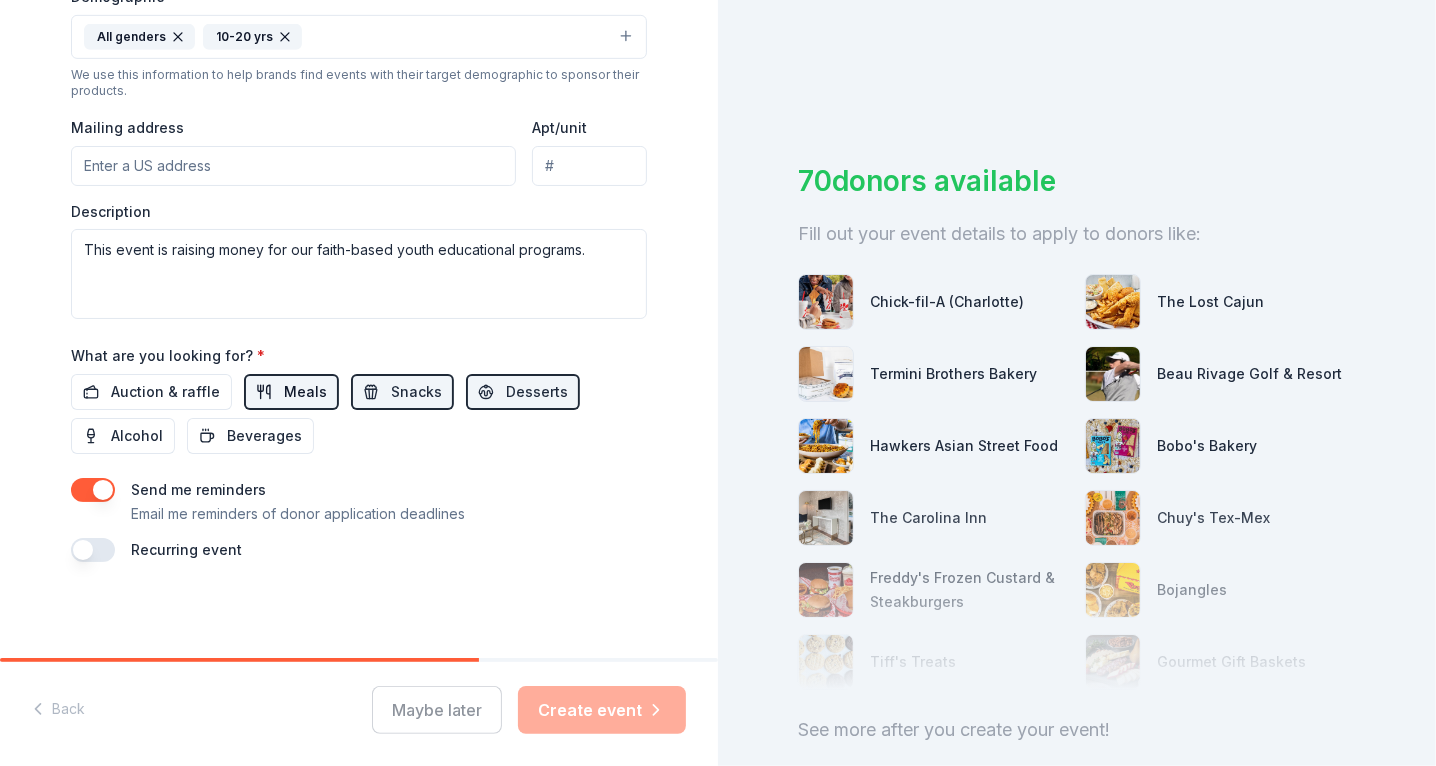 click on "Meals" at bounding box center (305, 392) 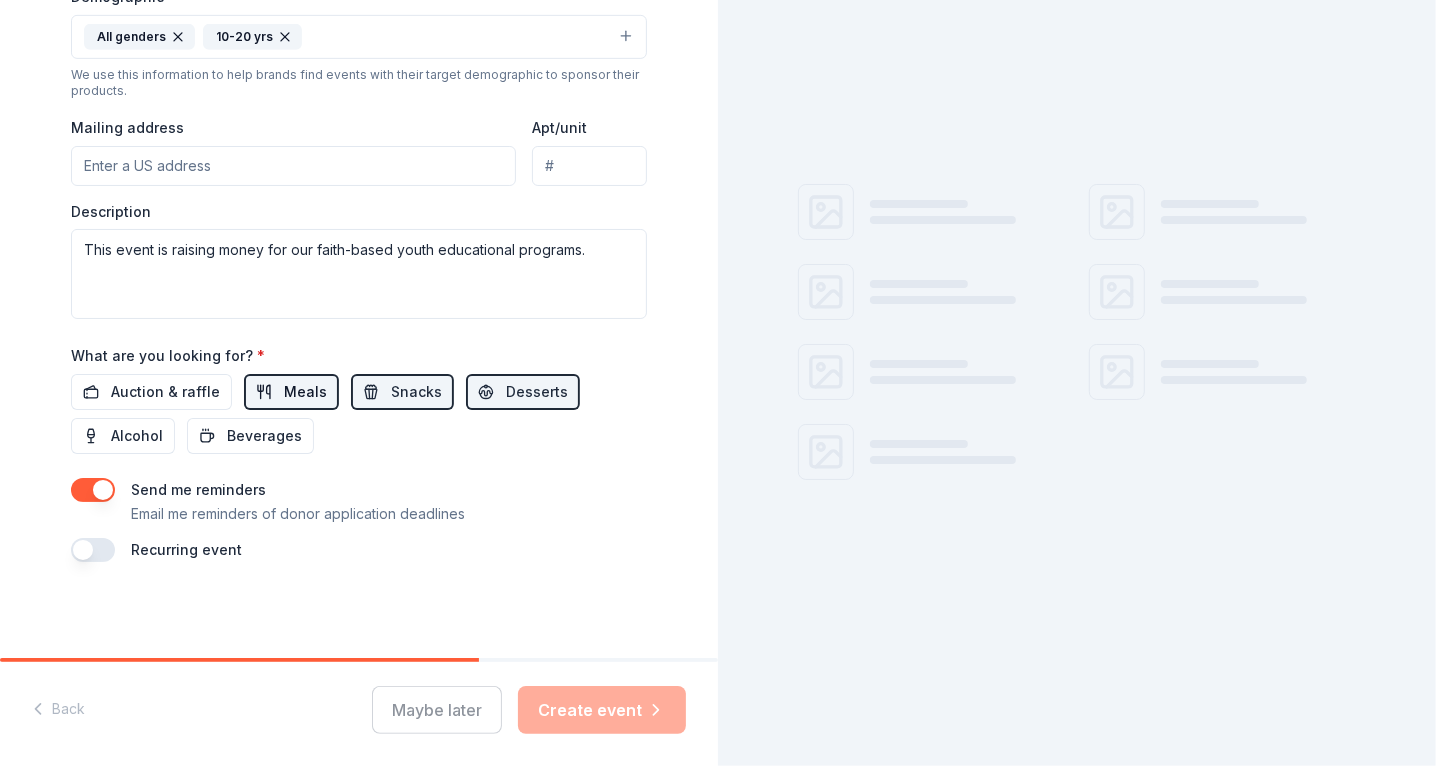 click on "Meals" at bounding box center [305, 392] 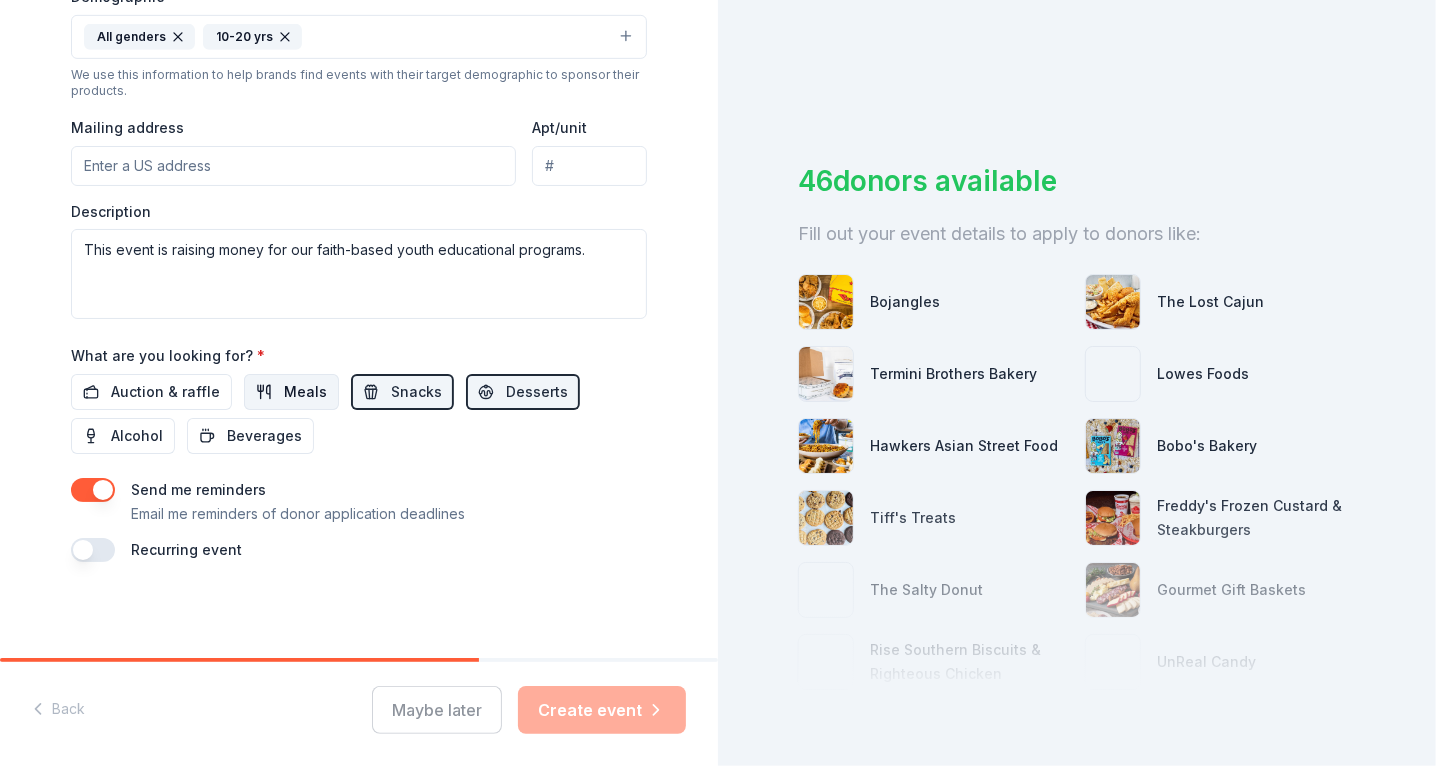 click on "Meals" at bounding box center (305, 392) 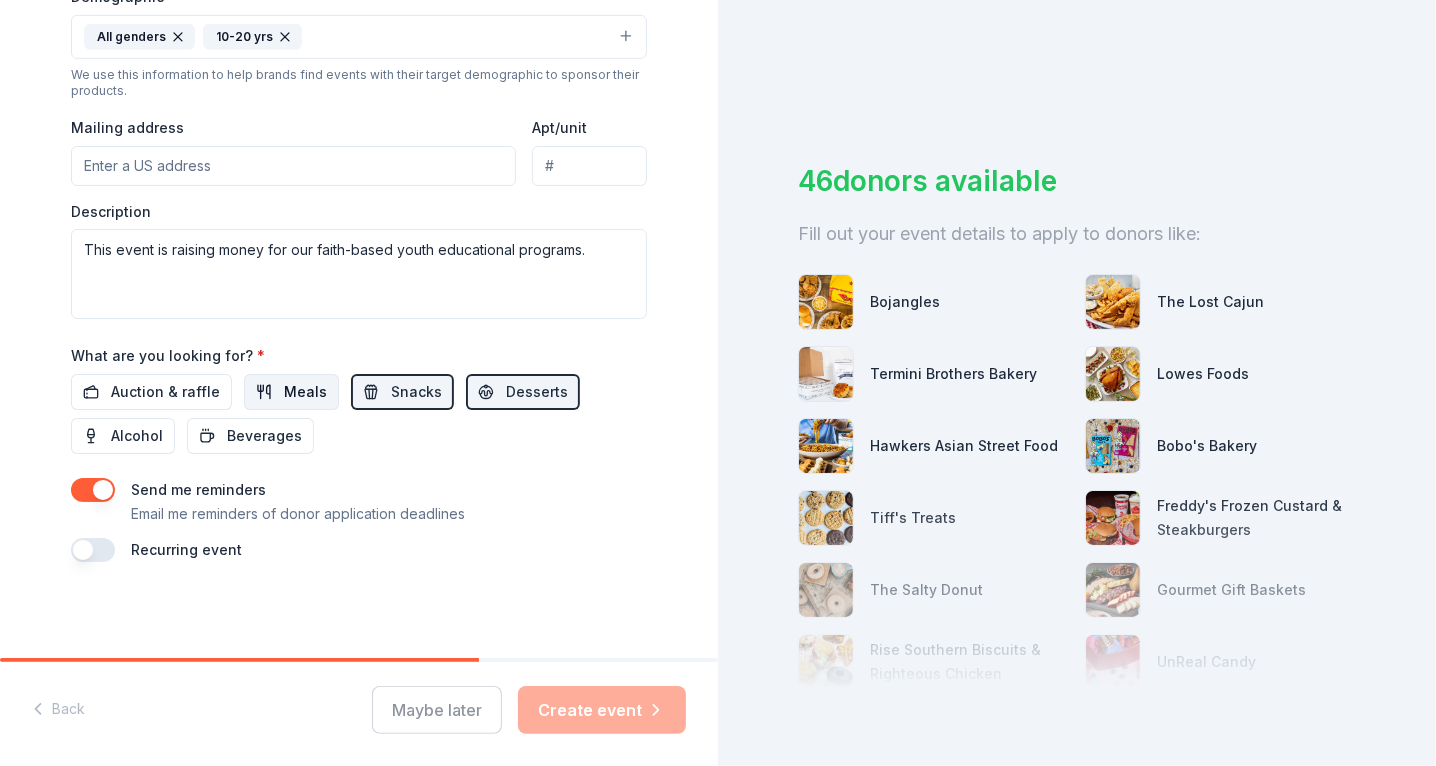 click on "Meals" at bounding box center [305, 392] 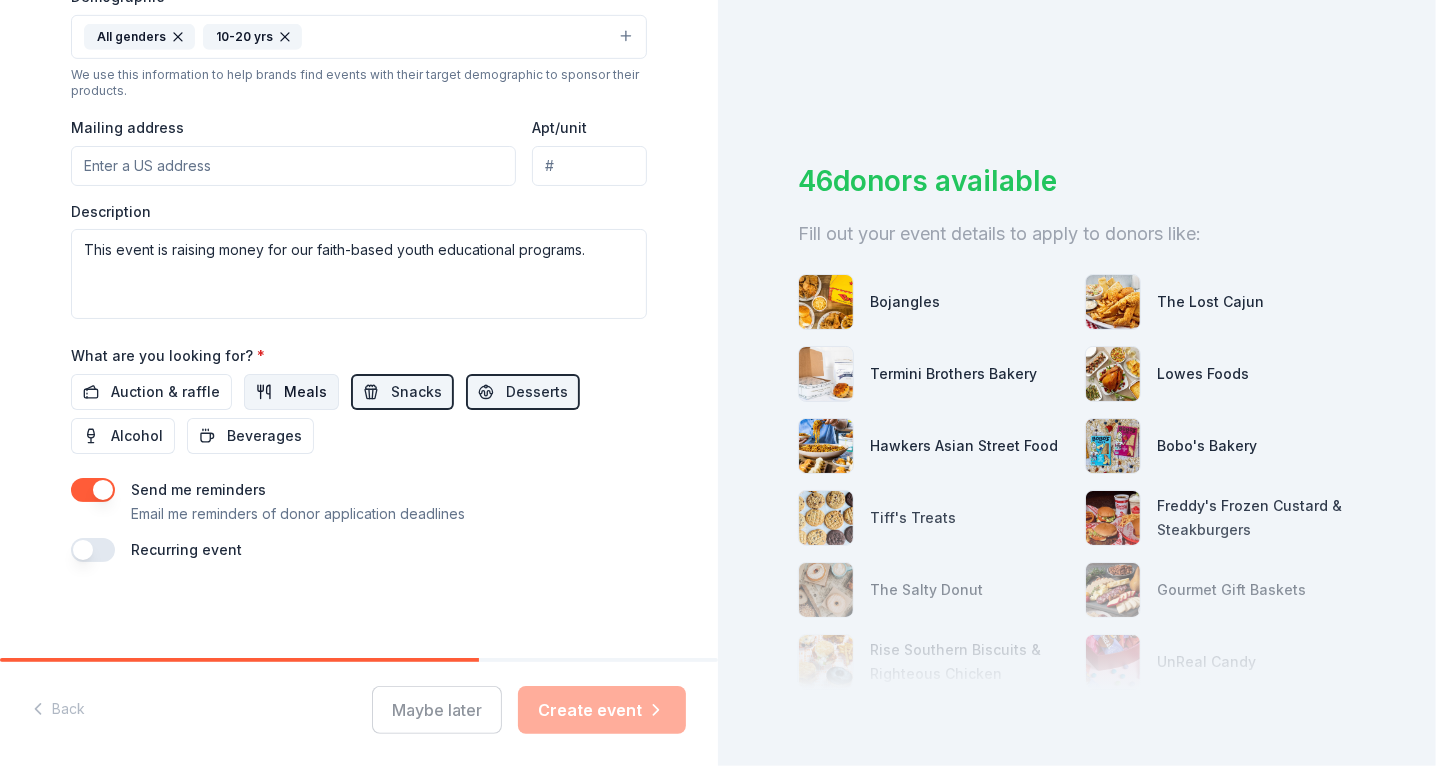 click on "Meals" at bounding box center (305, 392) 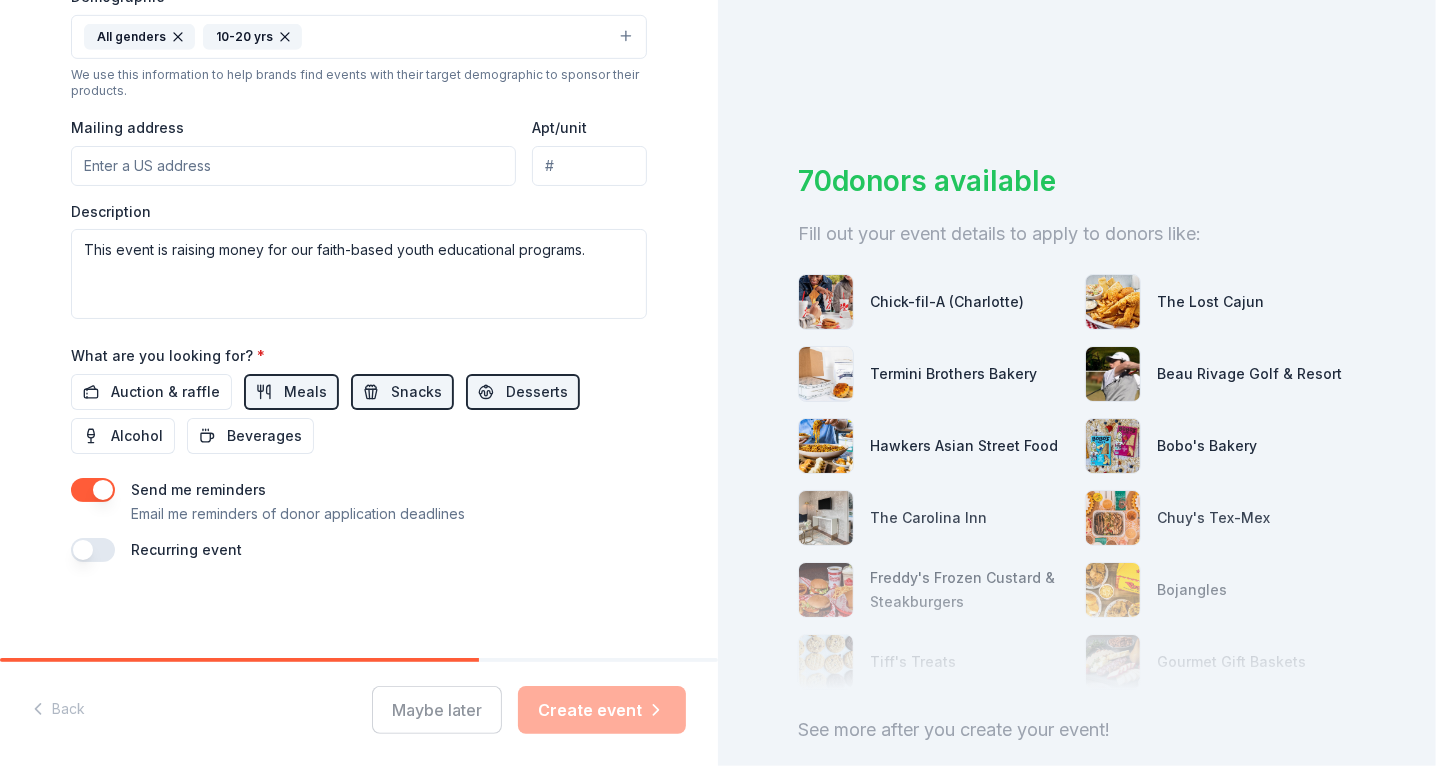 click on "Mailing address" at bounding box center (293, 166) 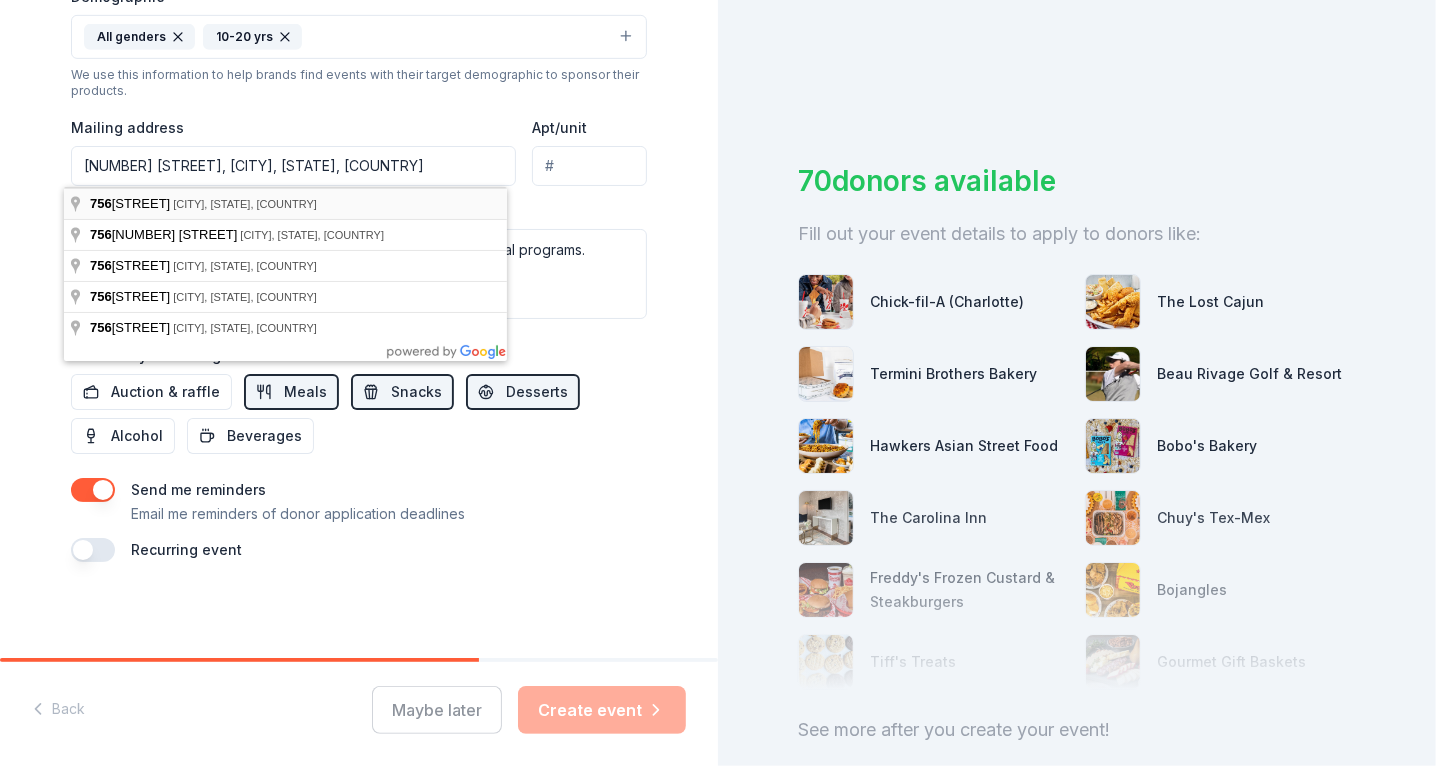 type on "[NUMBER] [STREET], [CITY], [STATE], [ZIP]" 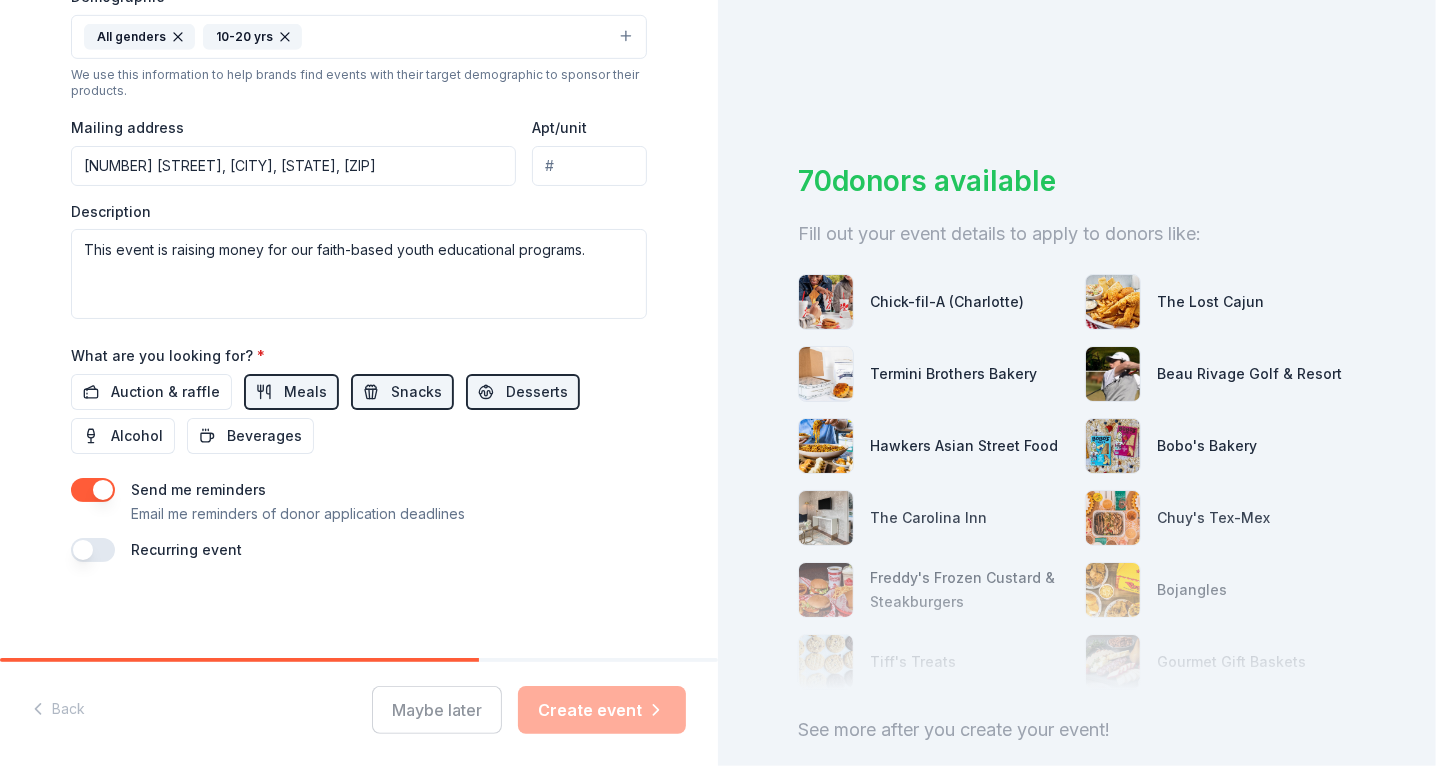 click on "Apt/unit" at bounding box center [589, 166] 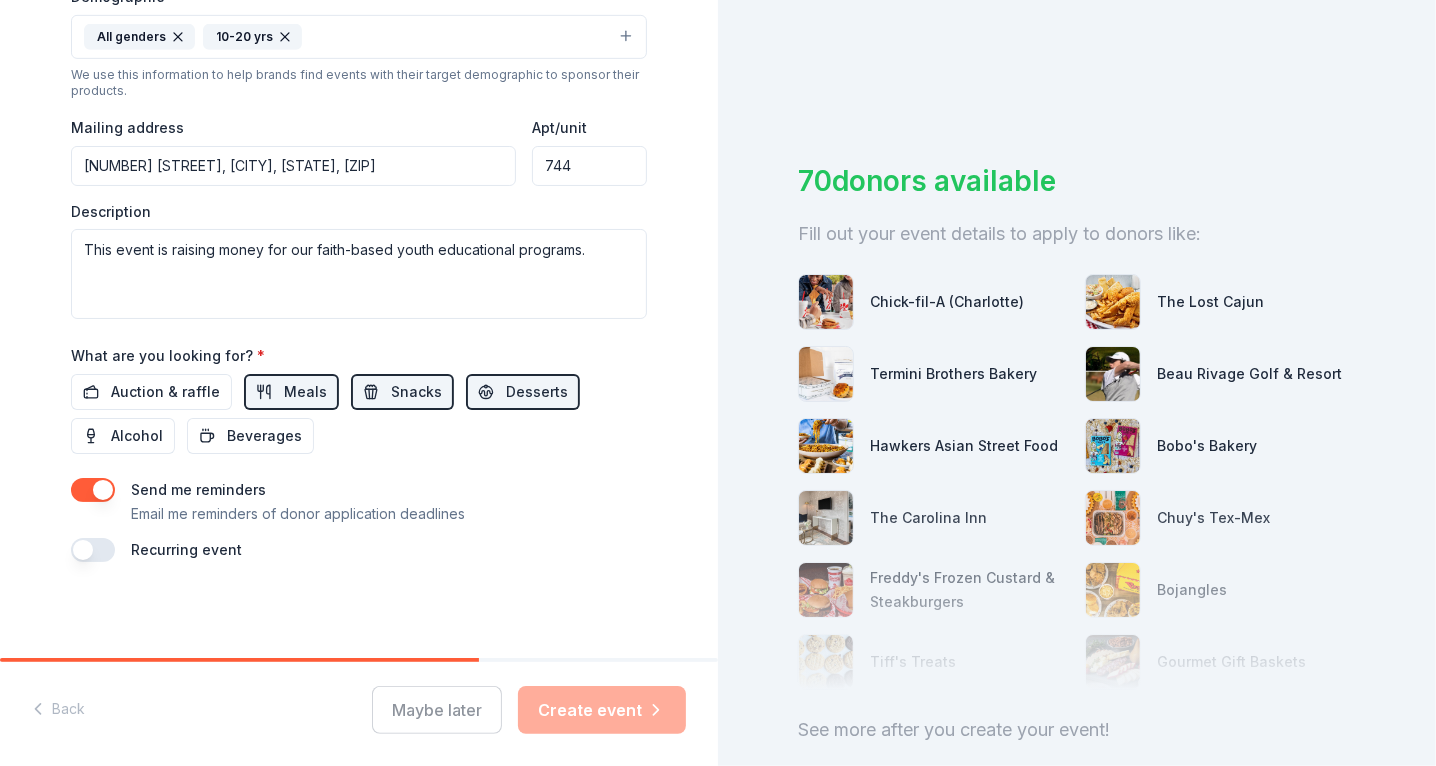 type on "744" 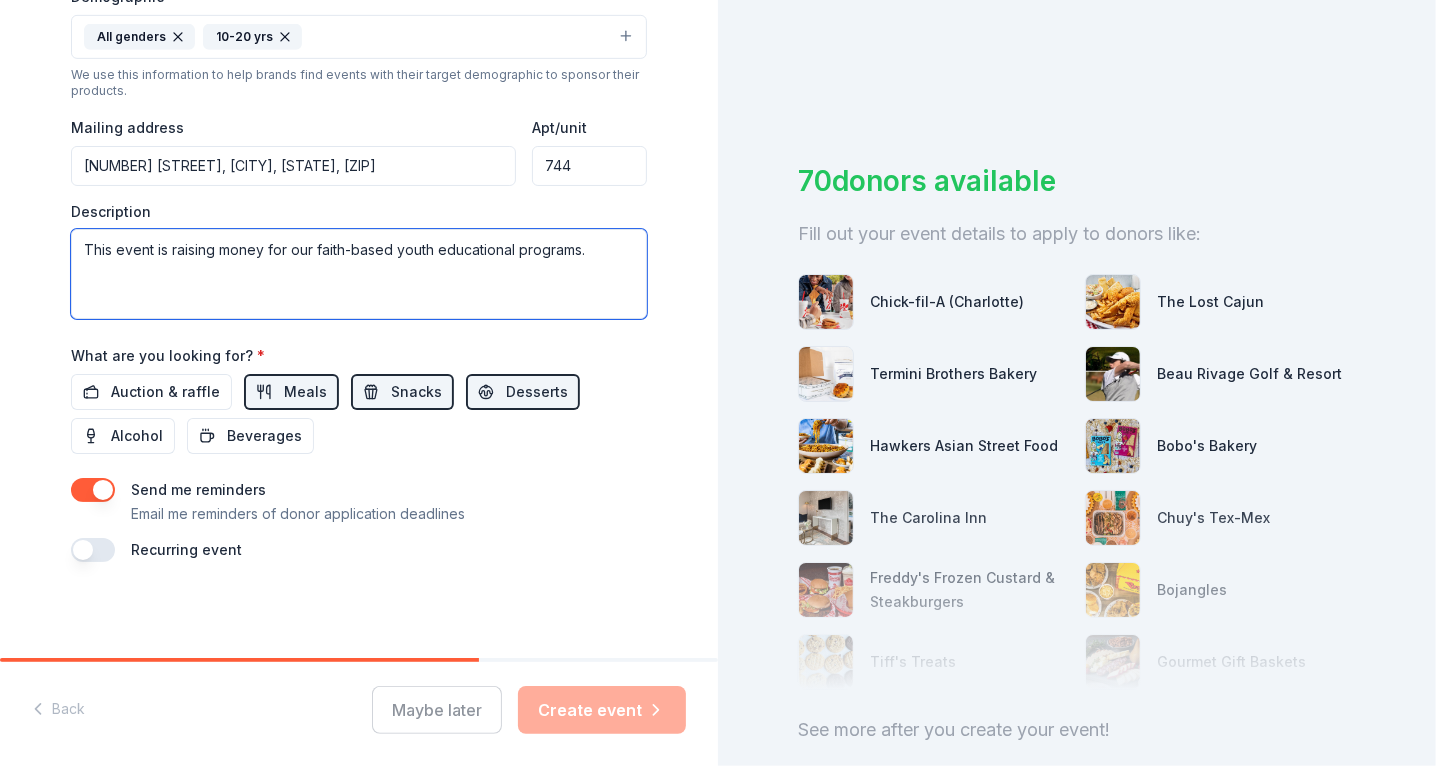 click on "This event is raising money for our faith-based youth educational programs." at bounding box center (359, 274) 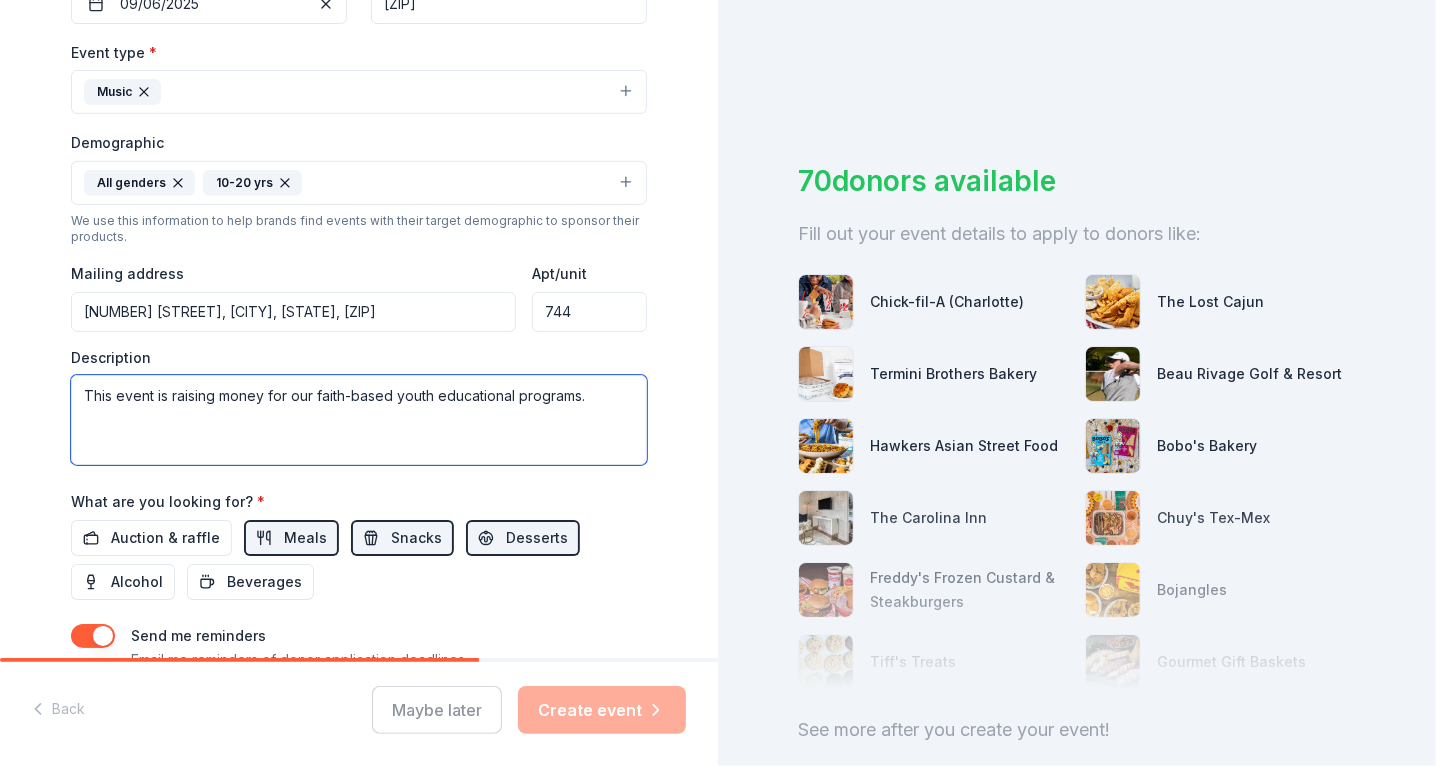 scroll, scrollTop: 518, scrollLeft: 0, axis: vertical 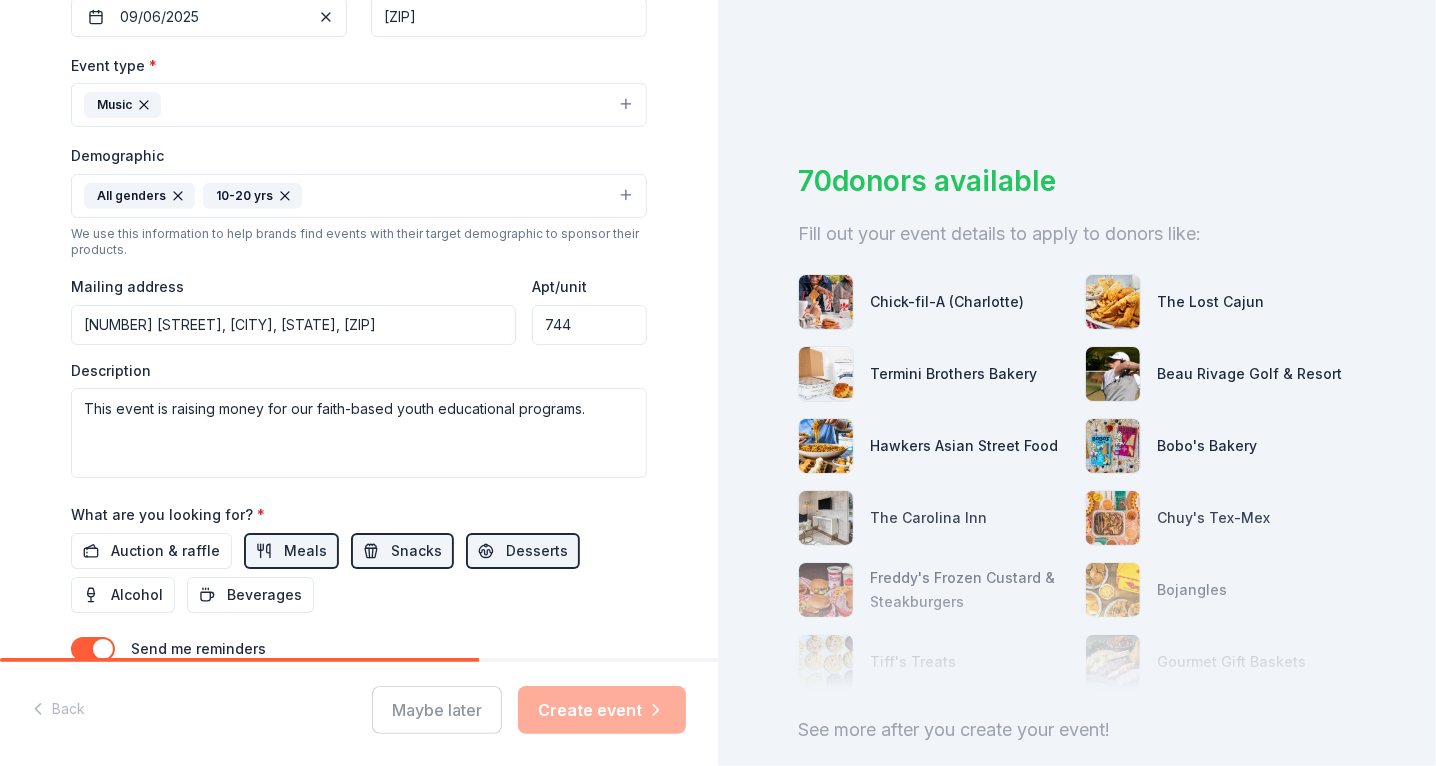 click on "[ZIP]" at bounding box center (509, 17) 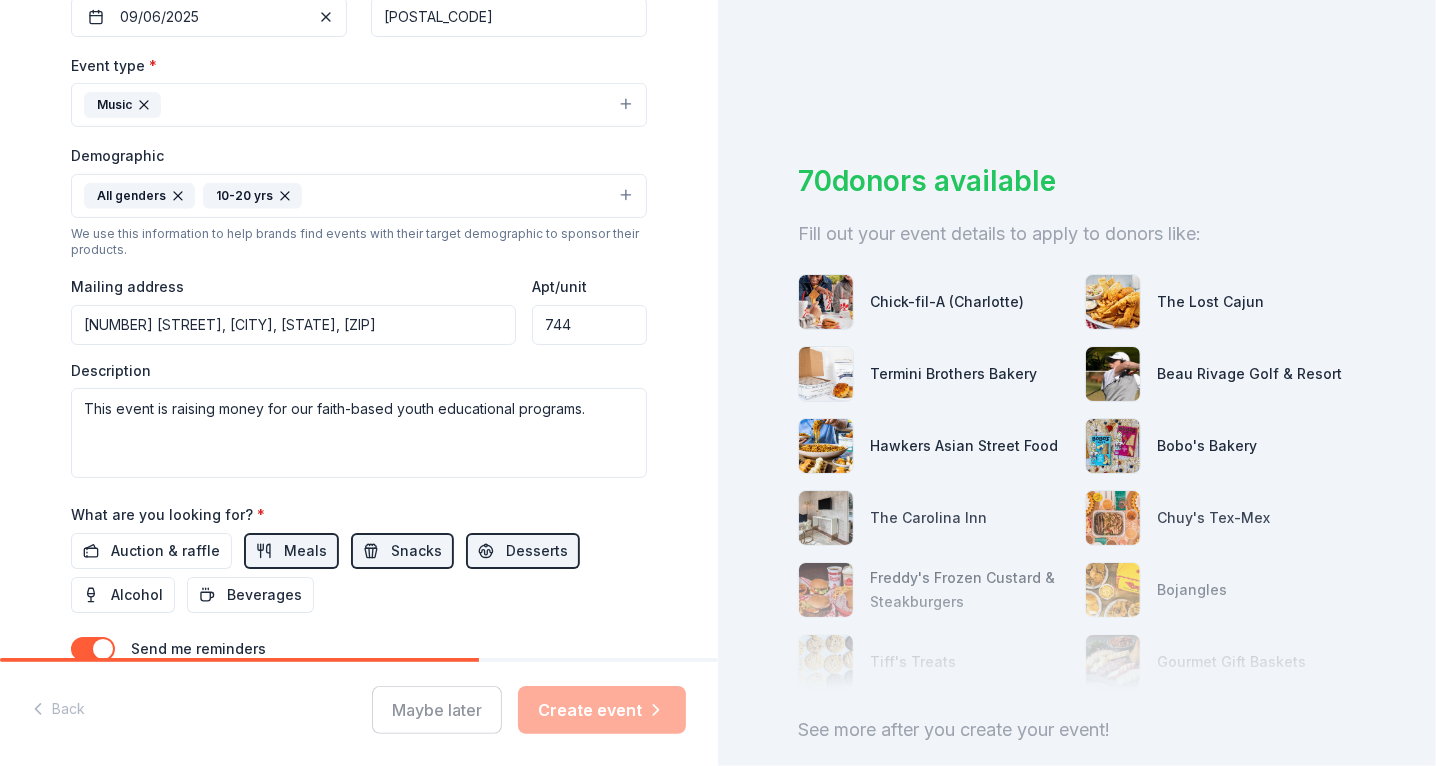 type on "[POSTAL_CODE]" 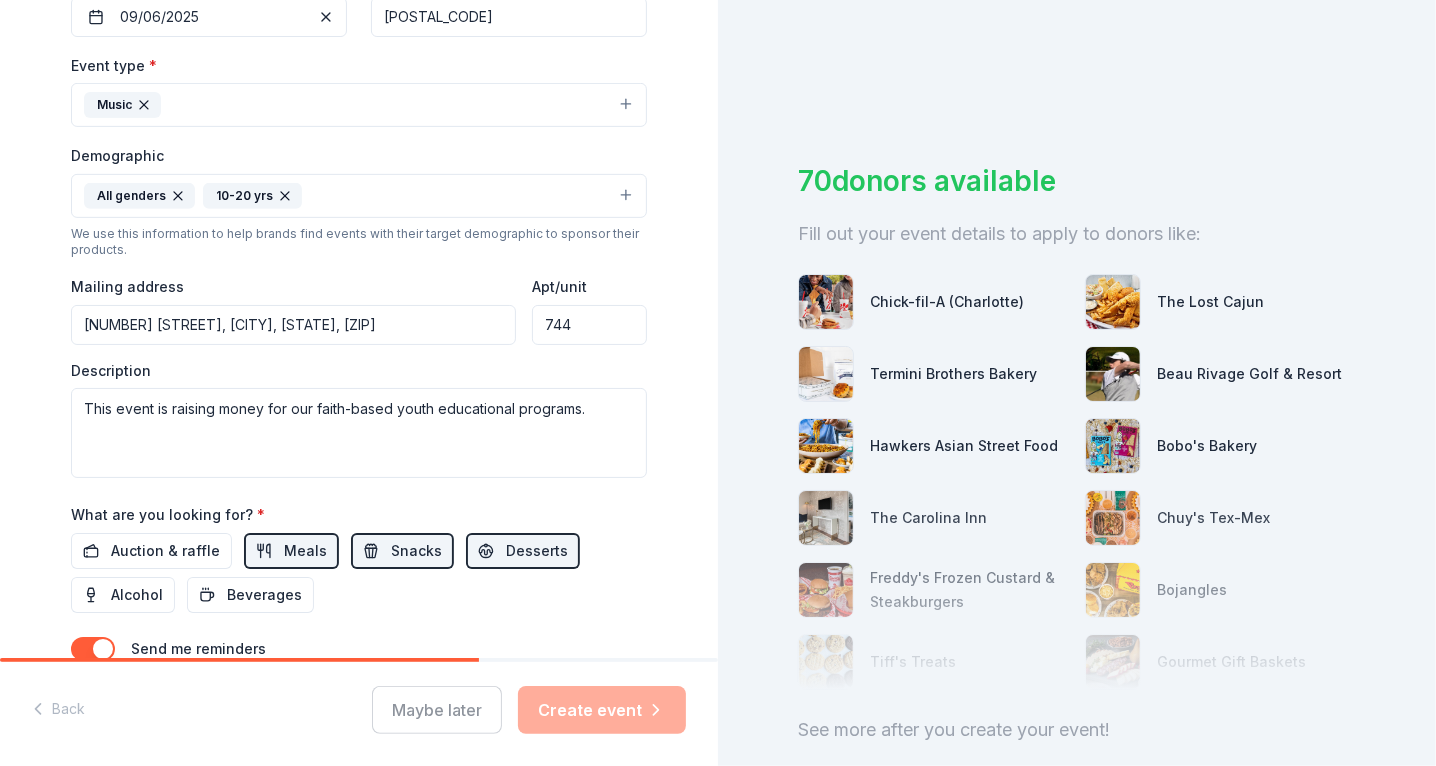 type 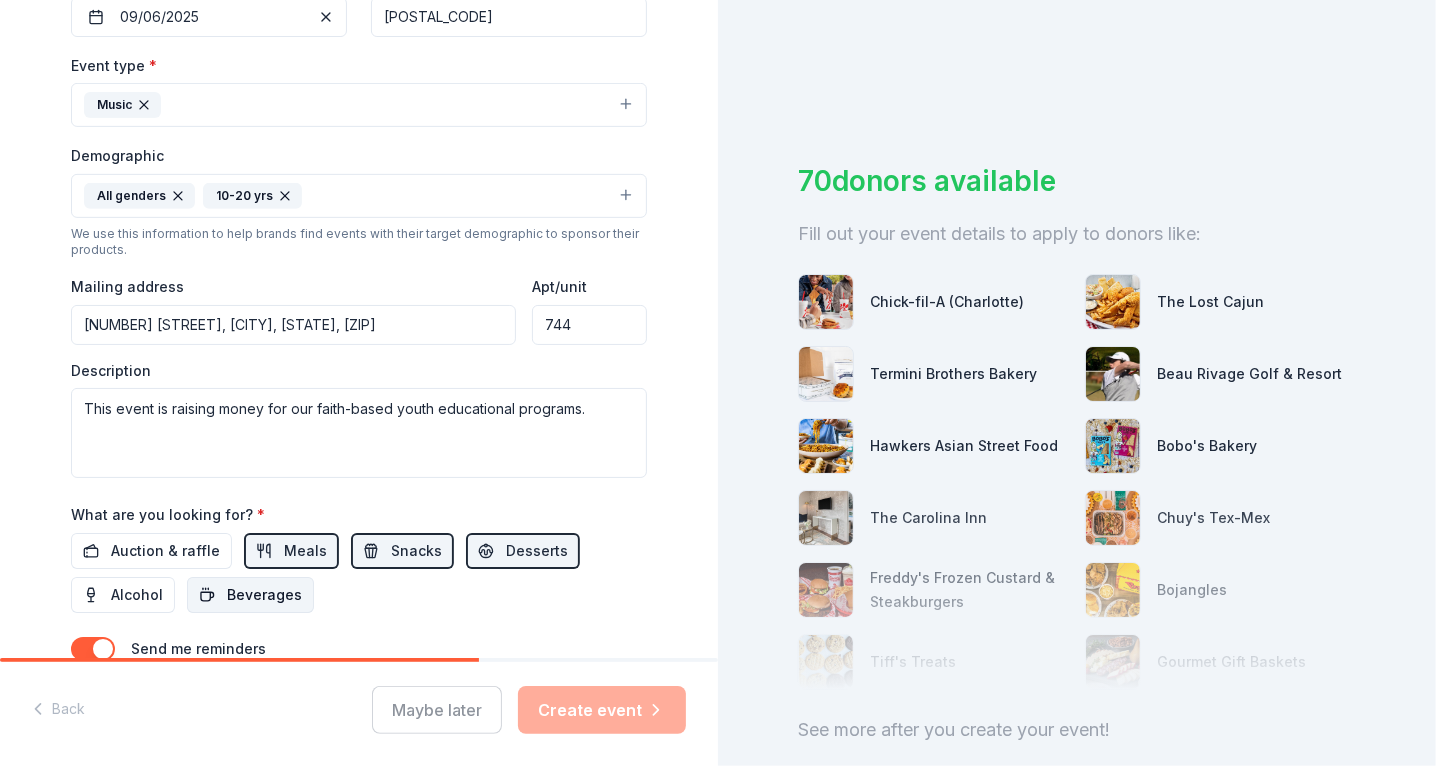click on "Beverages" at bounding box center [264, 595] 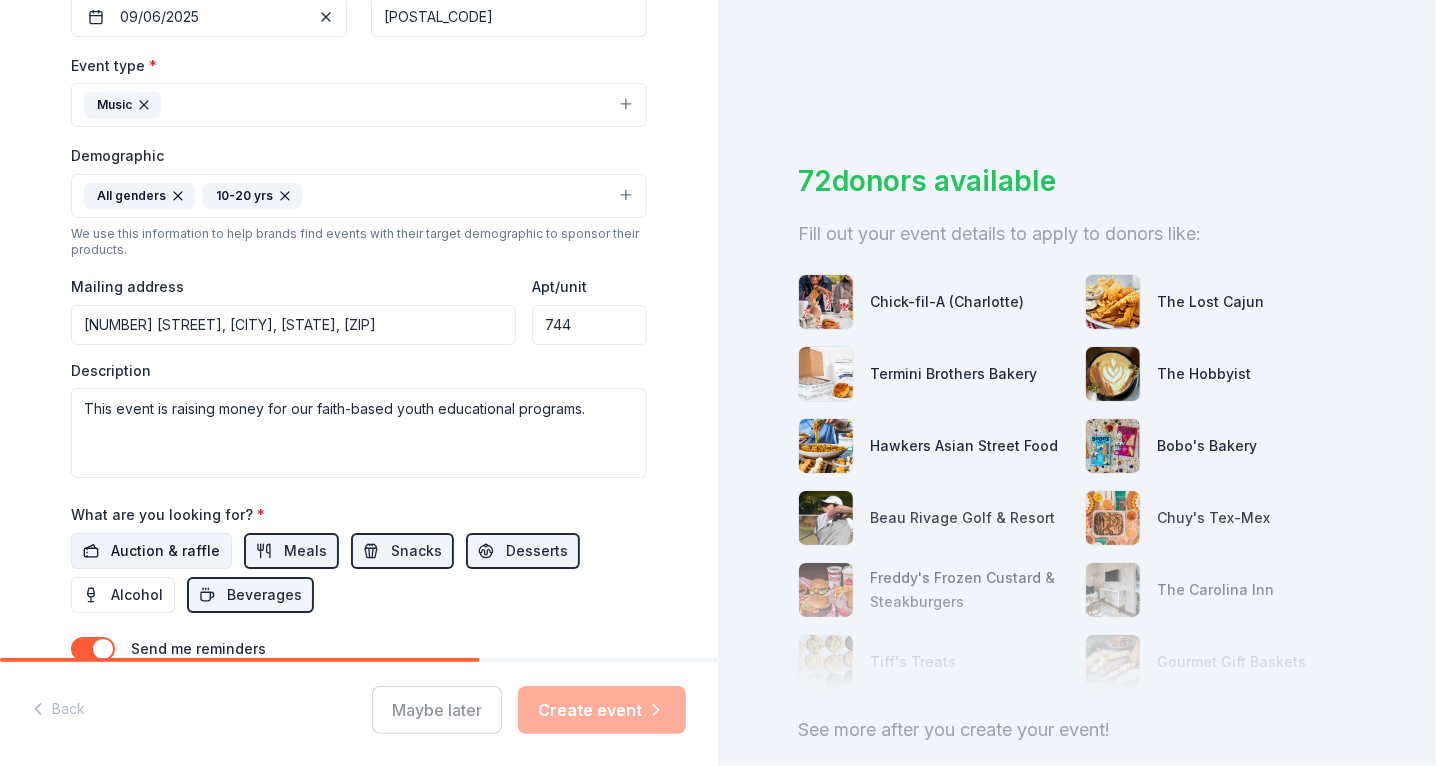 click on "Auction & raffle" at bounding box center [165, 551] 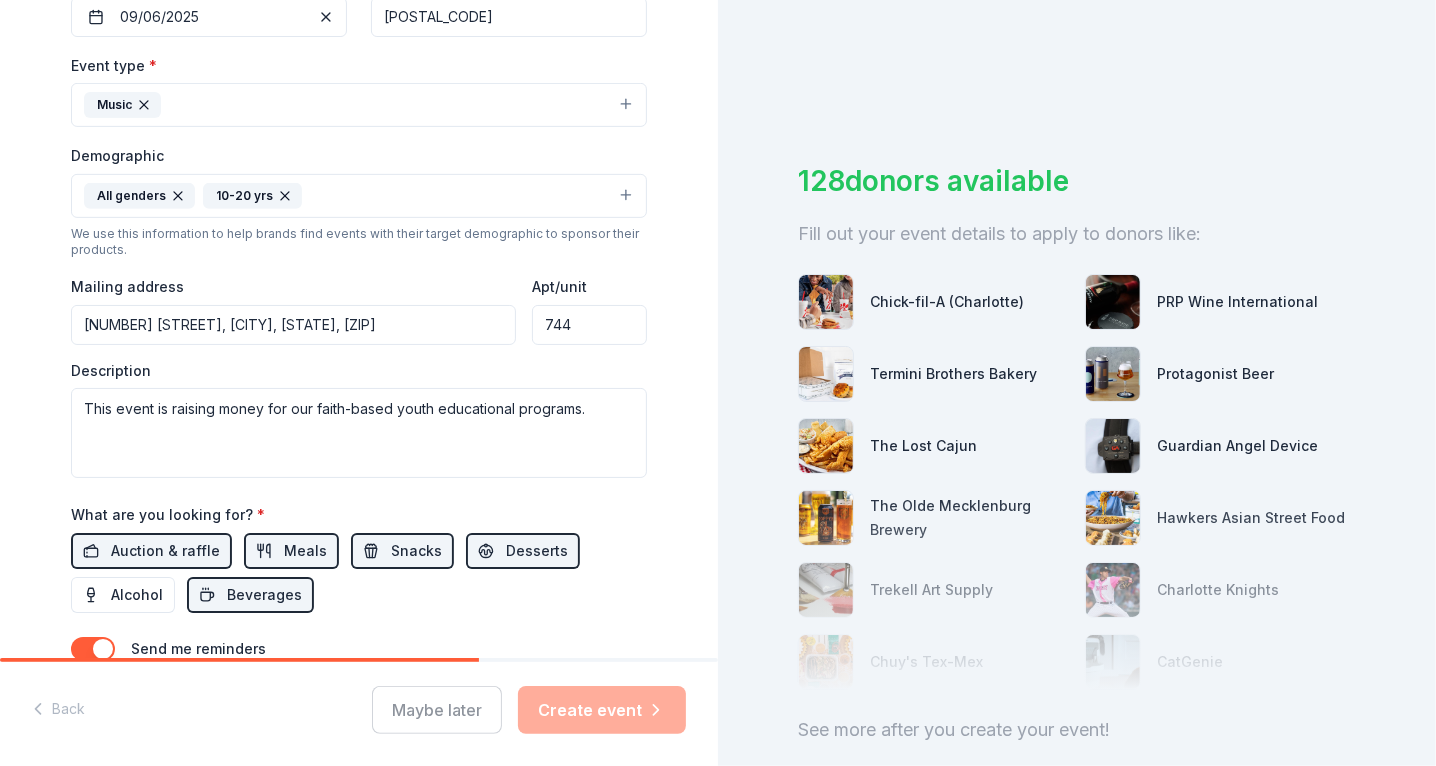 scroll, scrollTop: 558, scrollLeft: 0, axis: vertical 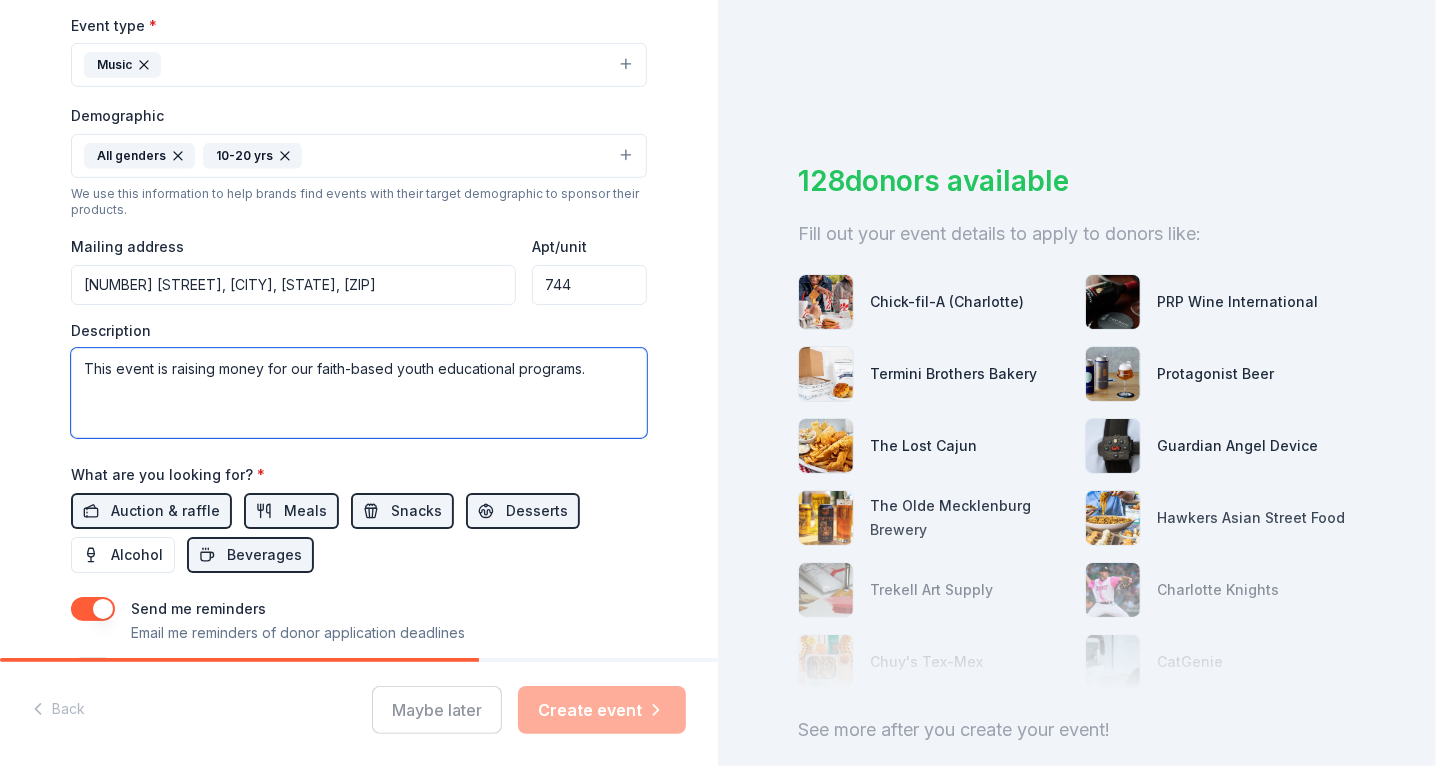 click on "This event is raising money for our faith-based youth educational programs." at bounding box center [359, 393] 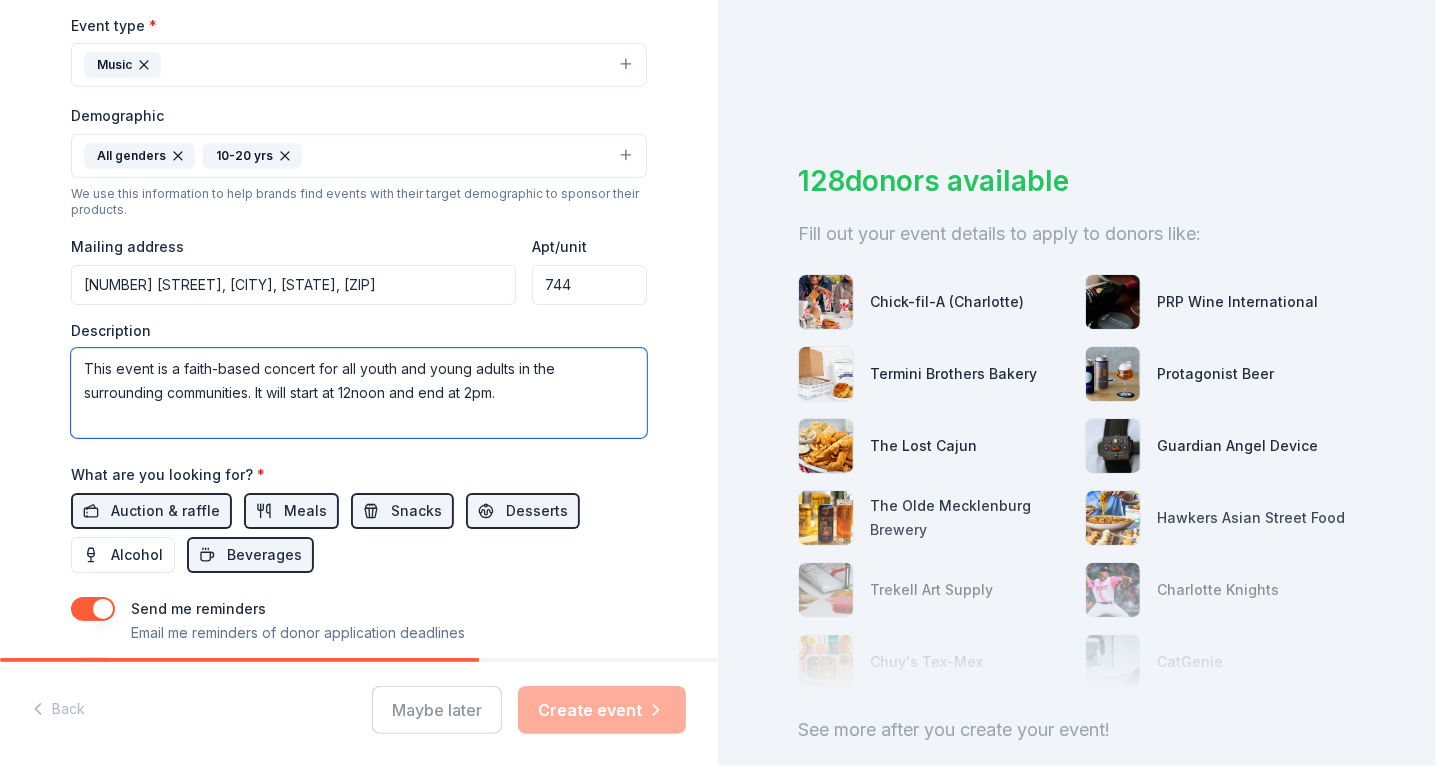 click on "This event is a faith-based concert for all youth and young adults in the surrounding communities. It will start at 12noon and end at 2pm." at bounding box center [359, 393] 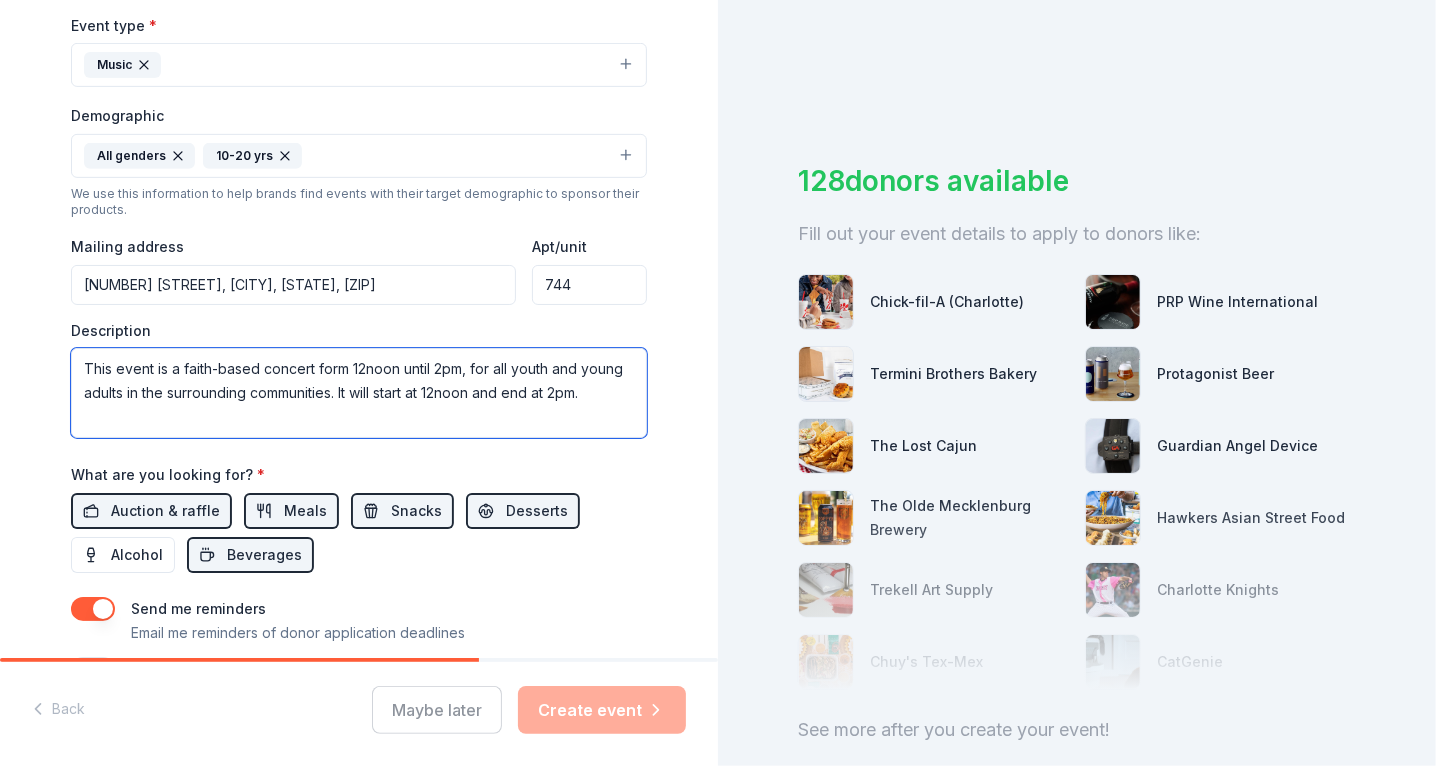 click on "This event is a faith-based concert form 12noon until 2pm, for all youth and young adults in the surrounding communities. It will start at 12noon and end at 2pm." at bounding box center [359, 393] 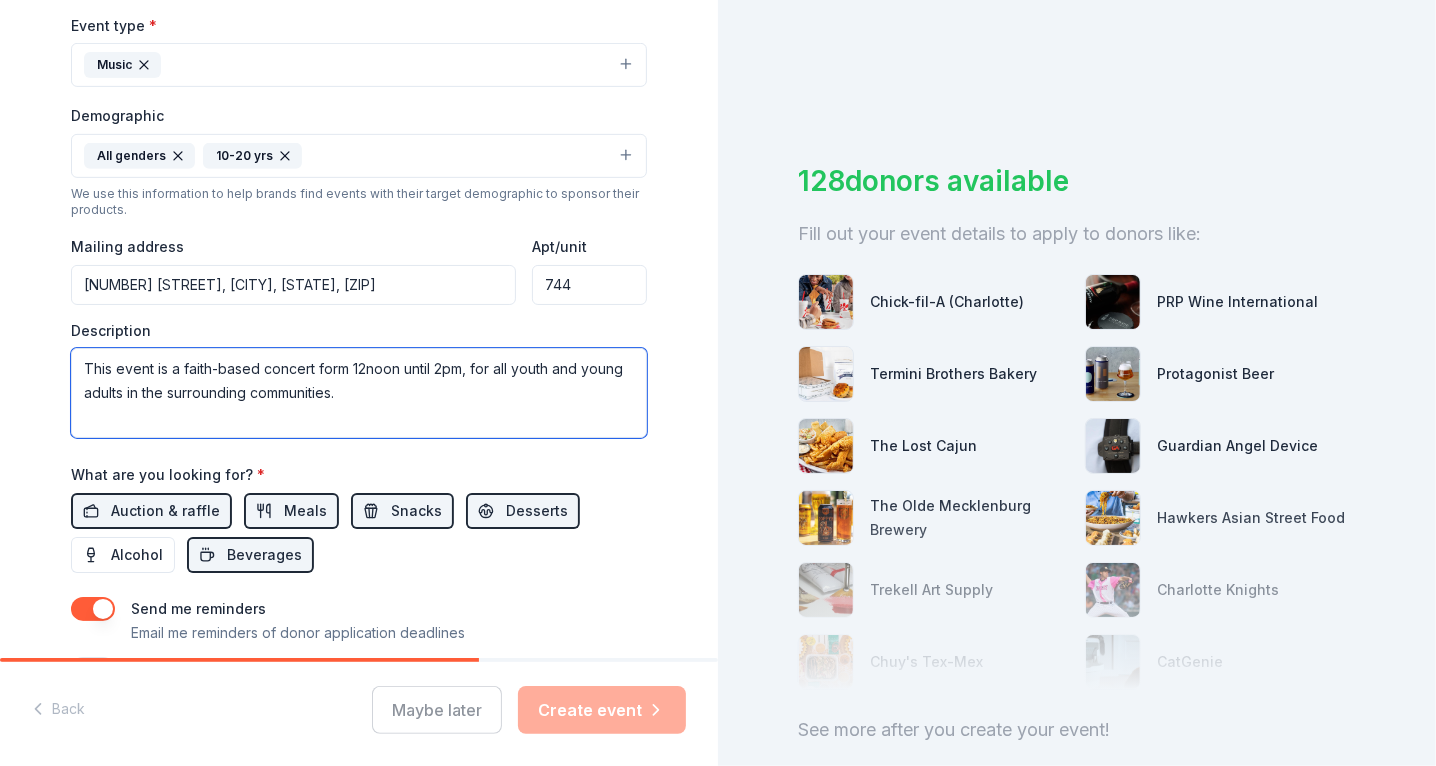 click on "This event is a faith-based concert form 12noon until 2pm, for all youth and young adults in the surrounding communities." at bounding box center (359, 393) 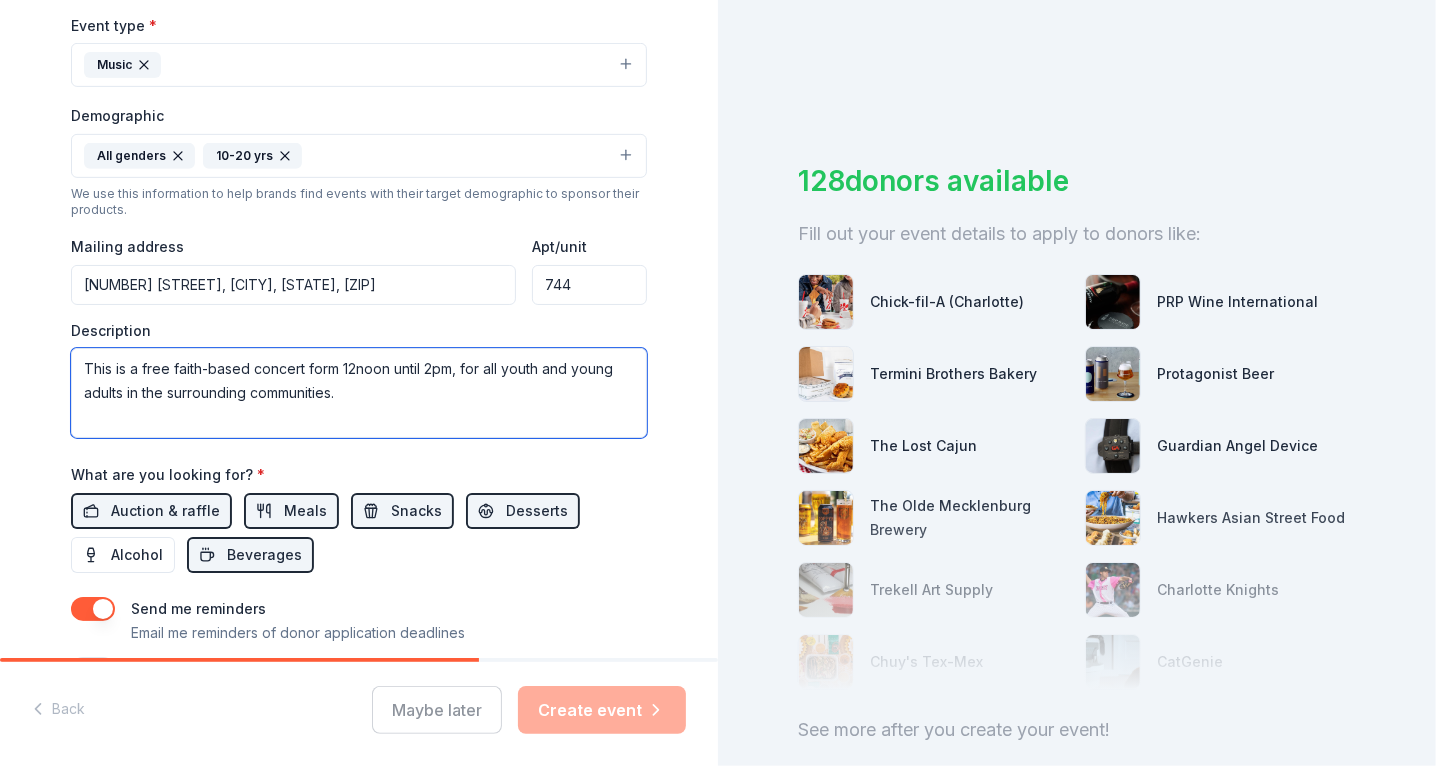 click on "This is a free faith-based concert form 12noon until 2pm, for all youth and young adults in the surrounding communities." at bounding box center (359, 393) 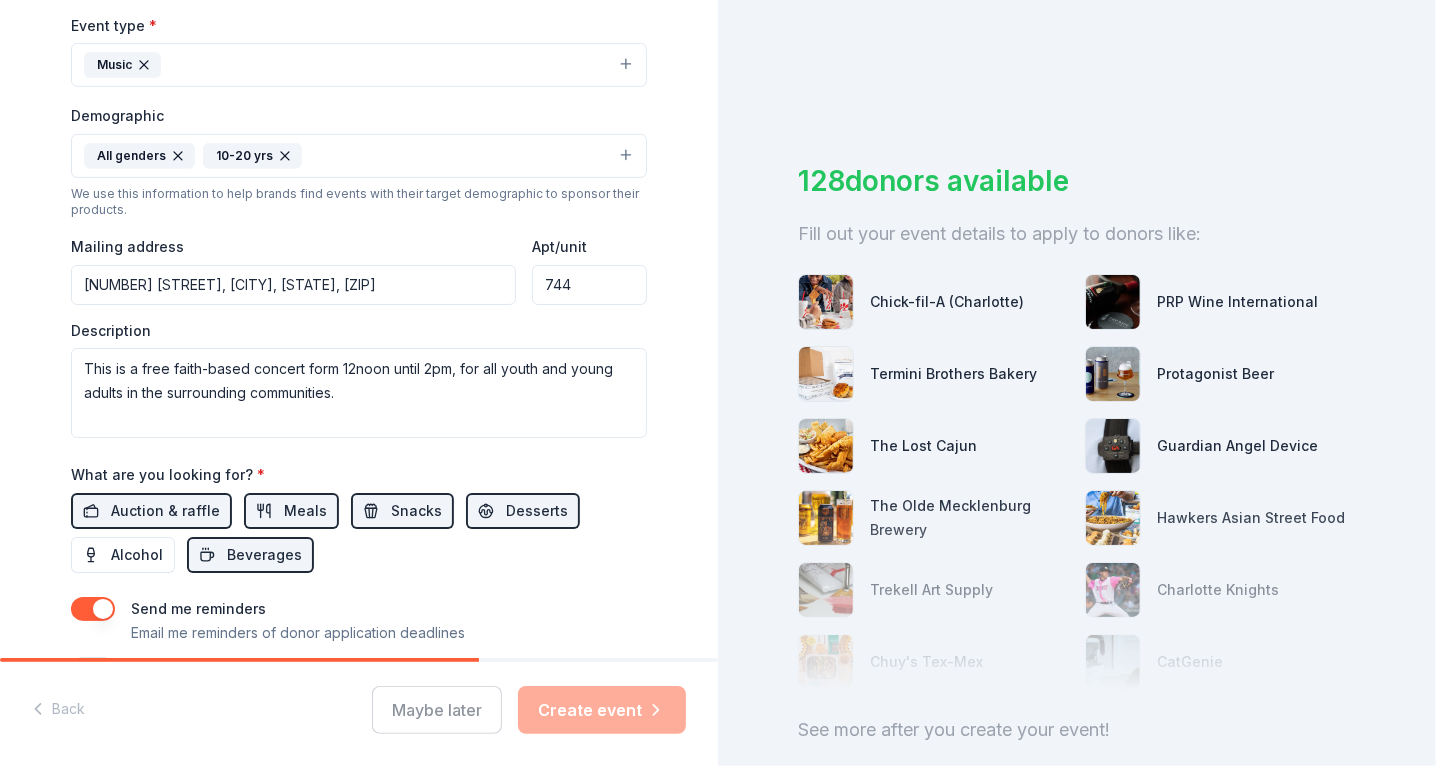 click on "Send me reminders Email me reminders of donor application deadlines" at bounding box center [298, 621] 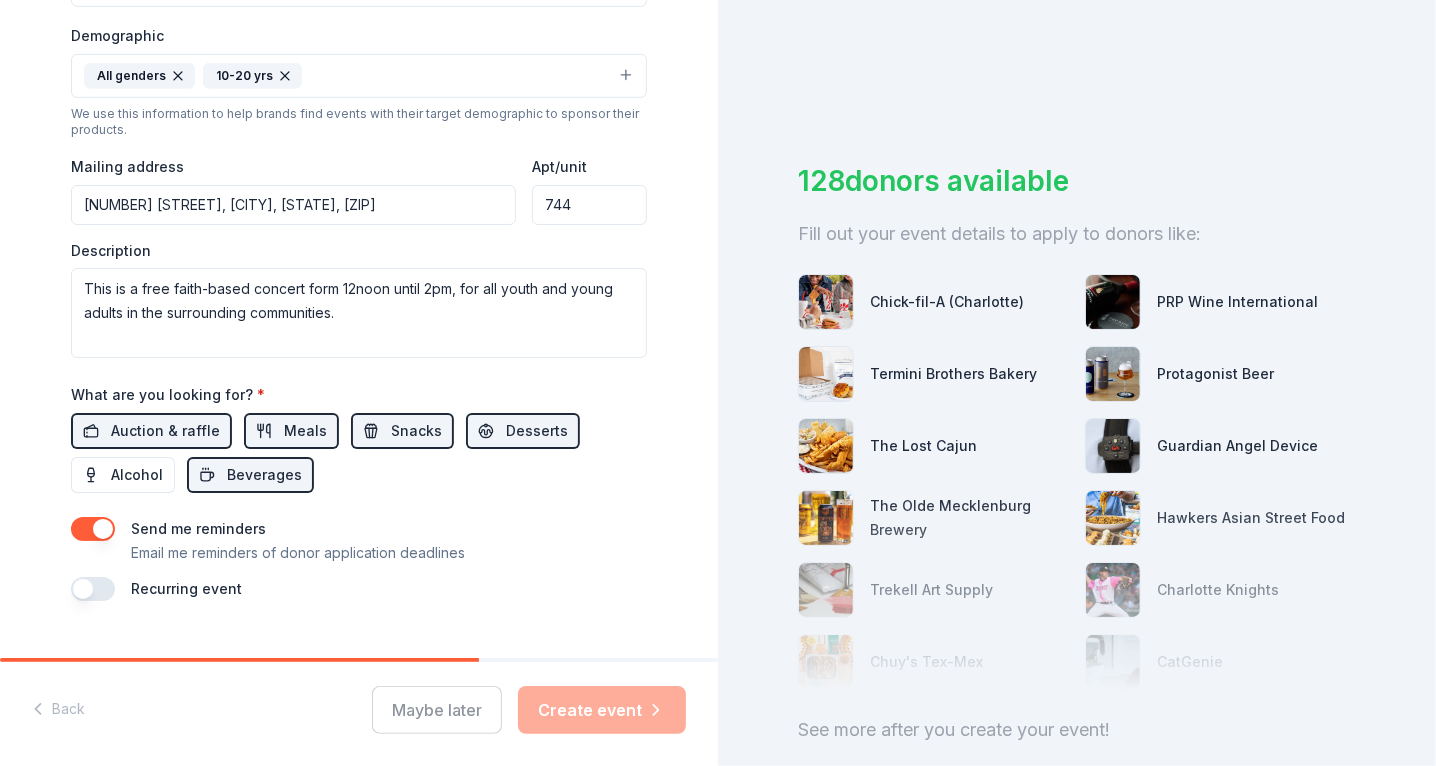 scroll, scrollTop: 678, scrollLeft: 0, axis: vertical 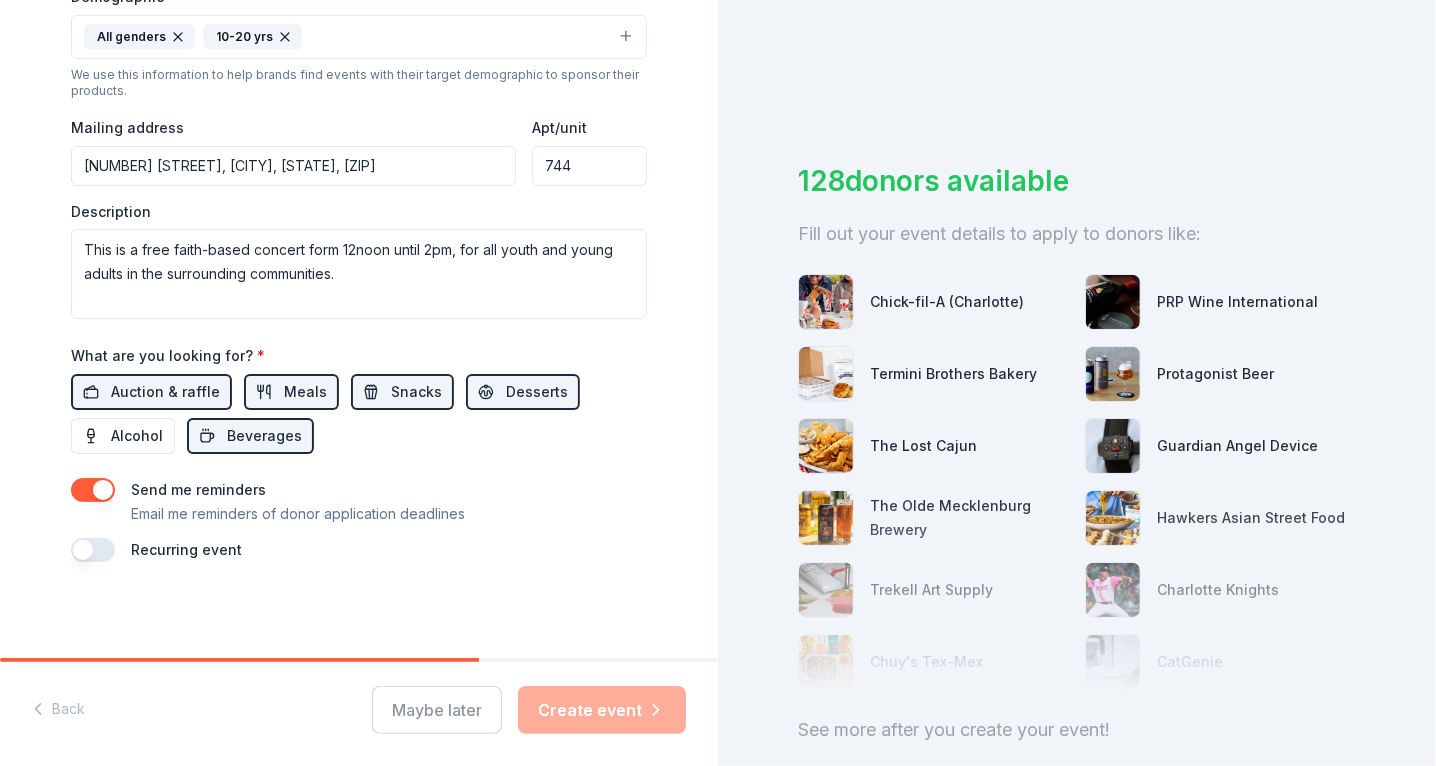click on "Sold Out for His Glory Concert 30 /100 Event website Attendance * 30 Date * 09/06/2025 ZIP code * [ZIP] Event type * Music Demographic All genders 10-20 yrs We use this information to help brands find events with their target demographic to sponsor their products. Mailing address [NUMBER] [STREET], [CITY], [STATE], [ZIP] Apt/unit 744 Description This is a free faith-based concert form 12noon until 2pm, for all youth and young adults in the surrounding communities.   What are you looking for? * Auction & raffle Meals Snacks Desserts Alcohol Beverages Send me reminders Email me reminders of donor application deadlines Recurring event" at bounding box center (359, -10) 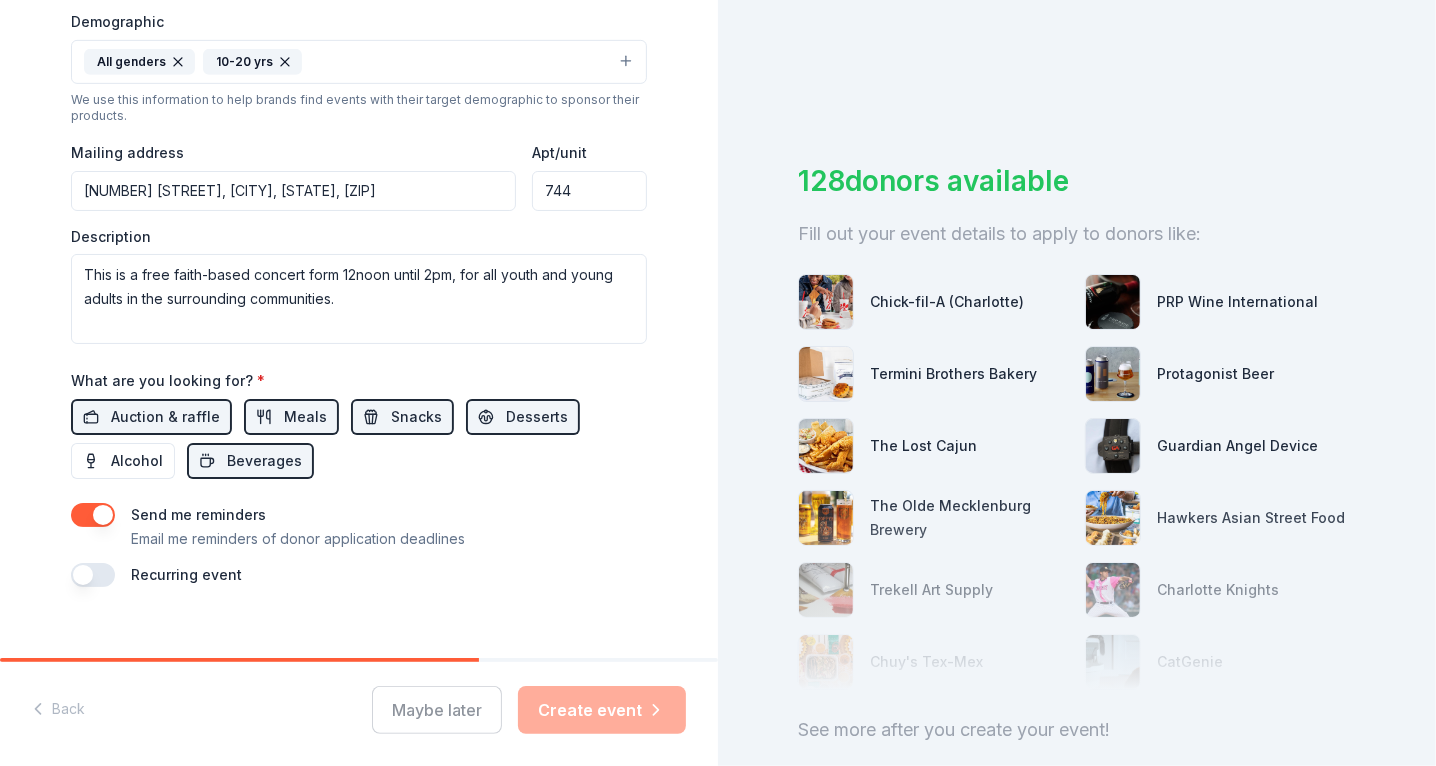 scroll, scrollTop: 638, scrollLeft: 0, axis: vertical 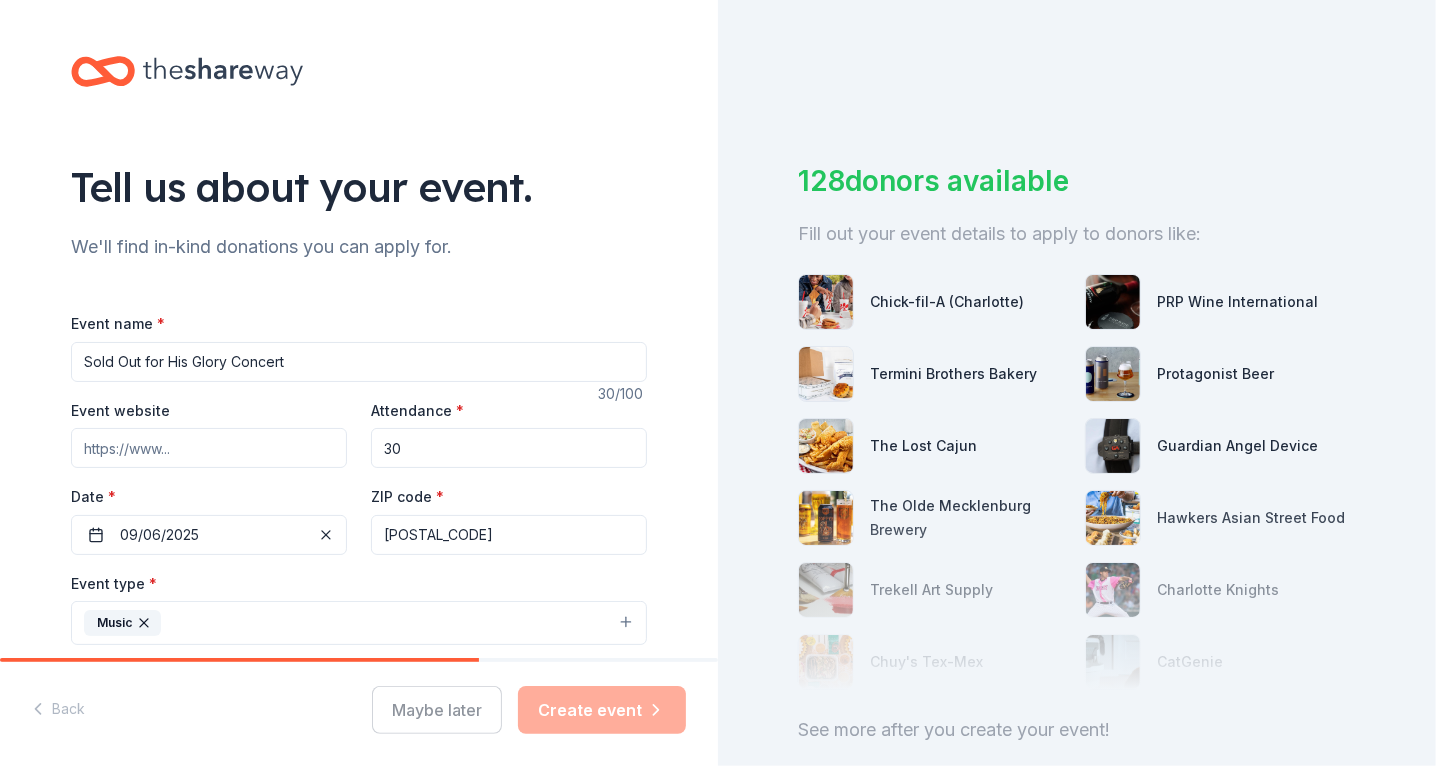 click on "Sold Out for His Glory Concert" at bounding box center (359, 362) 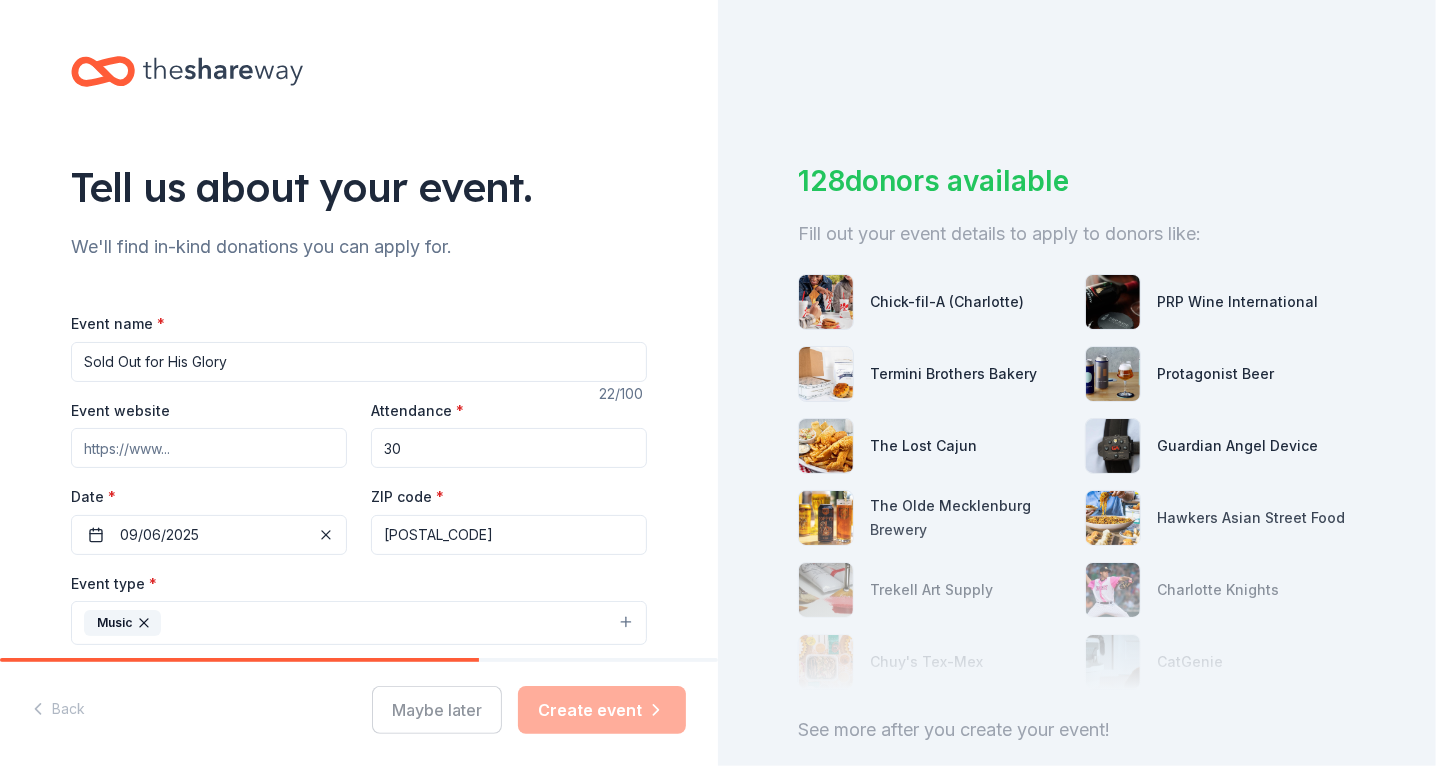 click on "Sold Out for His Glory" at bounding box center (359, 362) 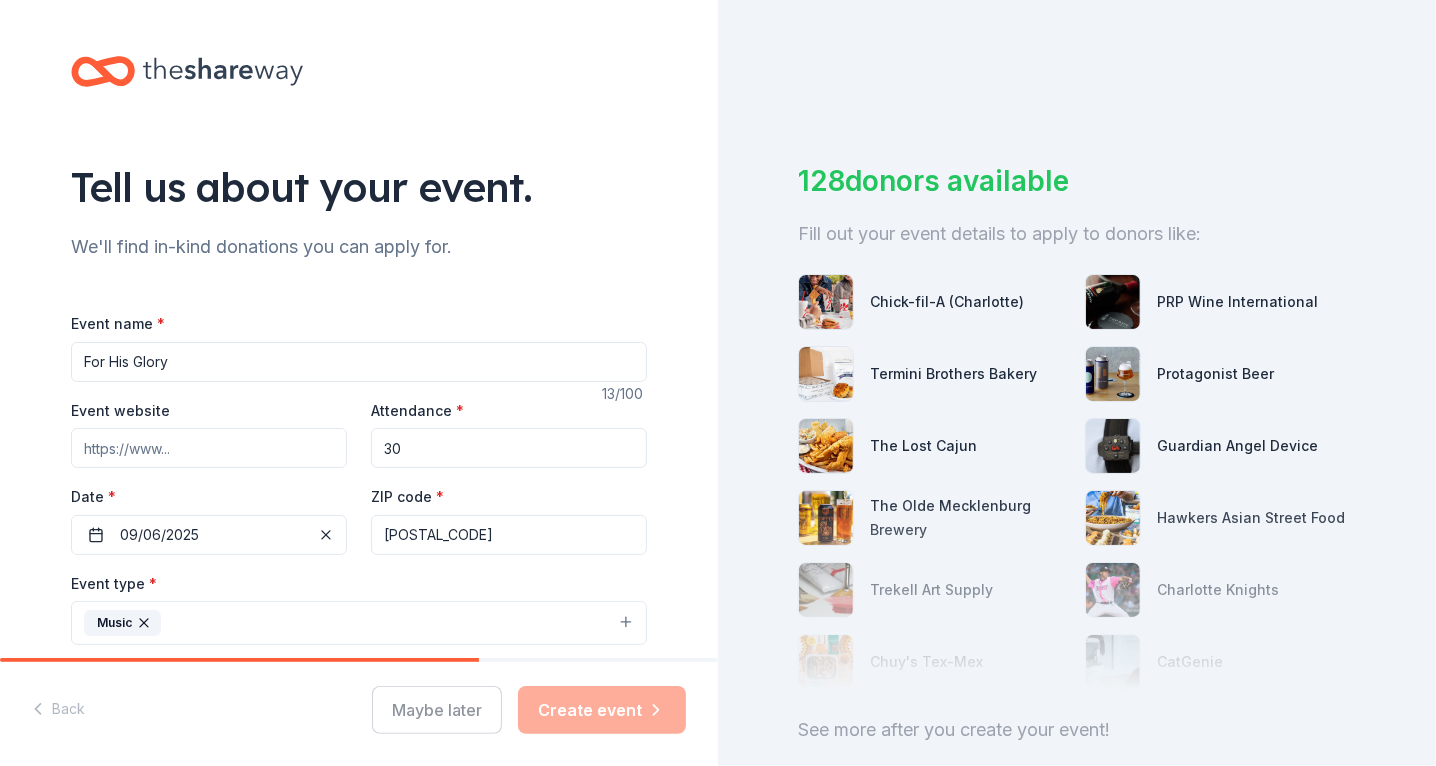 click on "For His Glory" at bounding box center (359, 362) 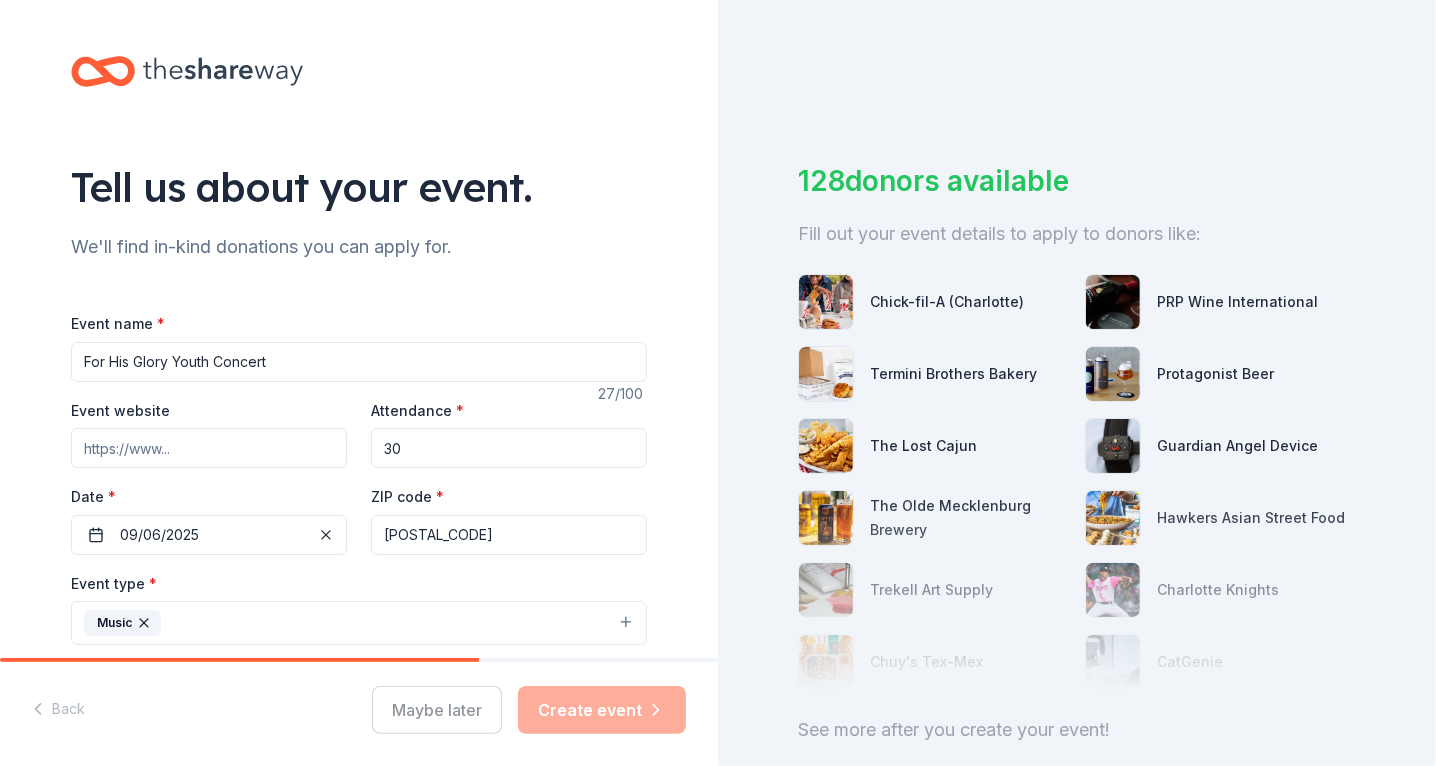 type on "For His Glory Youth Concert" 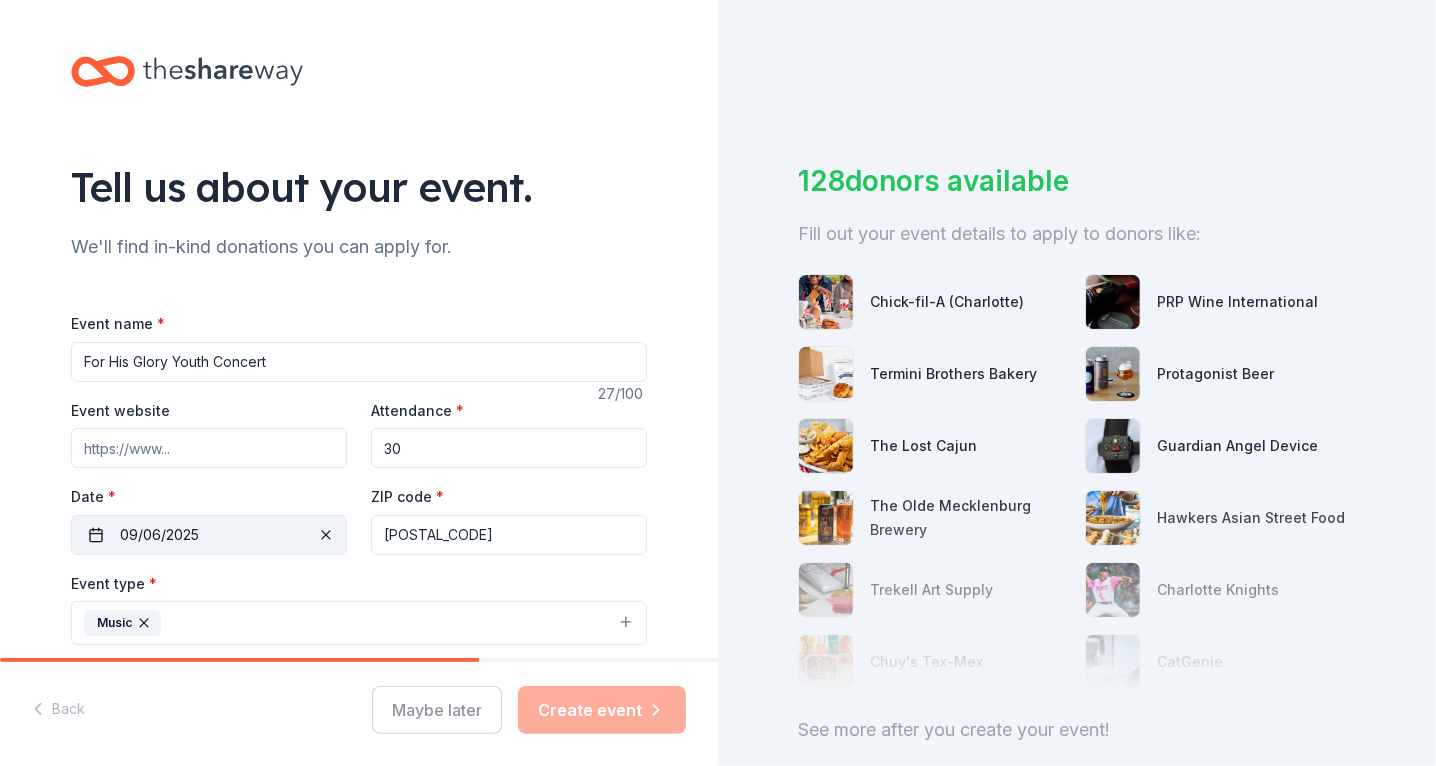 click on "09/06/2025" at bounding box center (209, 535) 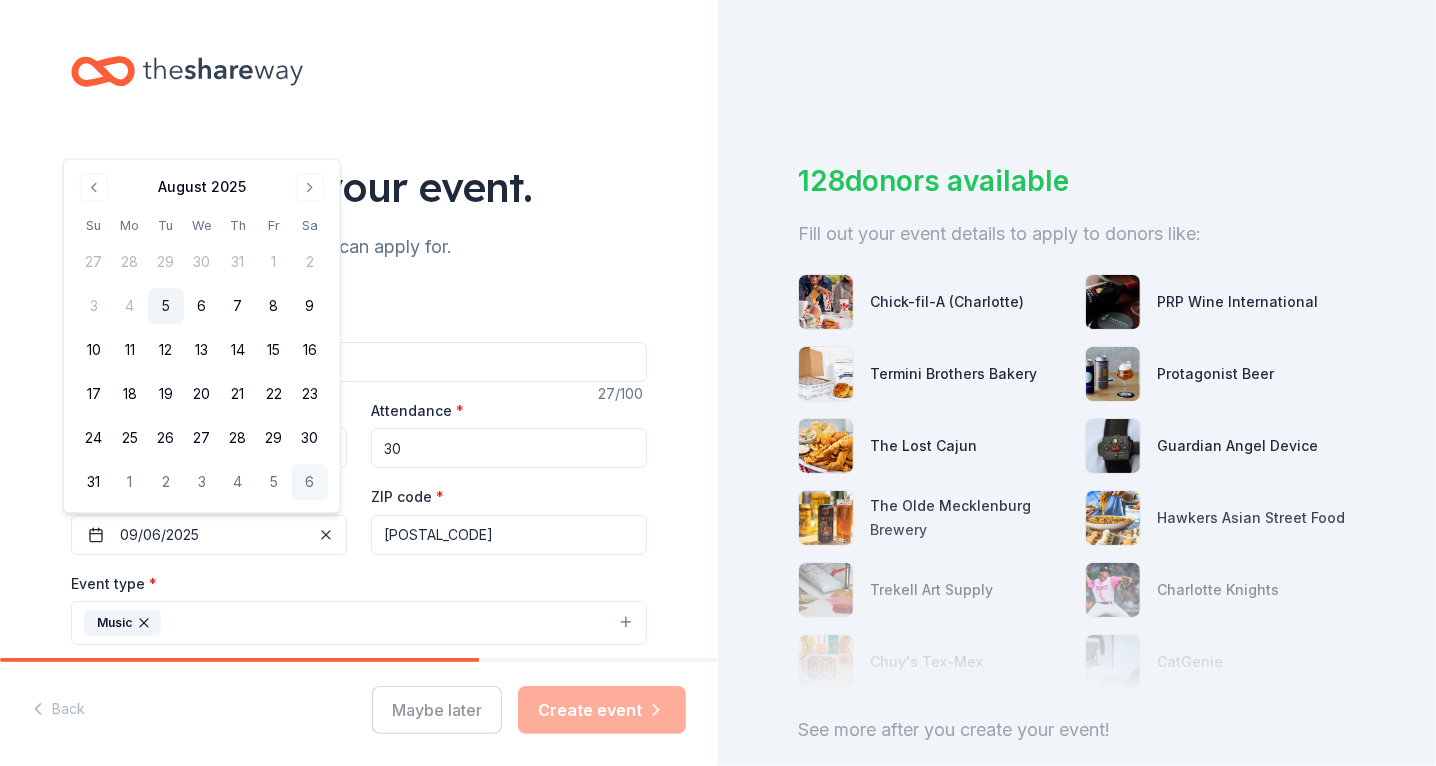 click on "30" at bounding box center (509, 448) 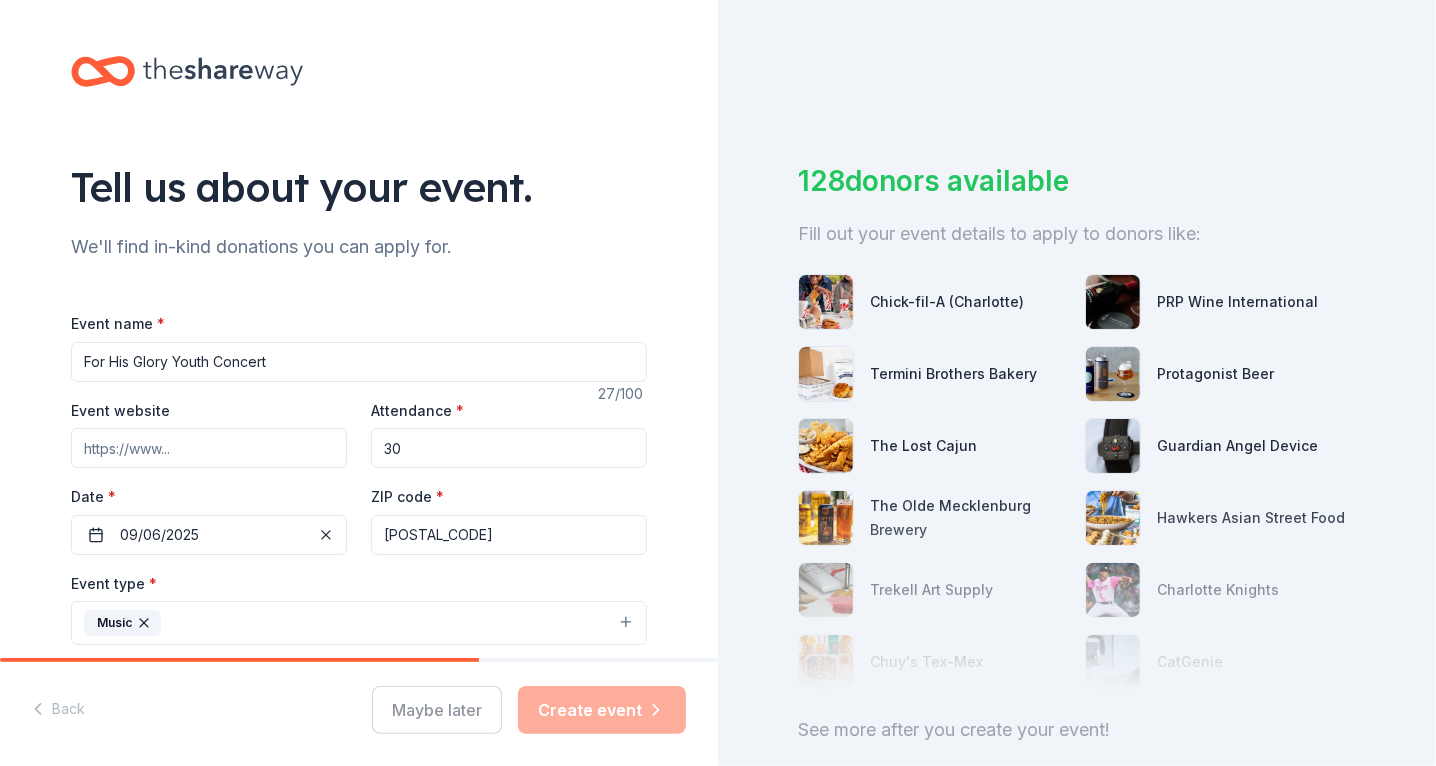 type on "3" 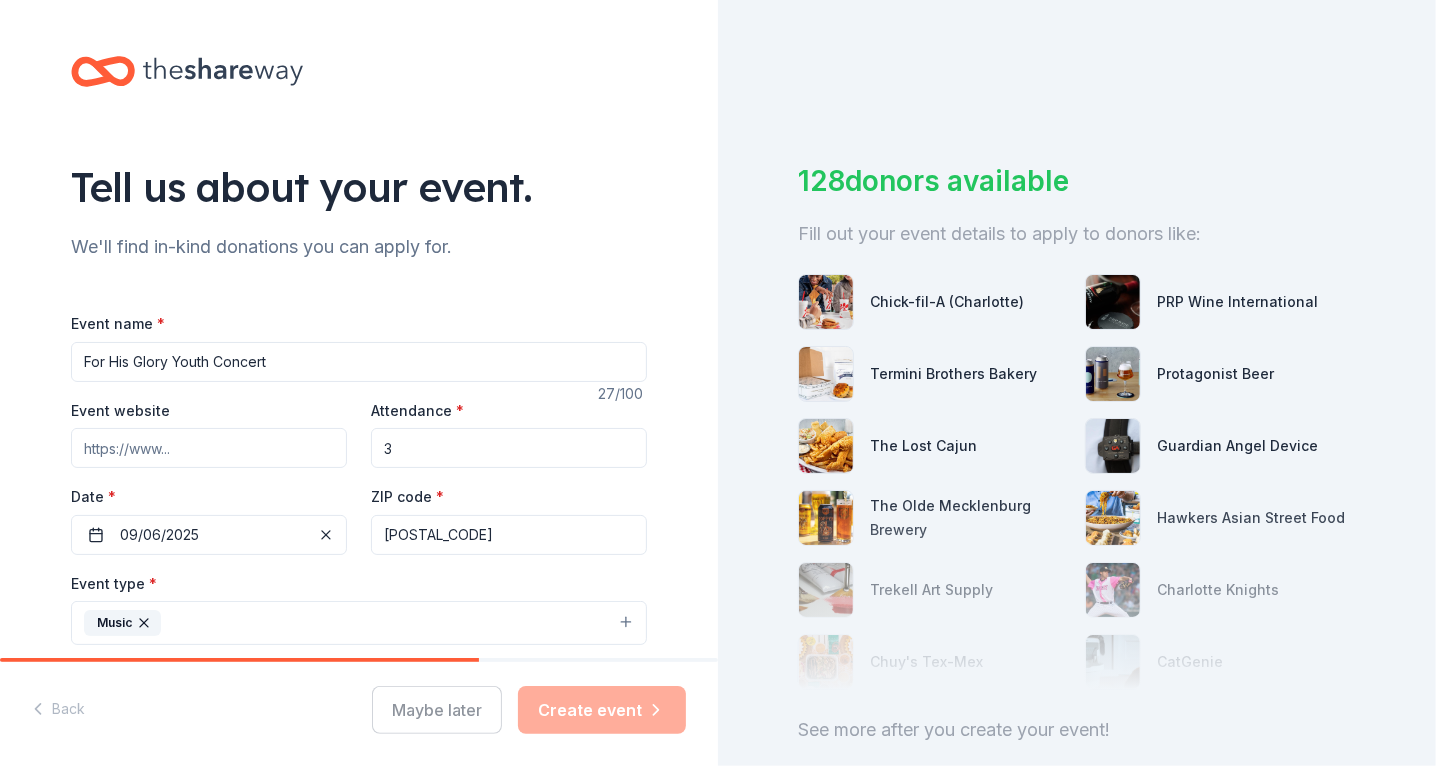 type on "30" 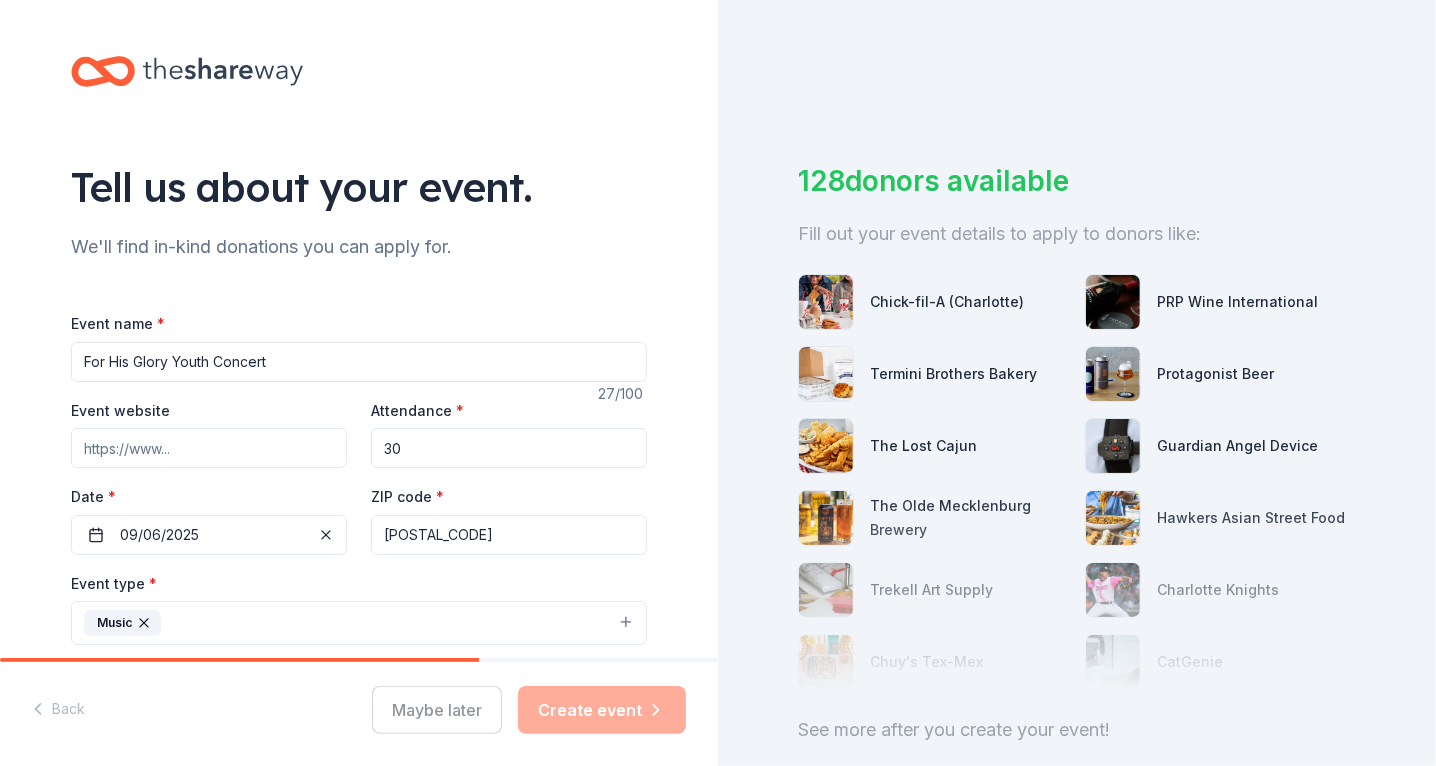click on "[POSTAL_CODE]" at bounding box center [509, 535] 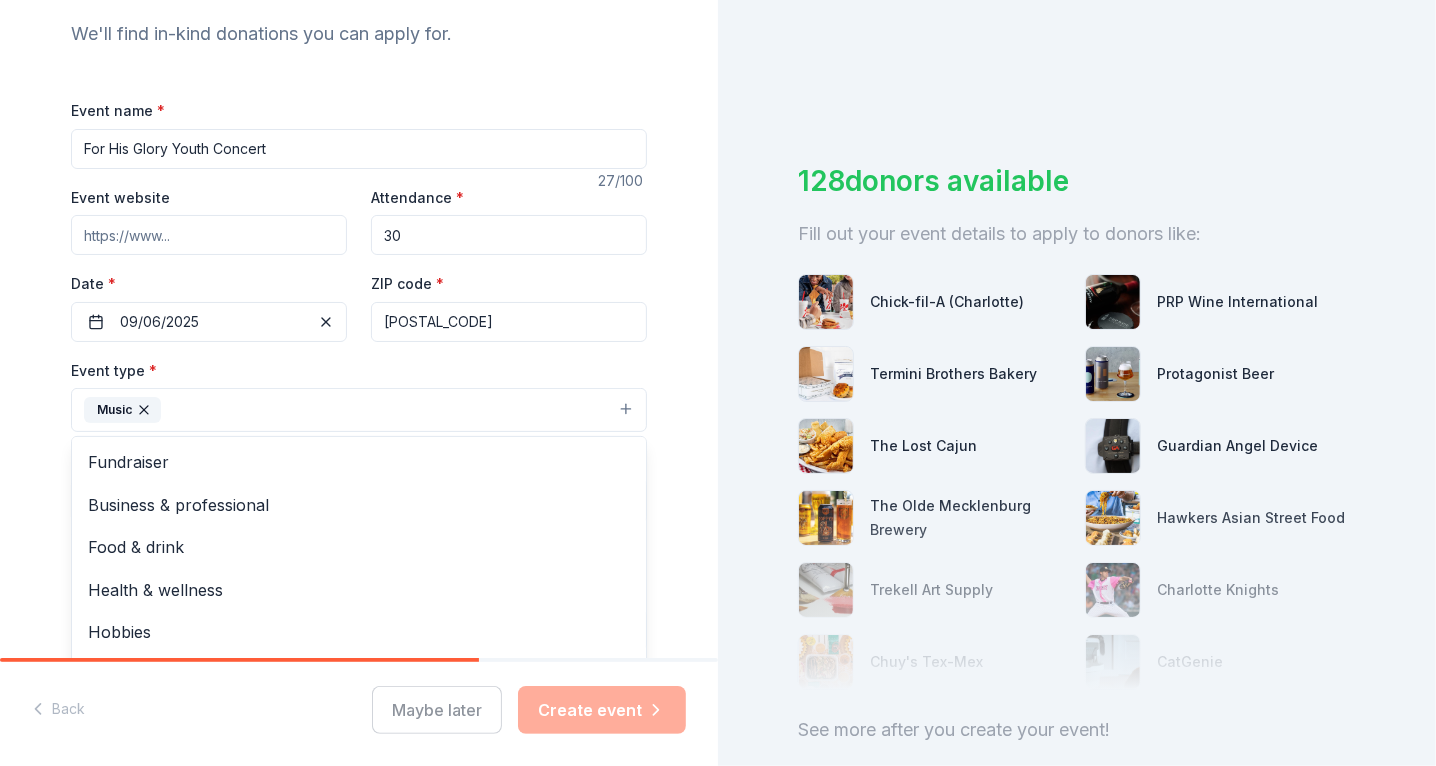 scroll, scrollTop: 373, scrollLeft: 0, axis: vertical 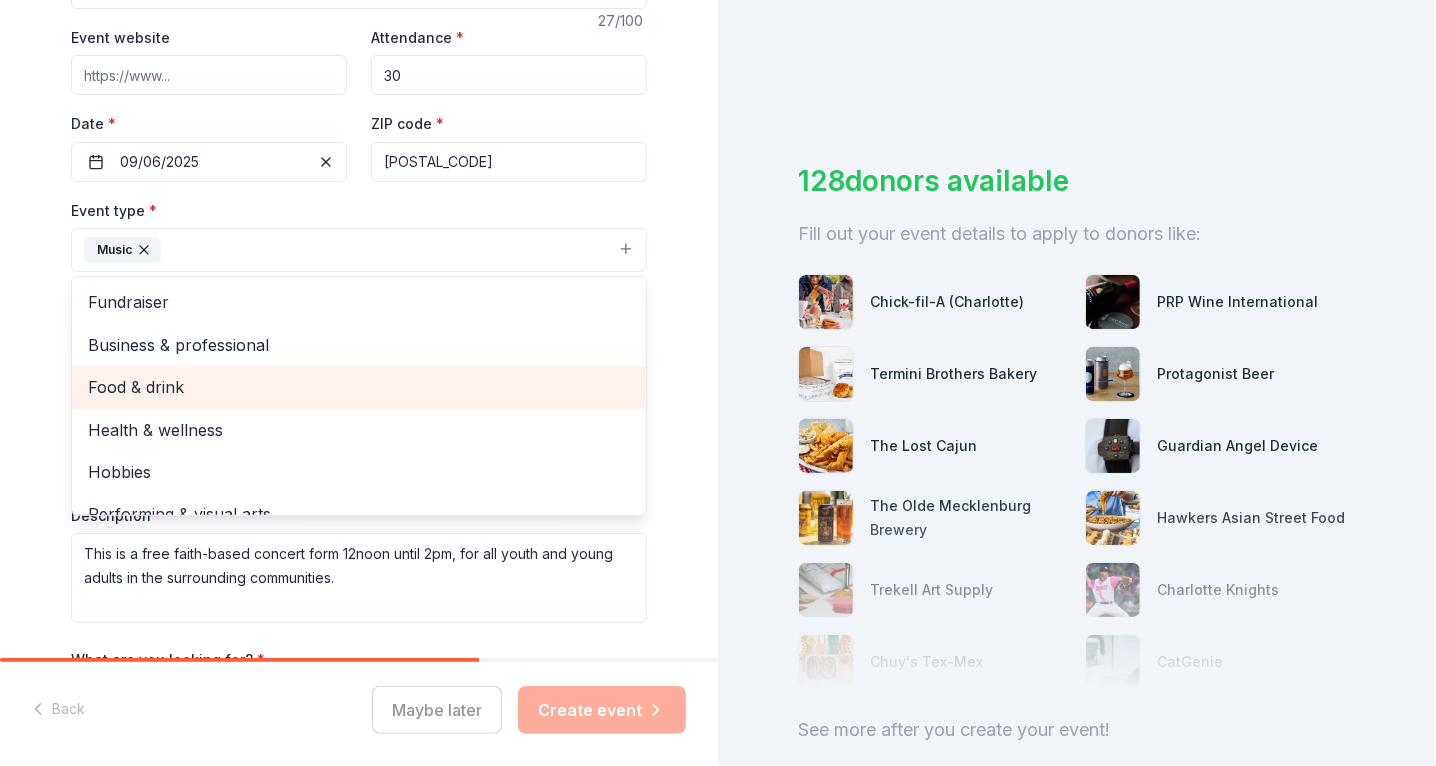 click on "Food & drink" at bounding box center [359, 387] 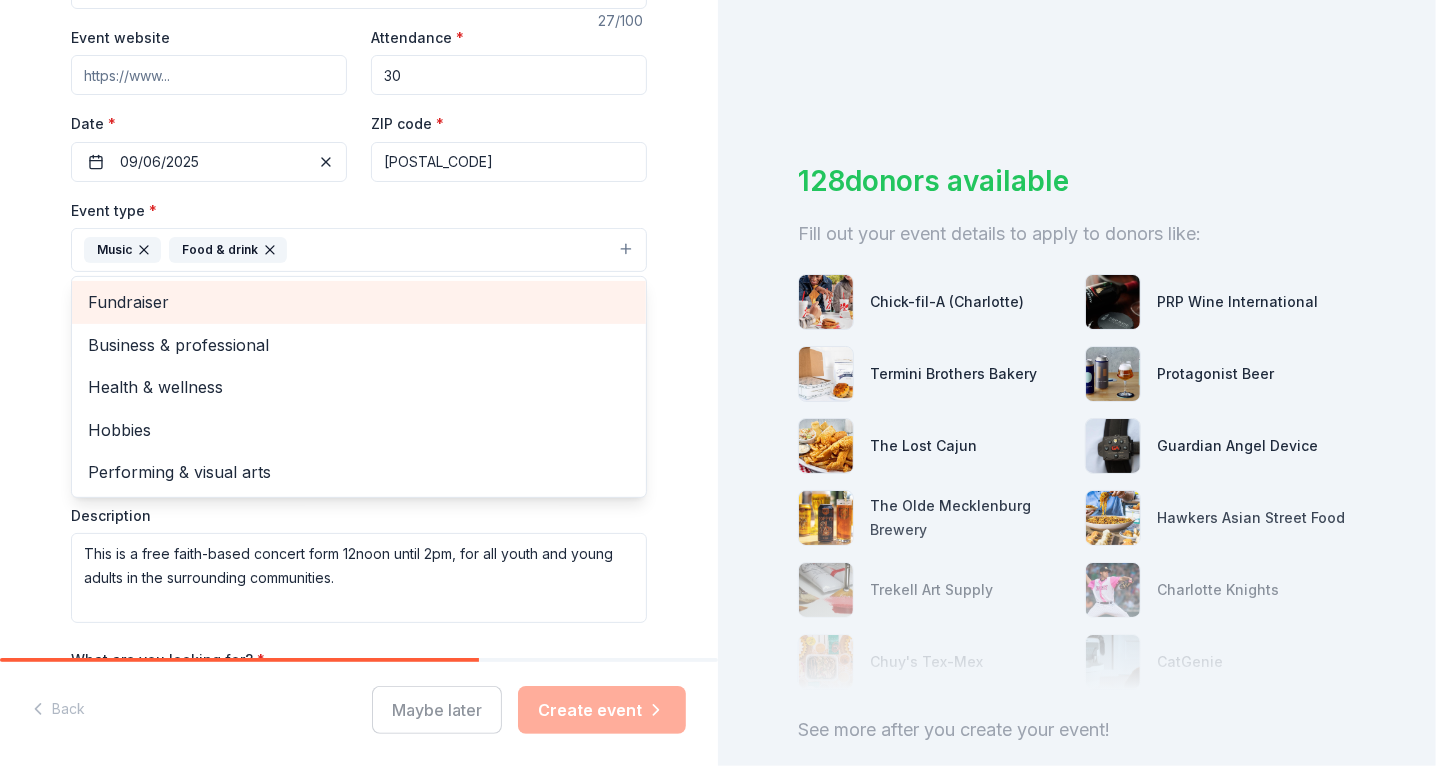 click on "Fundraiser" at bounding box center (359, 302) 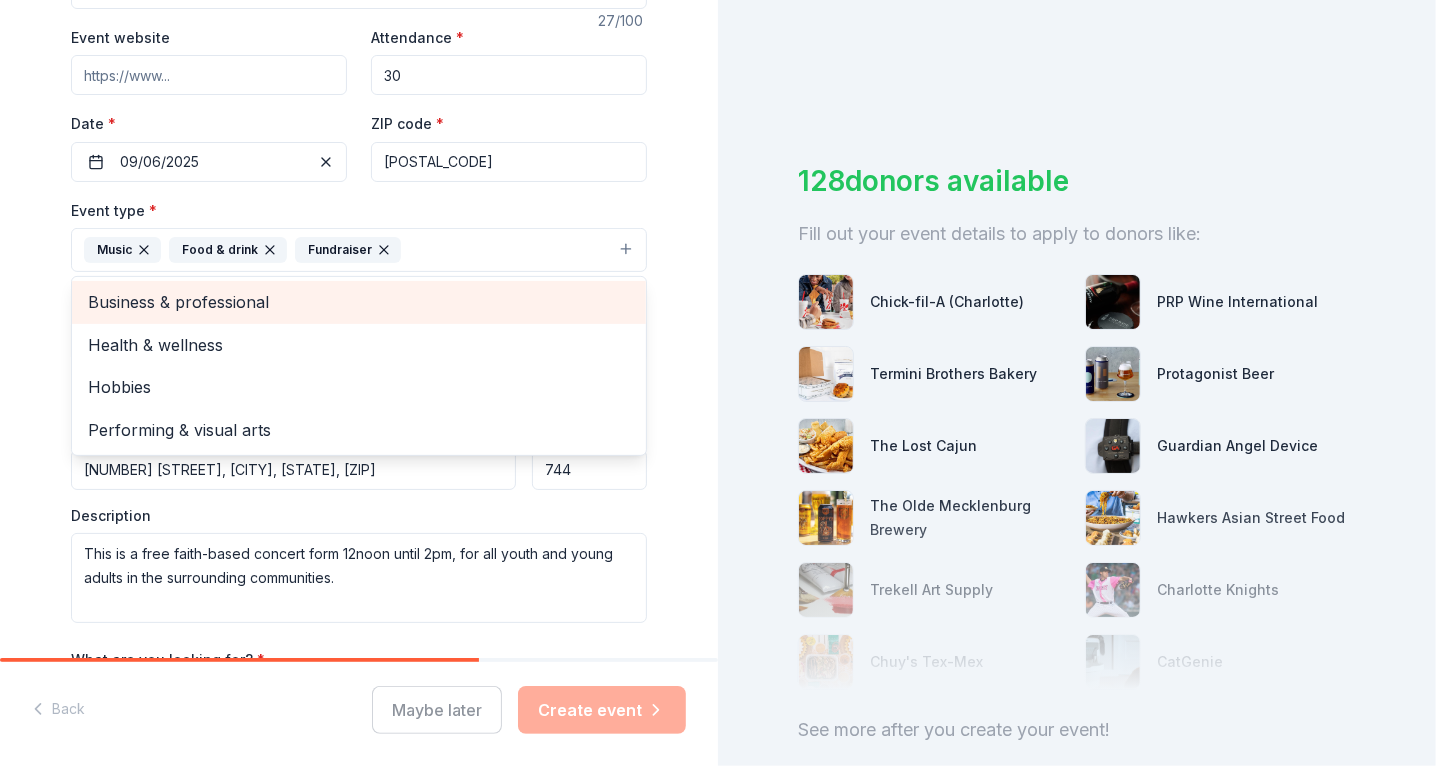 click on "Business & professional" at bounding box center [359, 302] 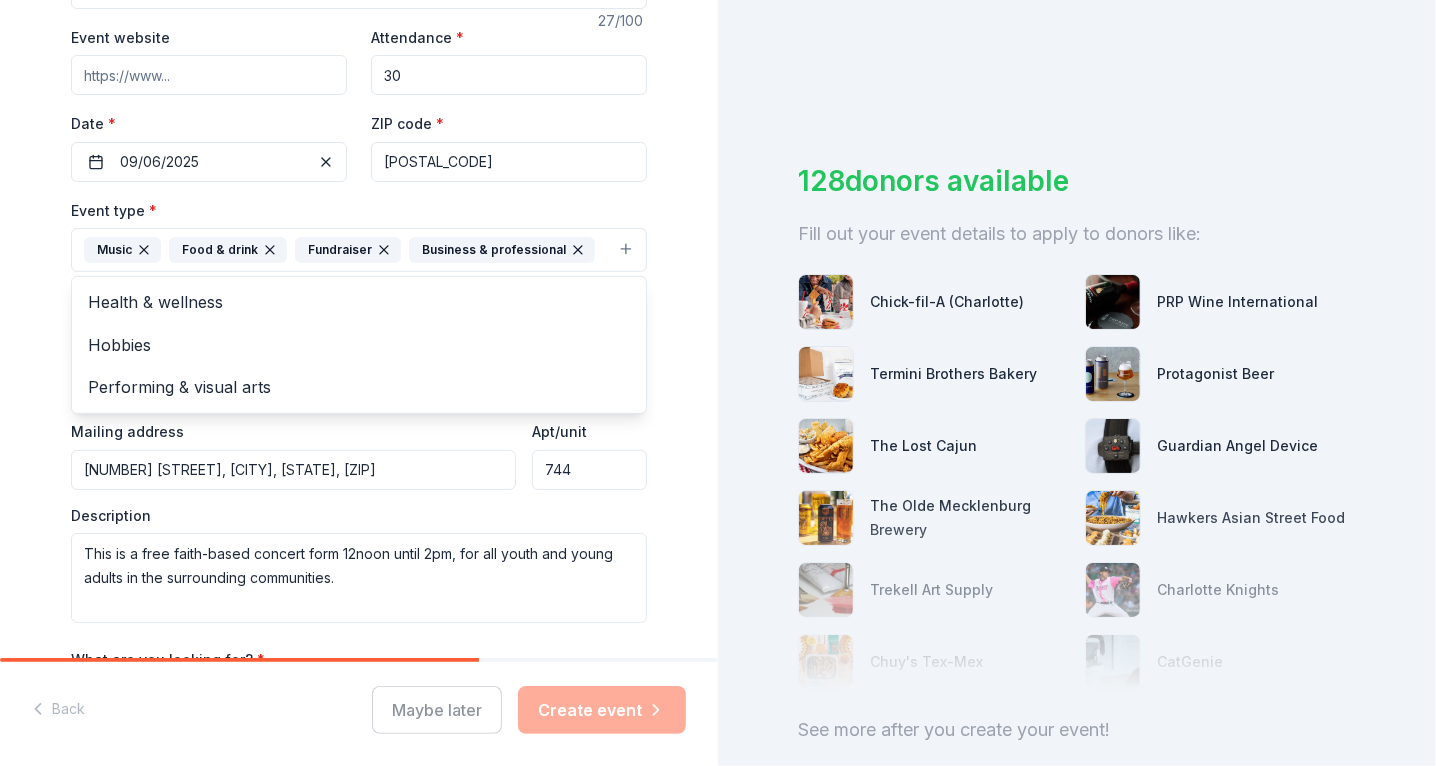 click on "Event name * For His Glory Youth Concert 27 /100 Event website Attendance * 30 Date * 09/06/2025 ZIP code * [ZIP] Event type * Music Food & drink Fundraiser Business & professional Health & wellness Hobbies Performing & visual arts Demographic All genders 10-20 yrs We use this information to help brands find events with their target demographic to sponsor their products. Mailing address [NUMBER] [STREET], [CITY], [STATE], [ZIP] Apt/unit 744 Description This is a free faith-based concert form 12noon until 2pm, for all youth and young adults in the surrounding communities. What are you looking for? * Auction & raffle Meals Snacks Desserts Alcohol Beverages Send me reminders Email me reminders of donor application deadlines Recurring event" at bounding box center [359, 294] 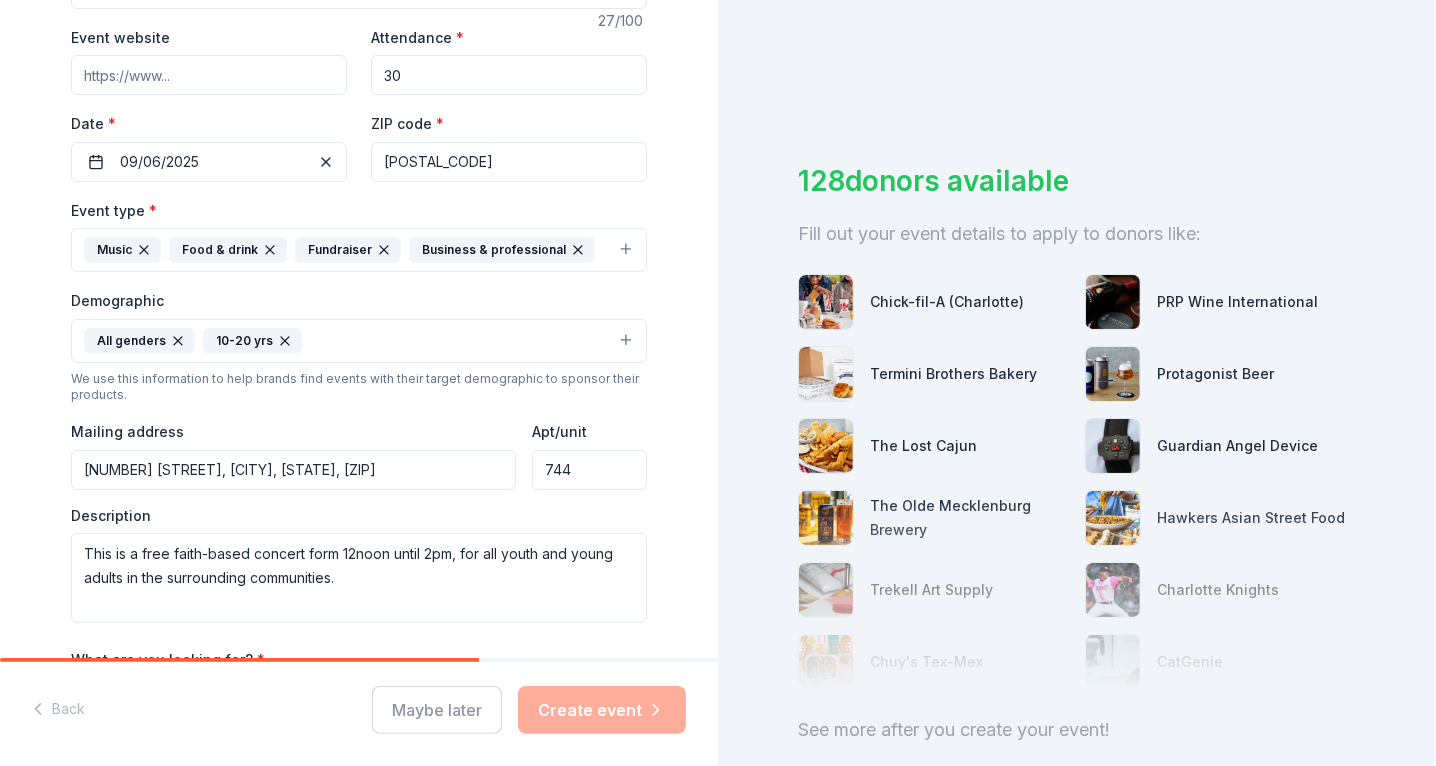click on "All genders 10-20 yrs" at bounding box center (359, 341) 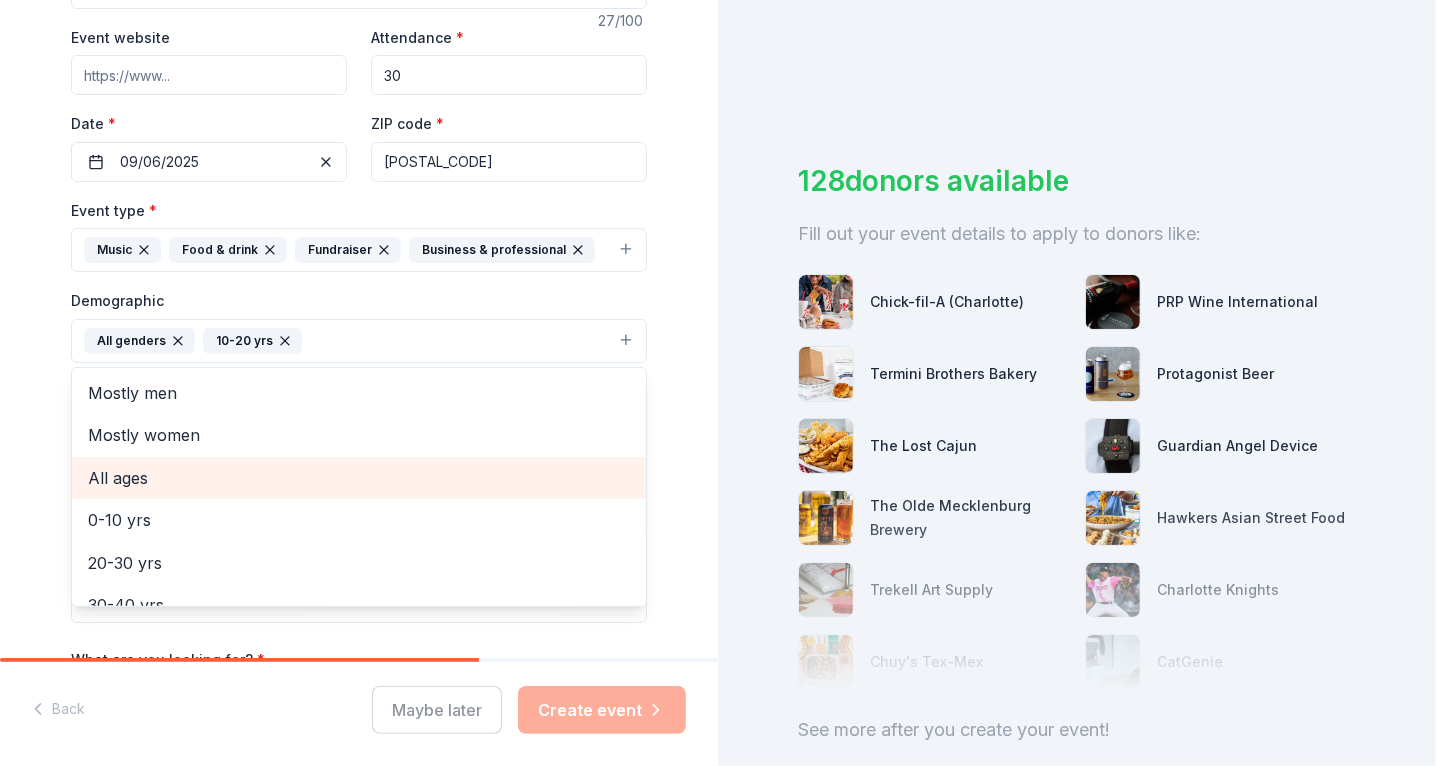 click on "All ages" at bounding box center (359, 478) 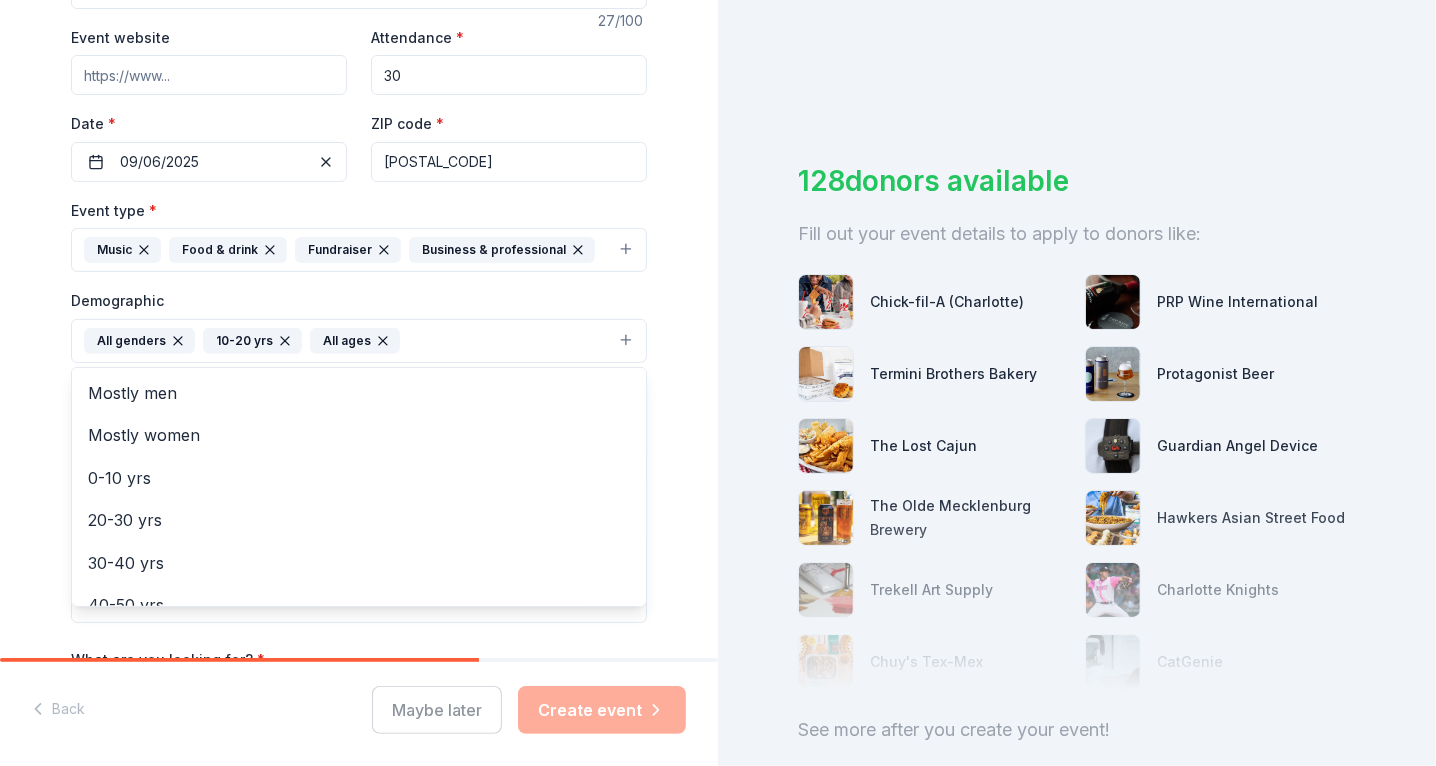 click 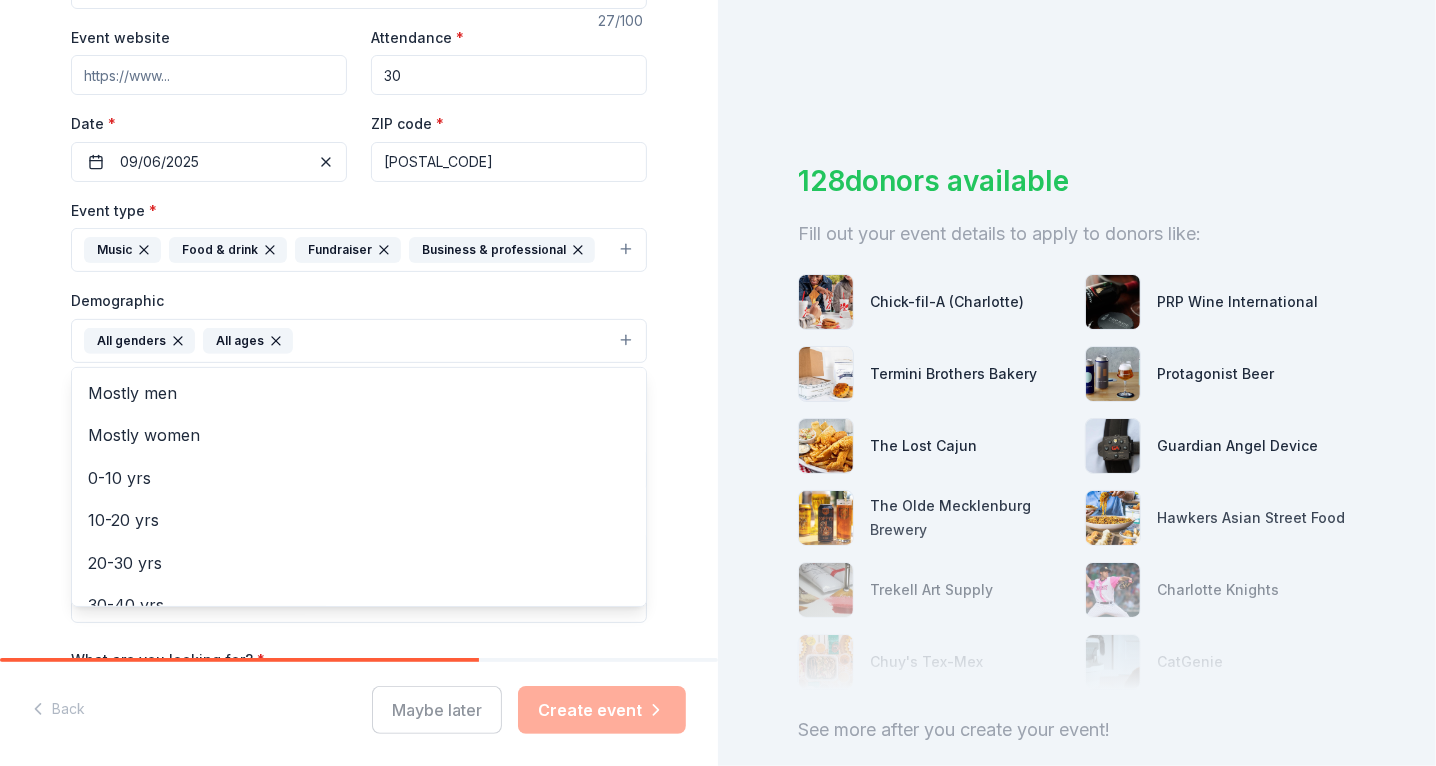 click 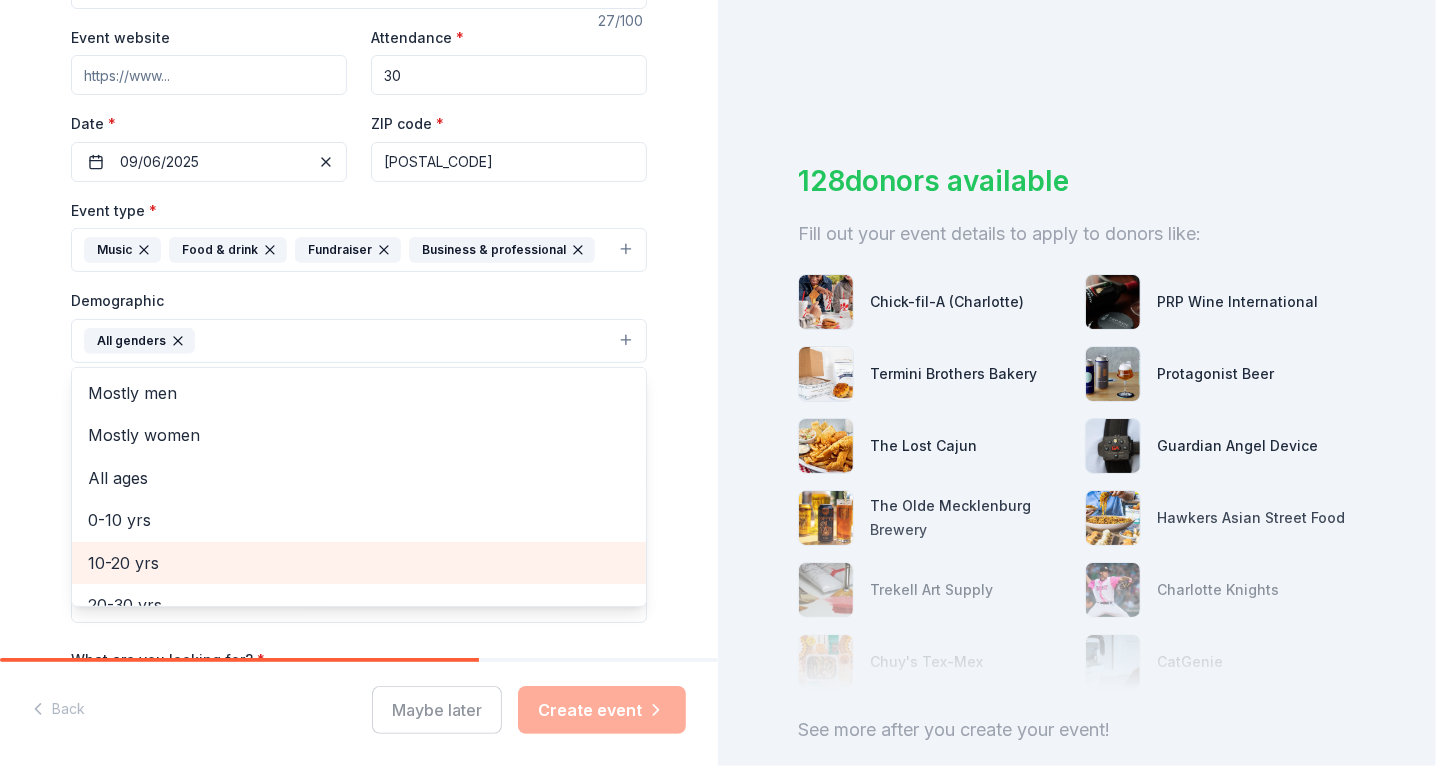 click on "10-20 yrs" at bounding box center [359, 563] 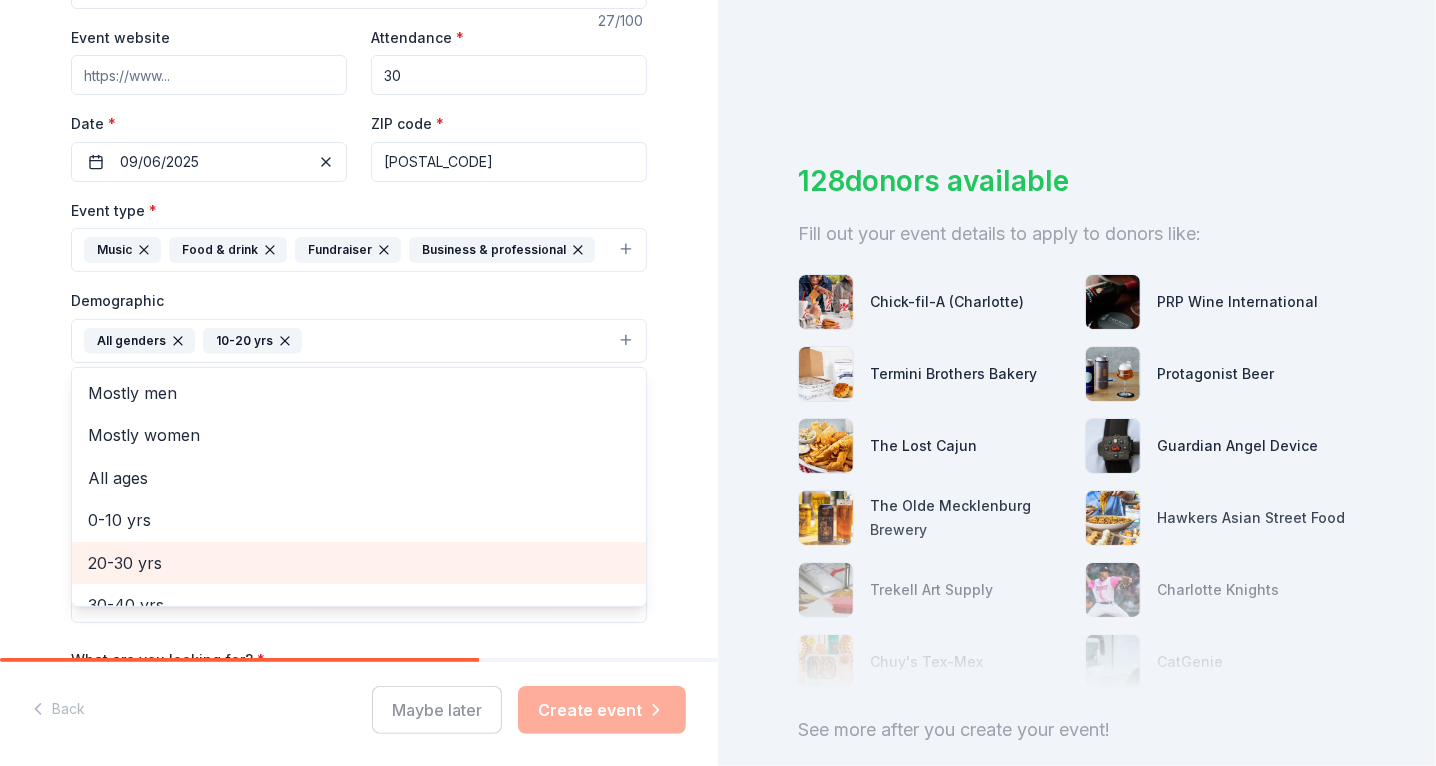 click on "20-30 yrs" at bounding box center (359, 563) 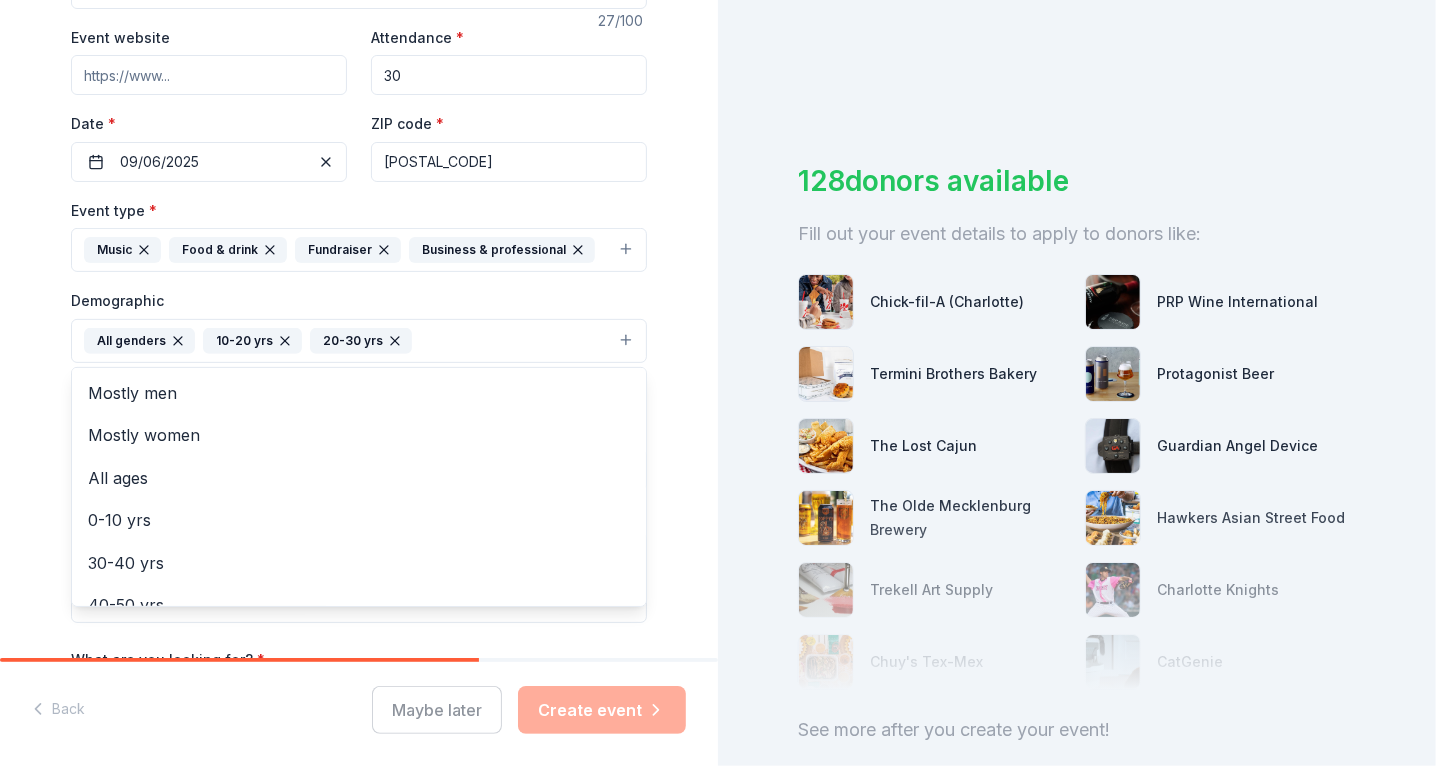 click on "Tell us about your event. We'll find in-kind donations you can apply for. Event name * For His Glory Youth Concert 27 /100 Event website Attendance * 30 Date * 09/06/2025 ZIP code * [POSTAL_CODE] Event type * Music Food & drink Fundraiser Business & professional Demographic All genders 10-20 yrs 20-30 yrs Mostly men Mostly women All ages 0-10 yrs 30-40 yrs 40-50 yrs 50-60 yrs 60-70 yrs 70-80 yrs 80+ yrs We use this information to help brands find events with their target demographic to sponsor their products. Mailing address [NUMBER] [STREET], [CITY], [STATE] Apt/unit 744 Description This is a free faith-based concert form 12noon until 2pm, for all youth and young adults in the surrounding communities. What are you looking for? * Auction & raffle Meals Snacks Desserts Alcohol Beverages Send me reminders Email me reminders of donor application deadlines Recurring event" at bounding box center (359, 294) 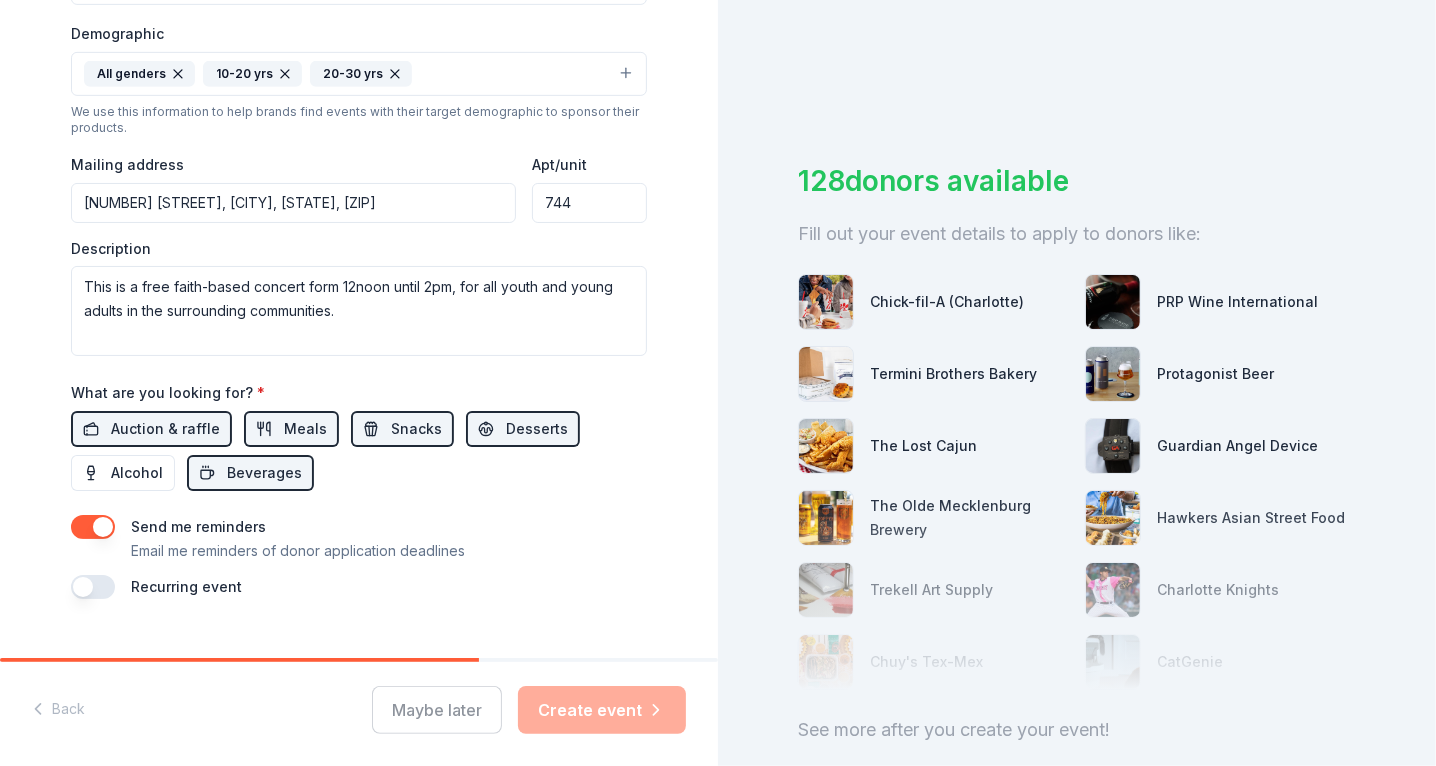 scroll, scrollTop: 678, scrollLeft: 0, axis: vertical 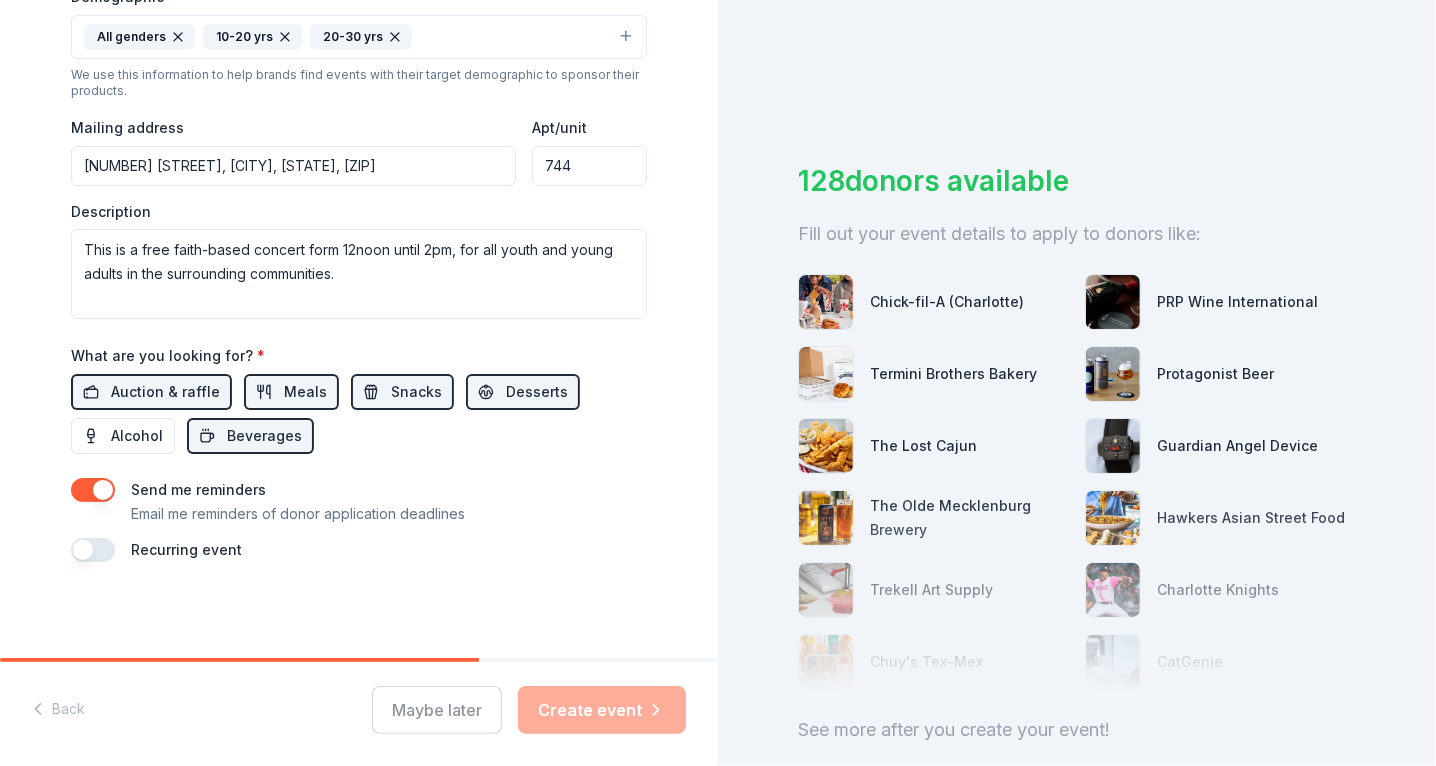 click at bounding box center [93, 490] 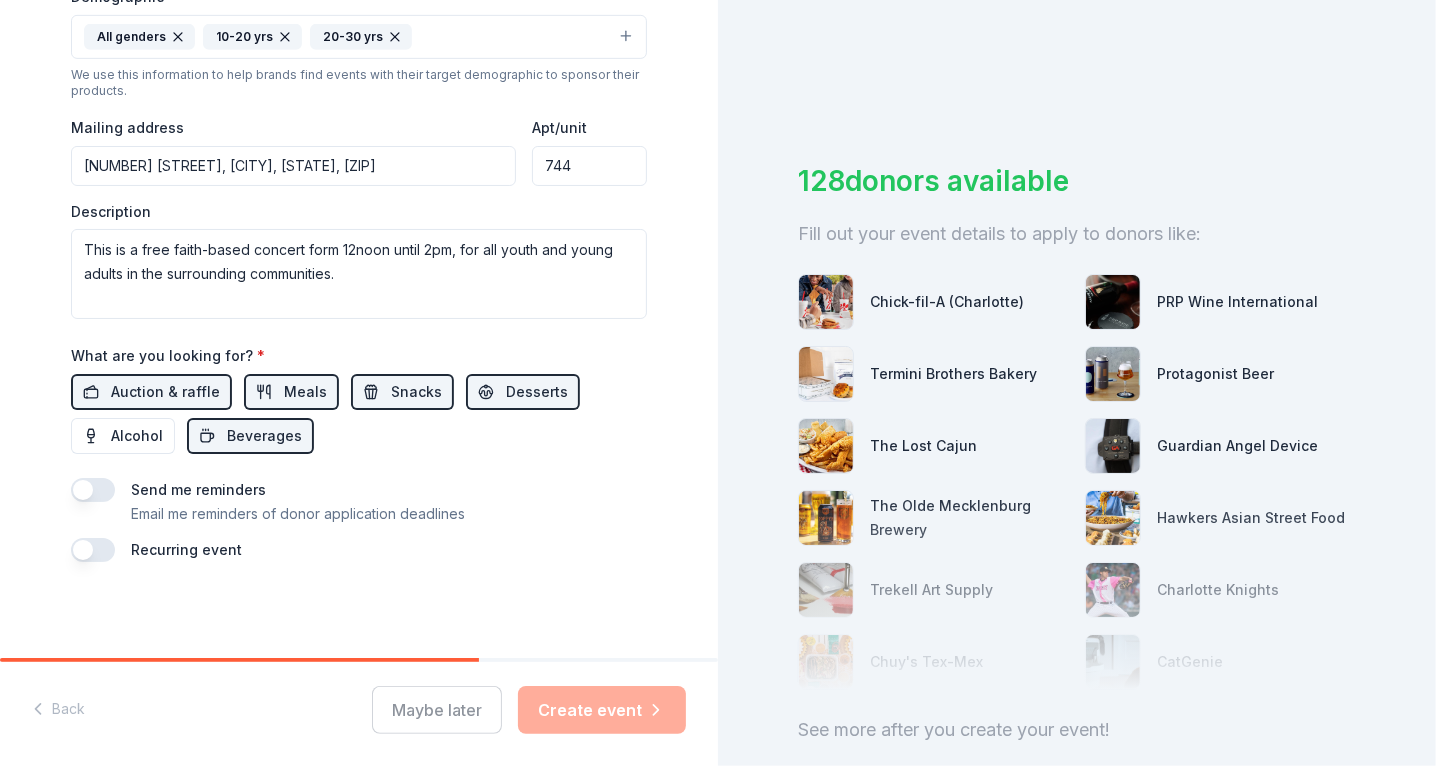 click at bounding box center (93, 490) 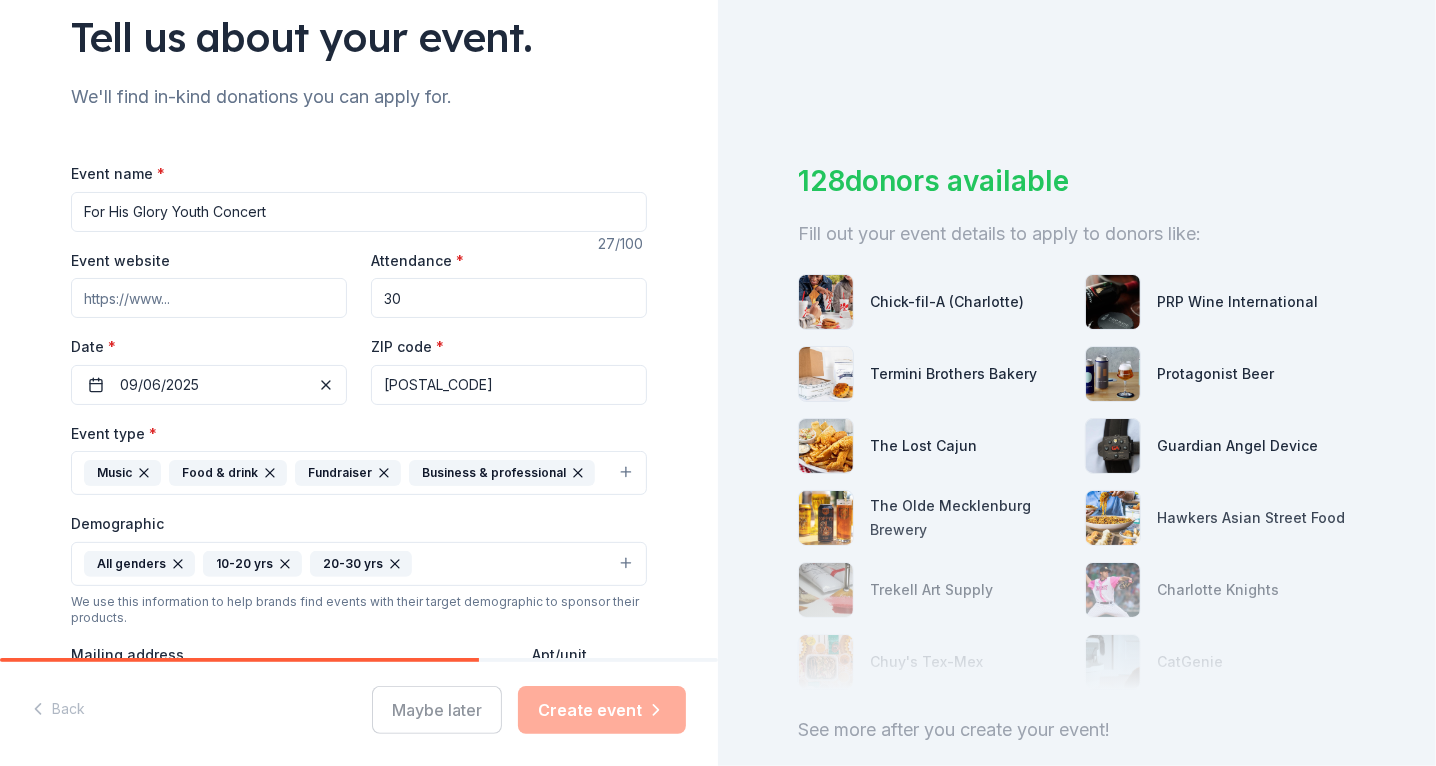 scroll, scrollTop: 118, scrollLeft: 0, axis: vertical 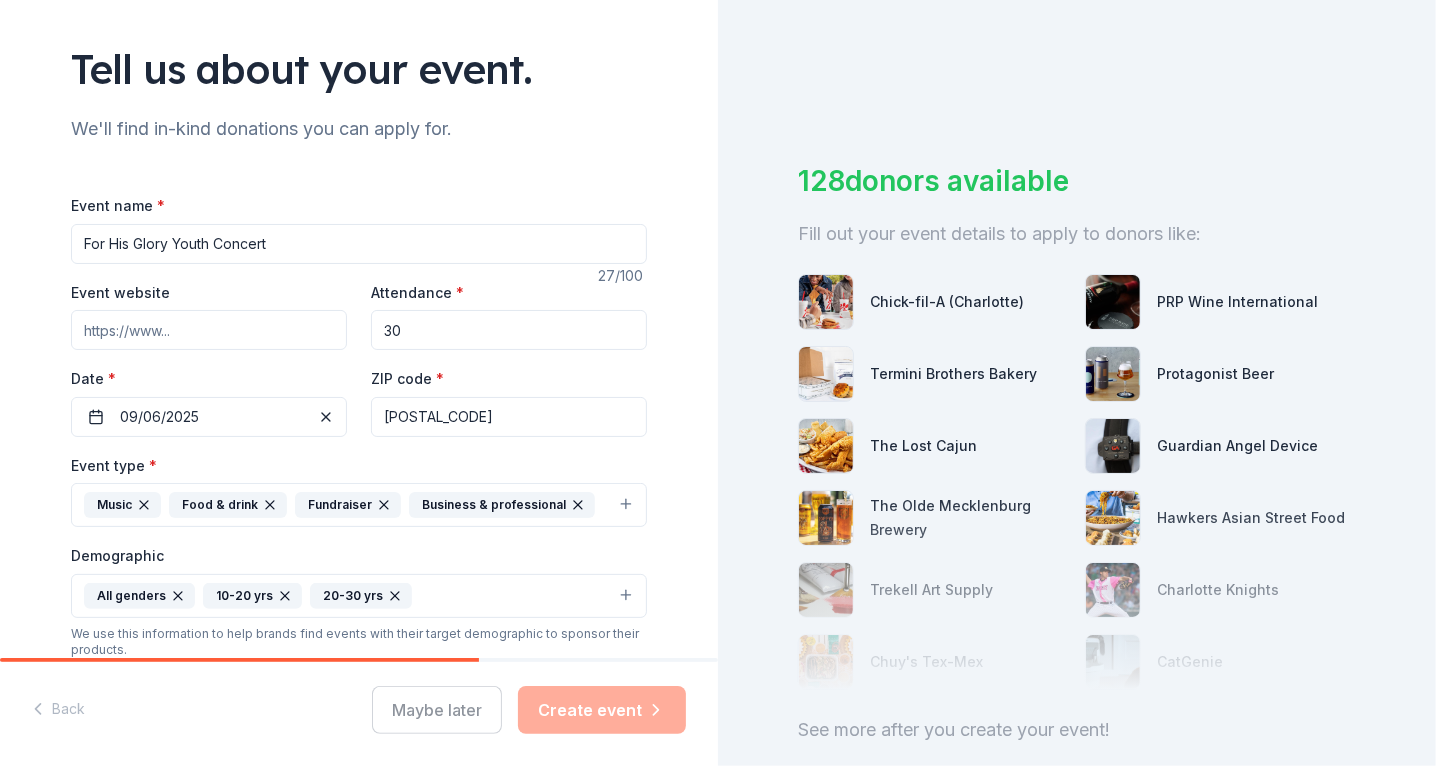 click on "Event website" at bounding box center (209, 330) 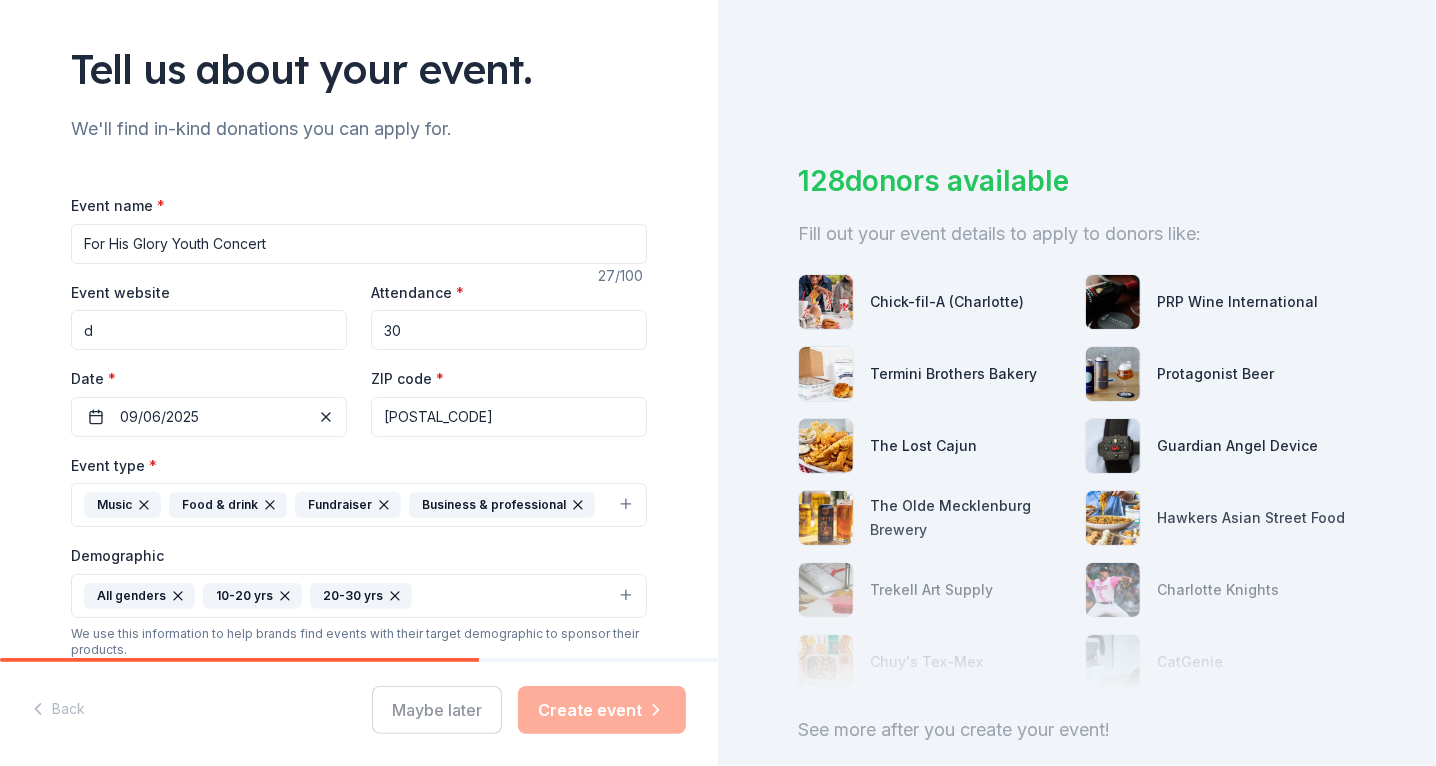 type 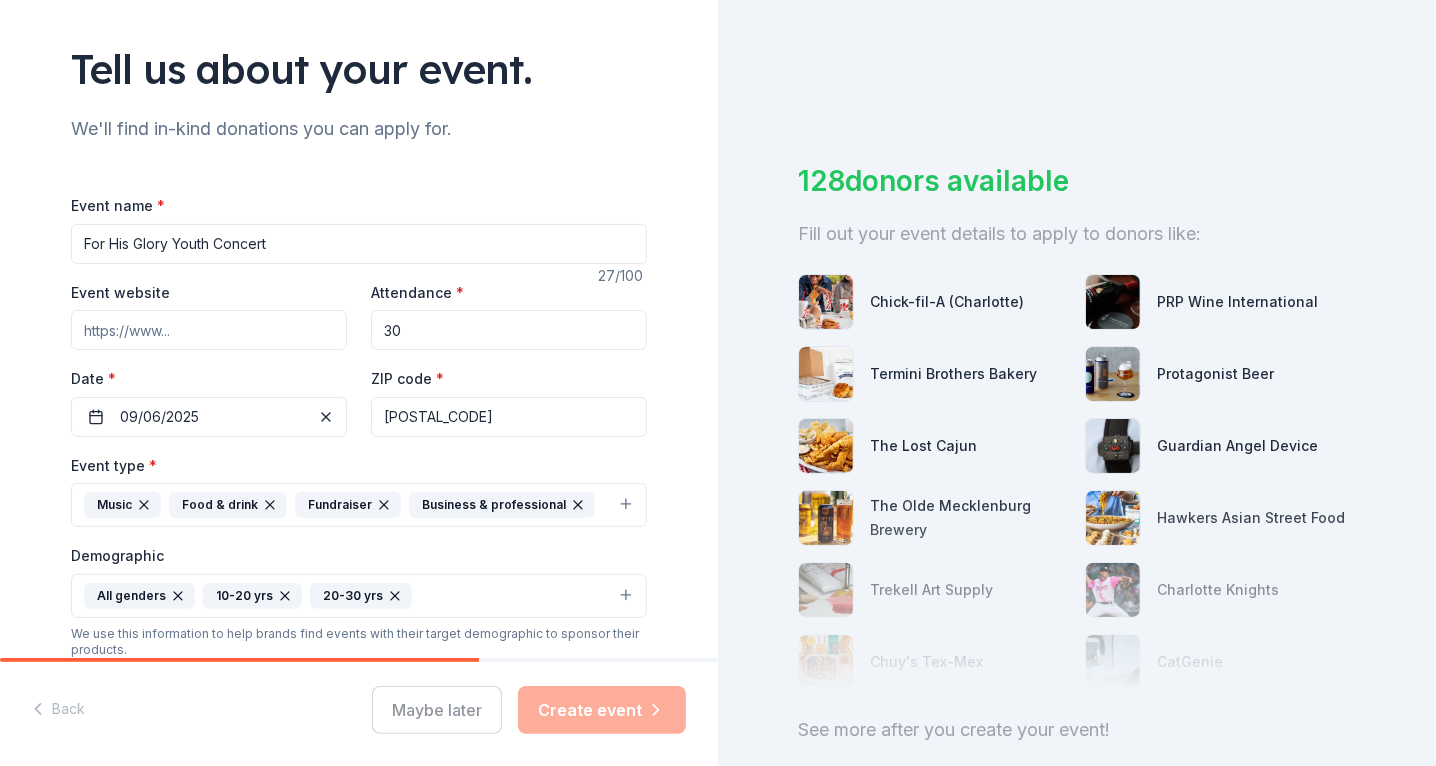 click on "For His Glory Youth Concert" at bounding box center (359, 244) 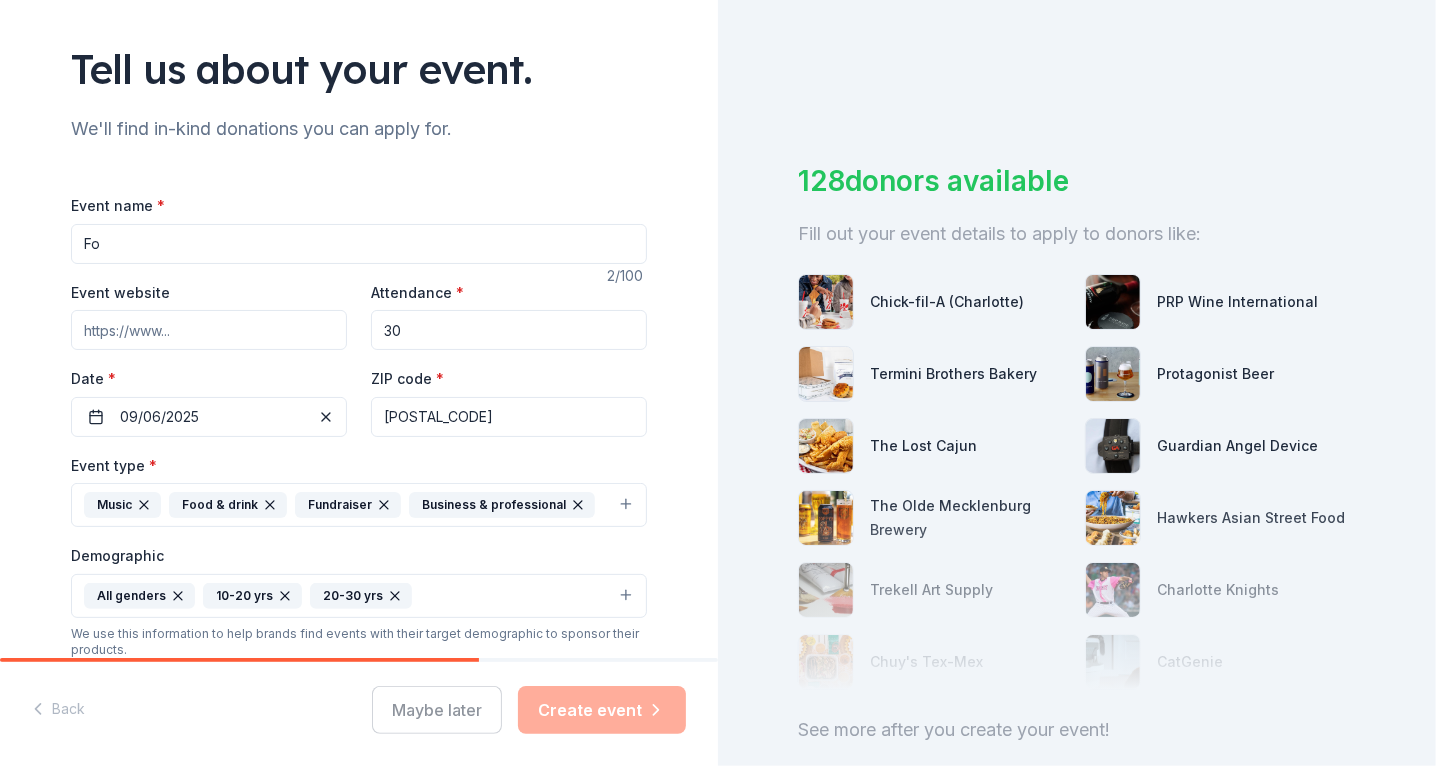 type on "F" 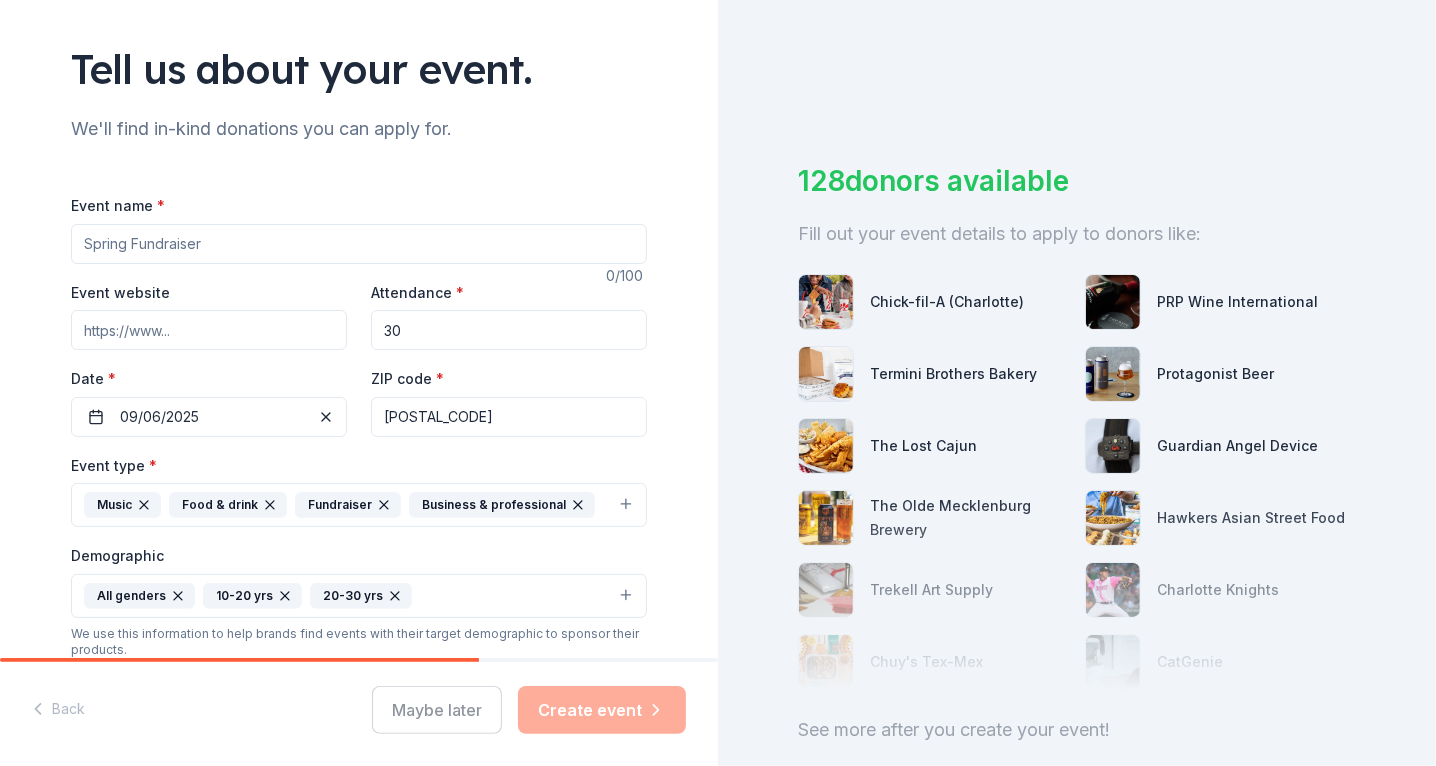 click on "Event name * 0 /100 Event website Attendance * 30 Date * 09/06/2025 ZIP code * [ZIP] Event type * Music Food & drink Fundraiser Business & professional Demographic All genders 10-20 yrs 20-30 yrs We use this information to help brands find events with their target demographic to sponsor their products. Mailing address [NUMBER] [STREET], [CITY], [STATE], [ZIP] Apt/unit 744 Description This is a free faith-based concert form 12noon until 2pm, for all youth and young adults in the surrounding communities. What are you looking for? * Auction & raffle Meals Snacks Desserts Alcohol Beverages Send me reminders Email me reminders of donor application deadlines Recurring event" at bounding box center (359, 641) 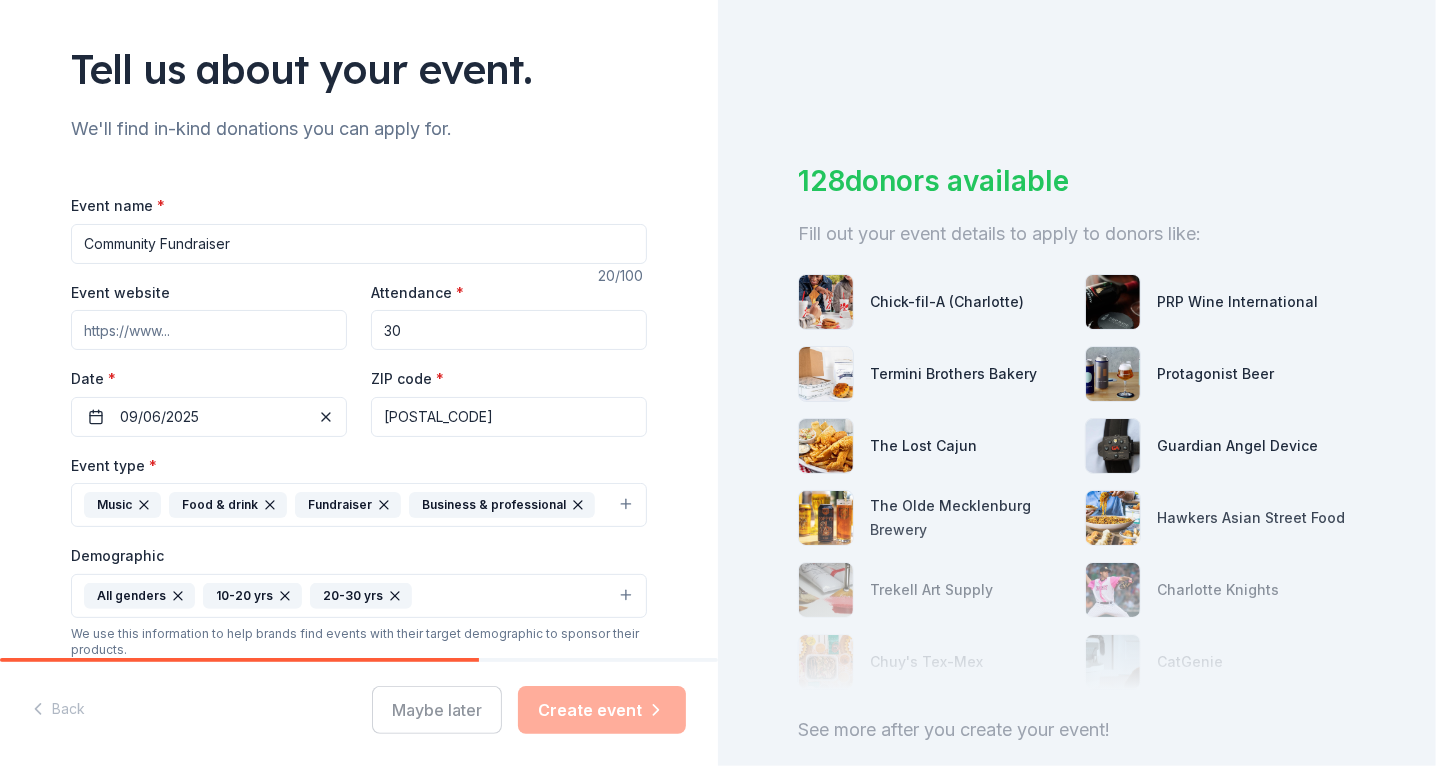 type on "Community Fundraiser" 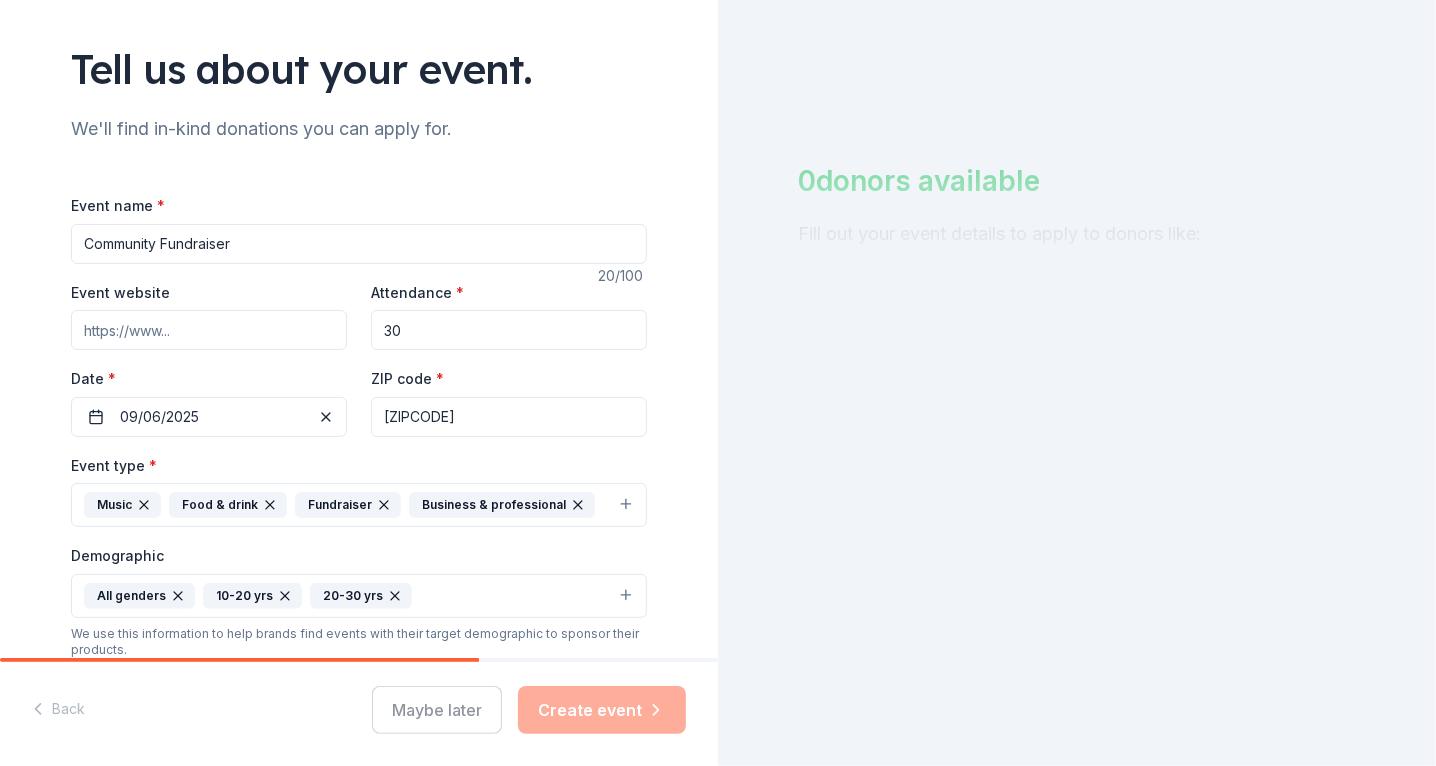 type on "[POSTAL_CODE]" 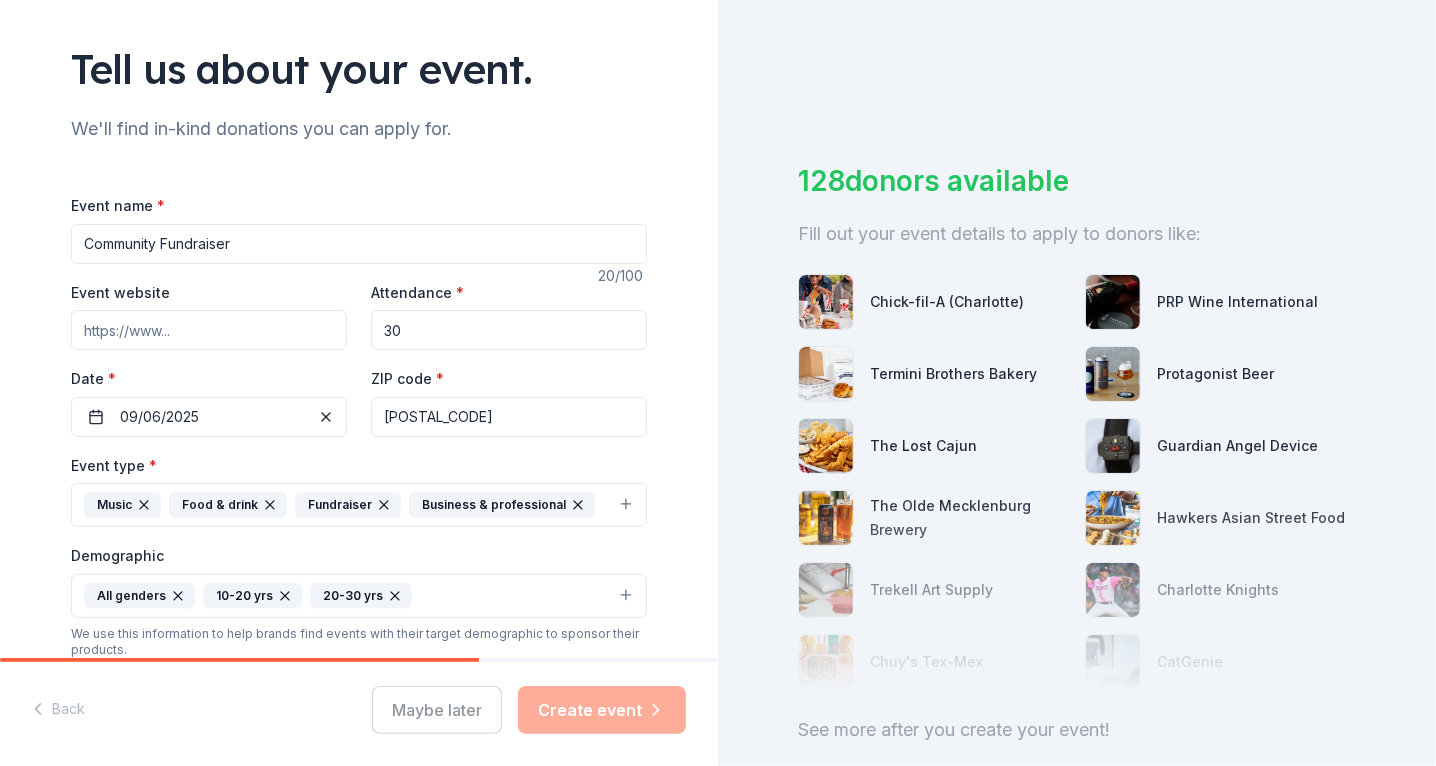 click on "We use this information to help brands find events with their target demographic to sponsor their products." at bounding box center (359, 642) 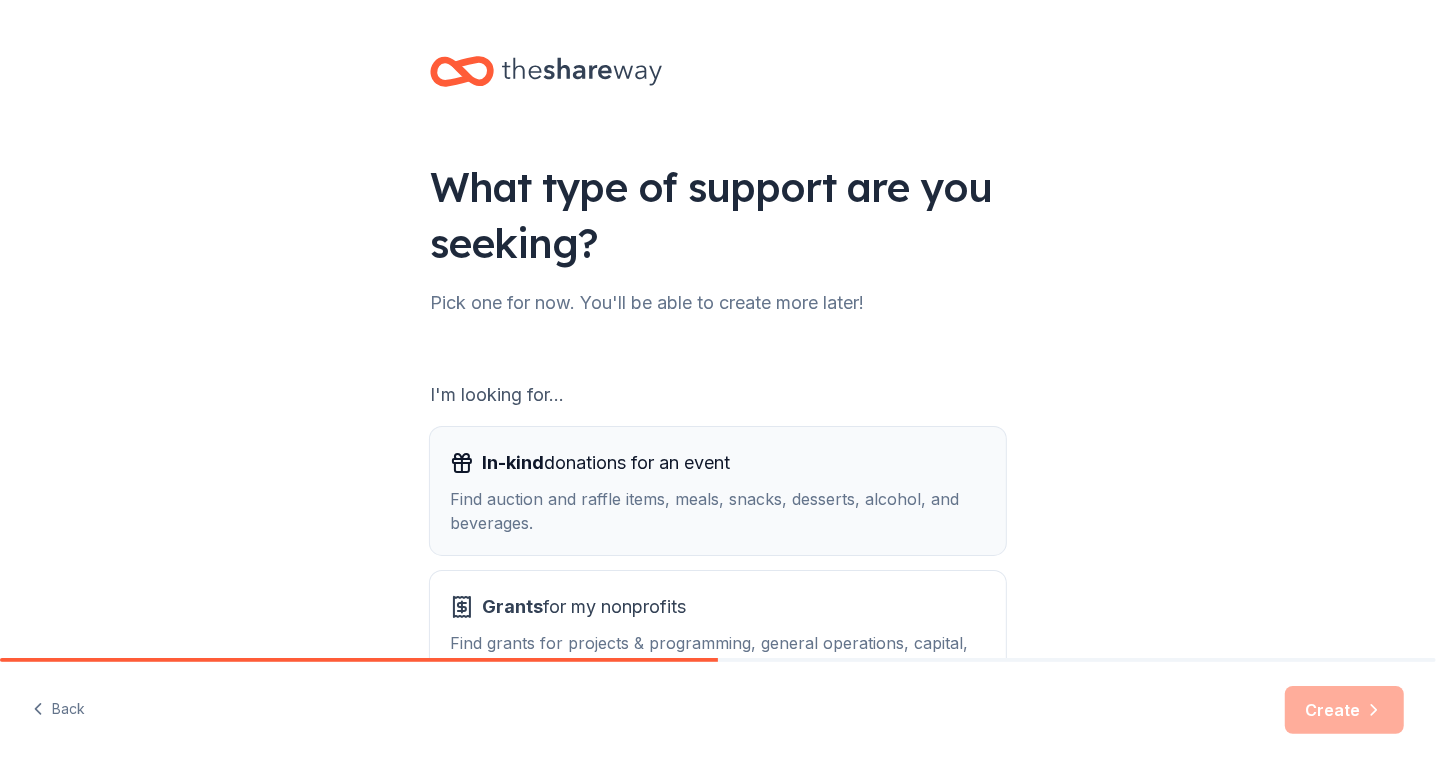 click on "In-kind  donations for an event Find auction and raffle items, meals, snacks, desserts, alcohol, and beverages." at bounding box center [718, 491] 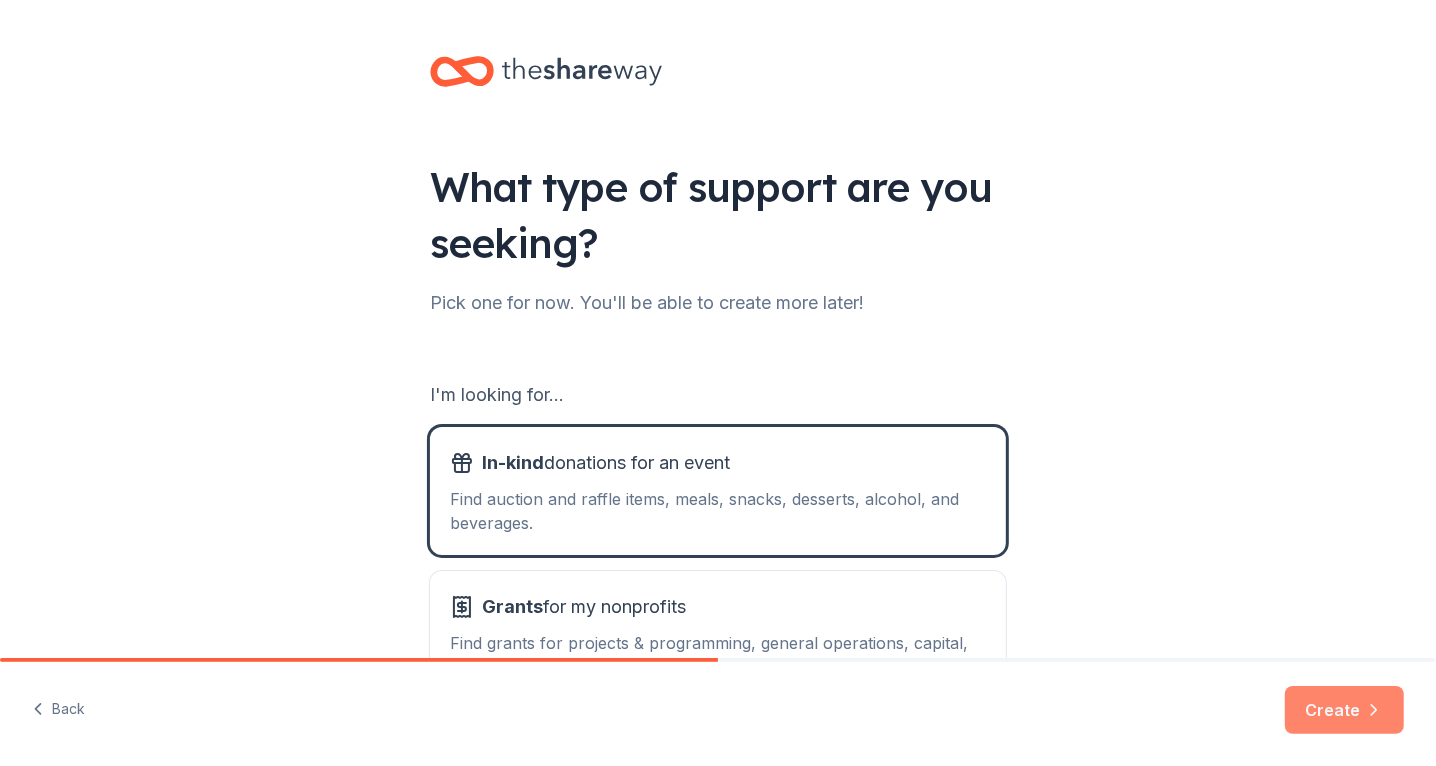 click on "Create" at bounding box center [1344, 710] 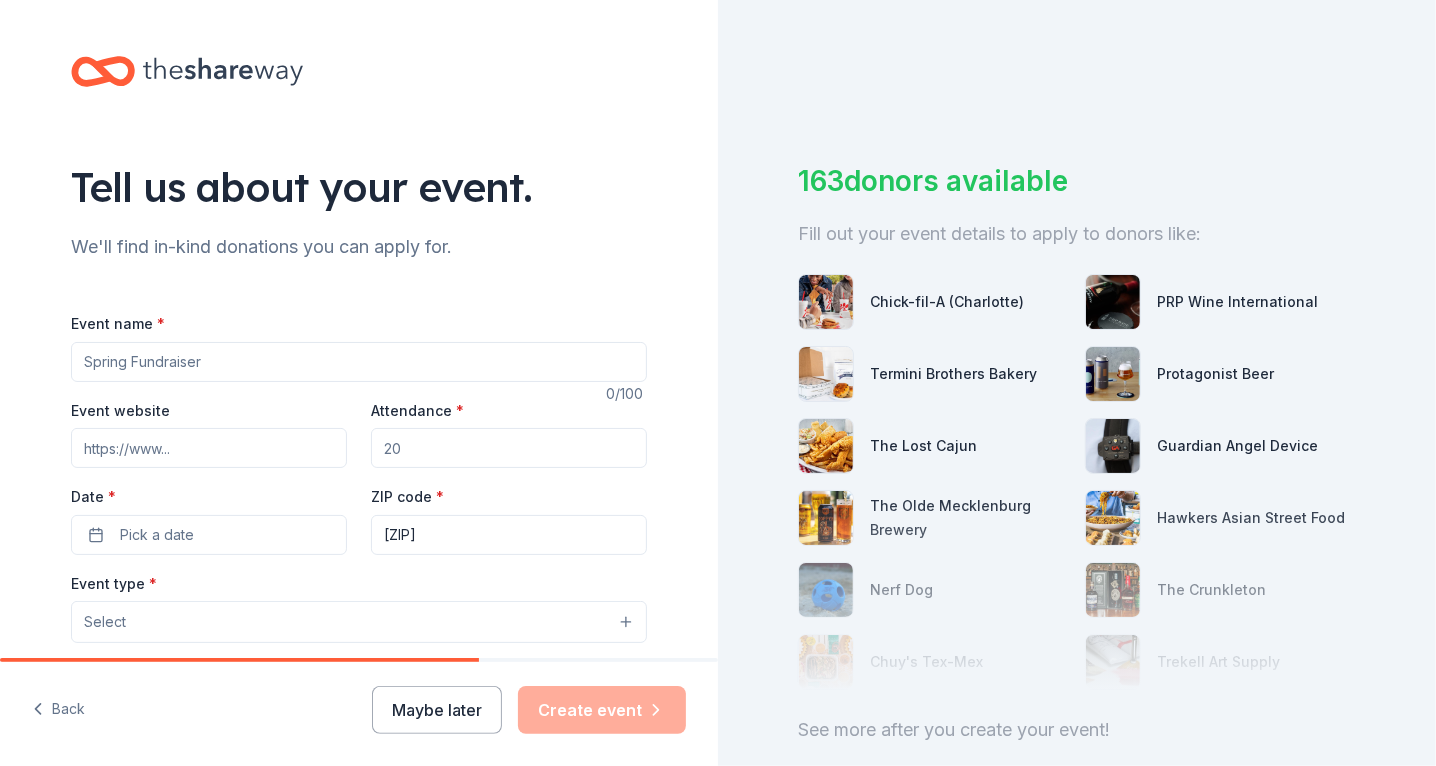click on "Event name *" at bounding box center [359, 362] 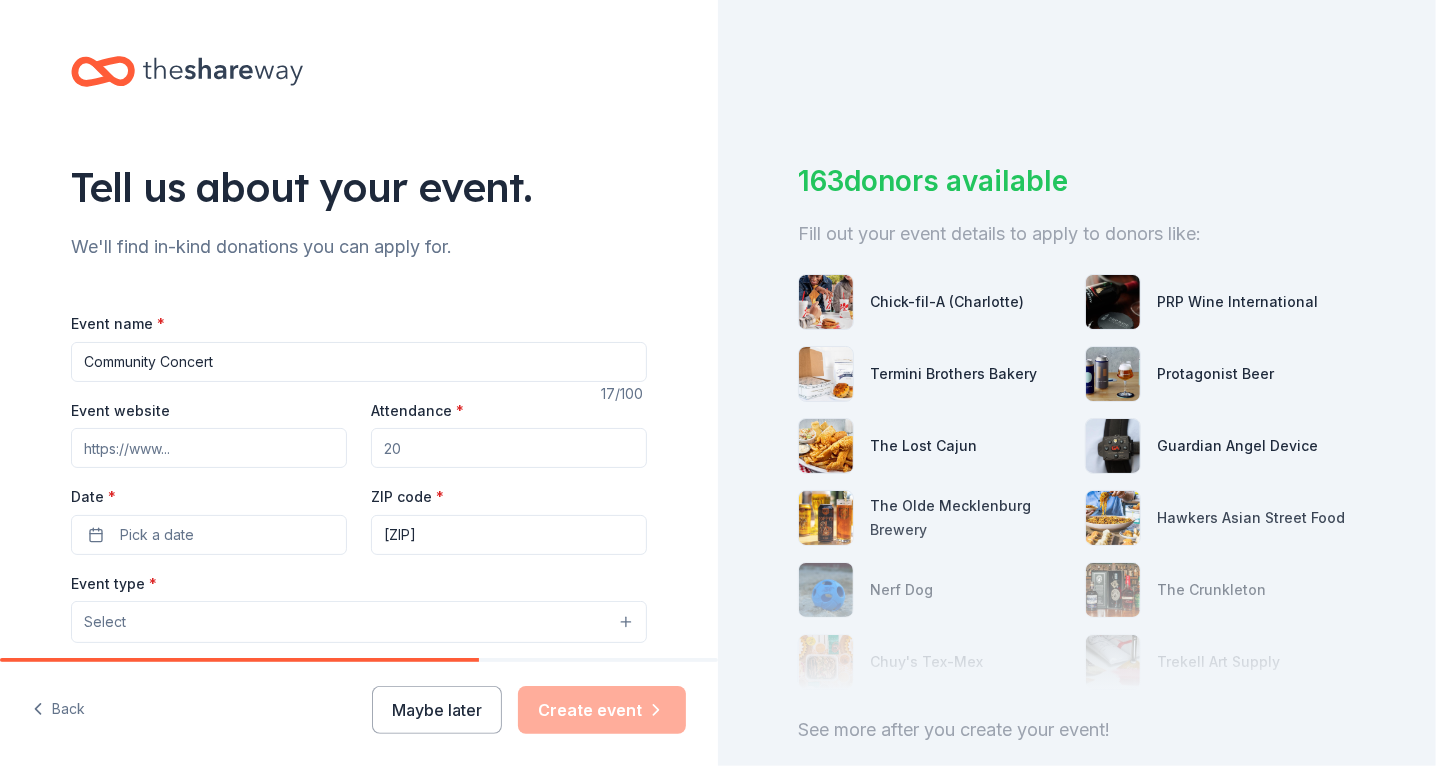 type on "Community Concert" 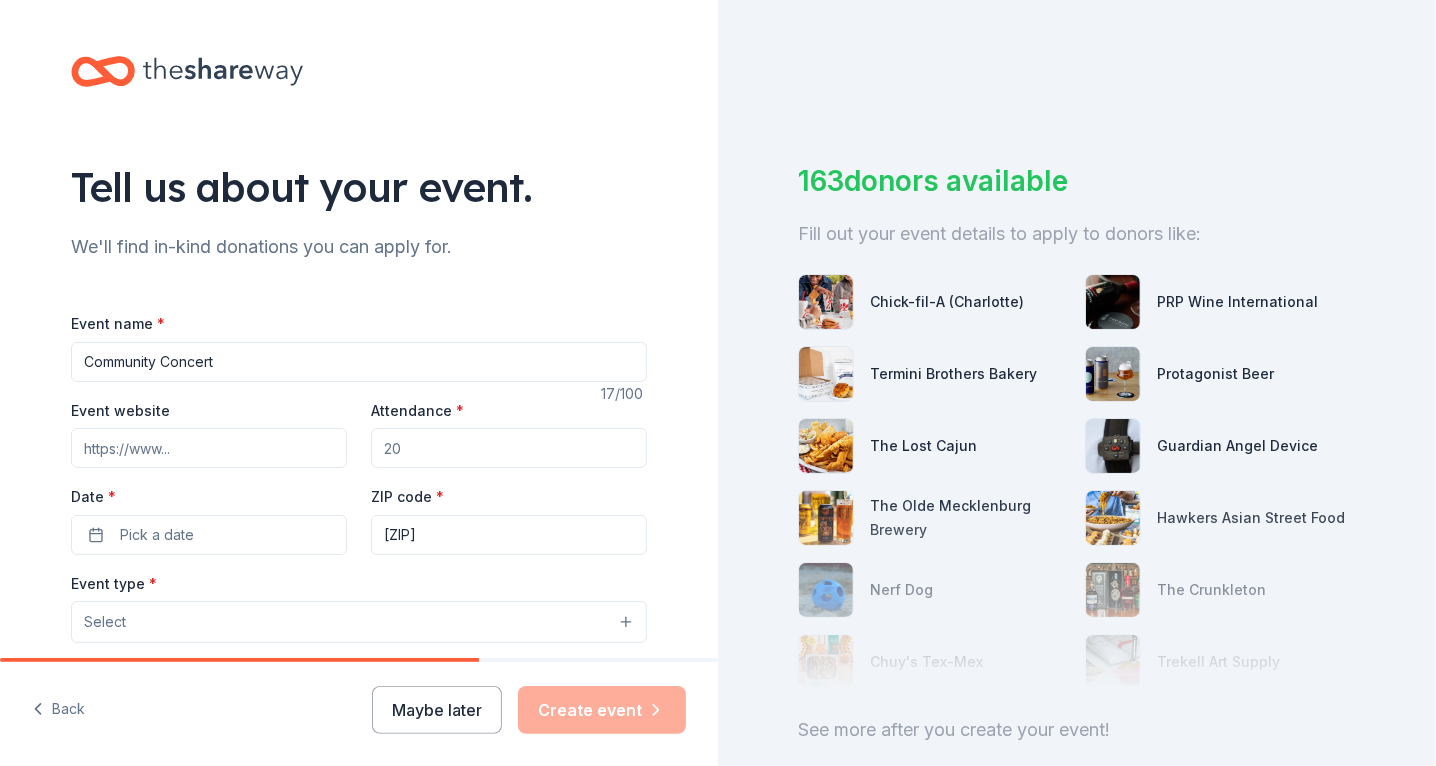 click on "Attendance *" at bounding box center [509, 448] 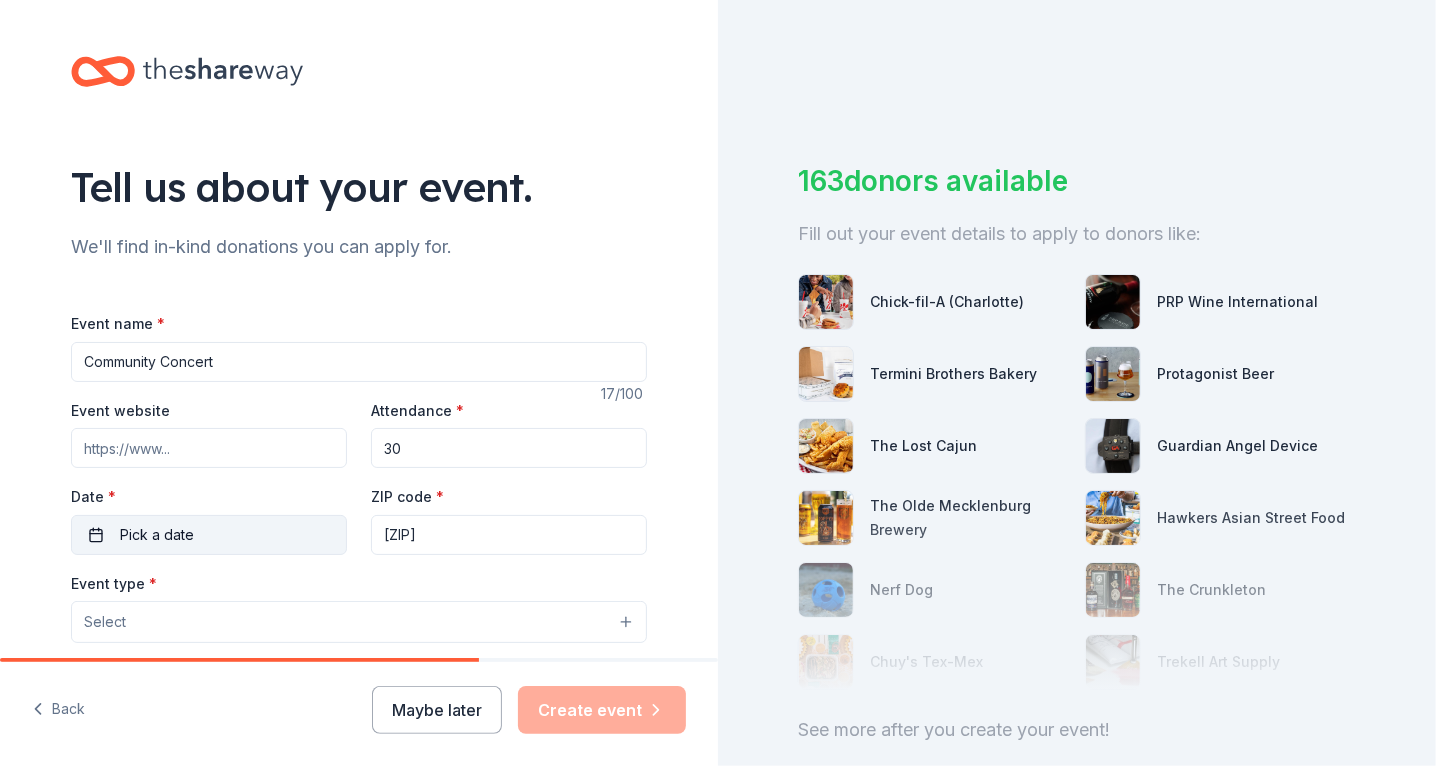 type on "30" 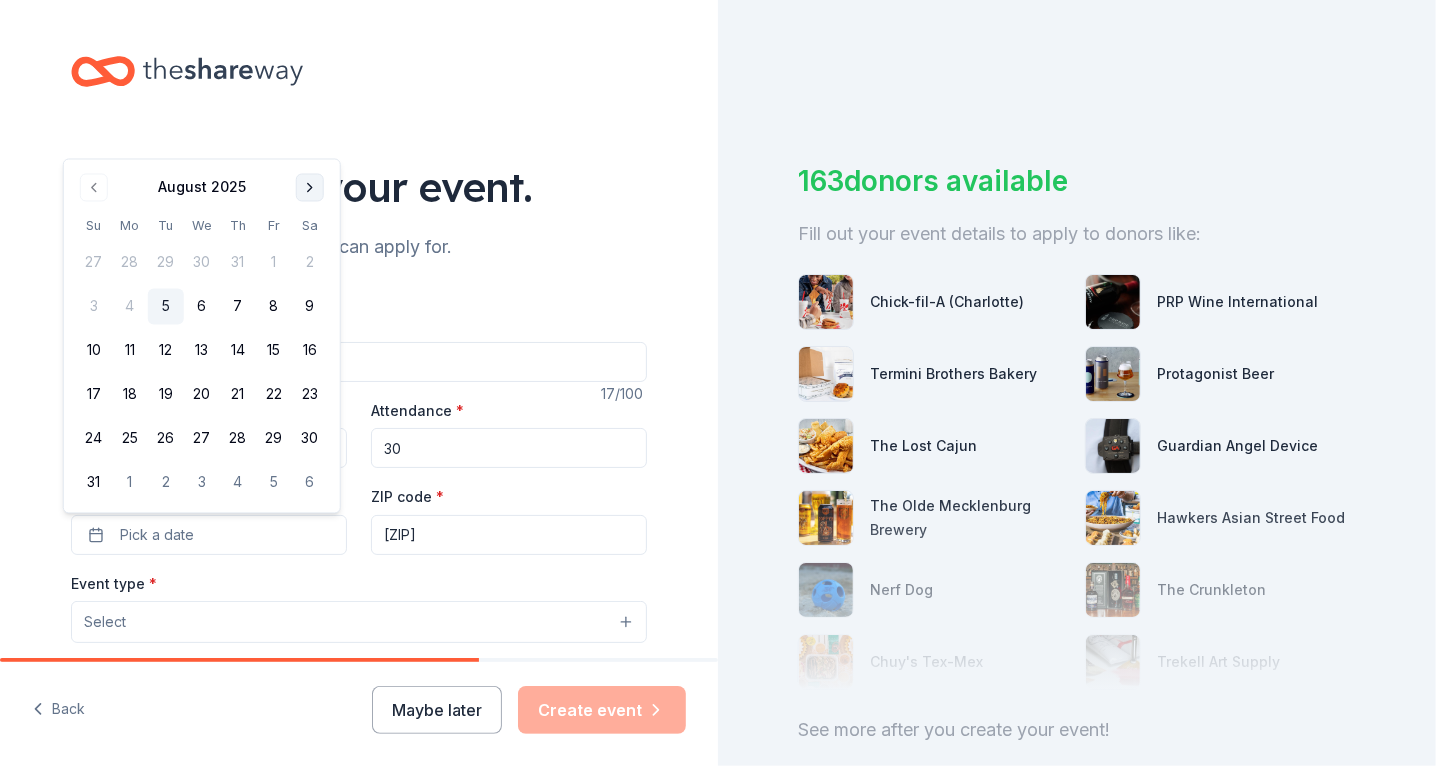 click at bounding box center [310, 188] 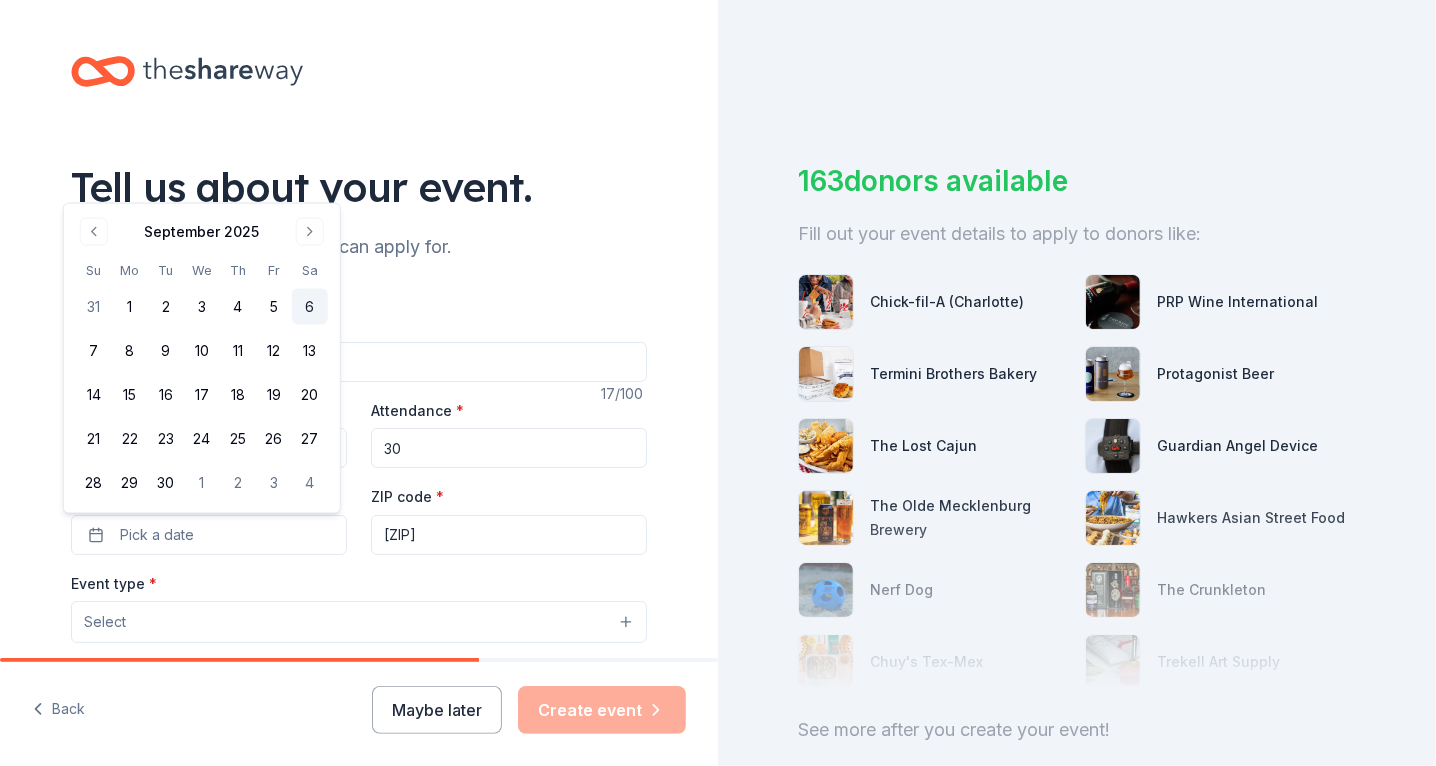 click on "6" at bounding box center (310, 307) 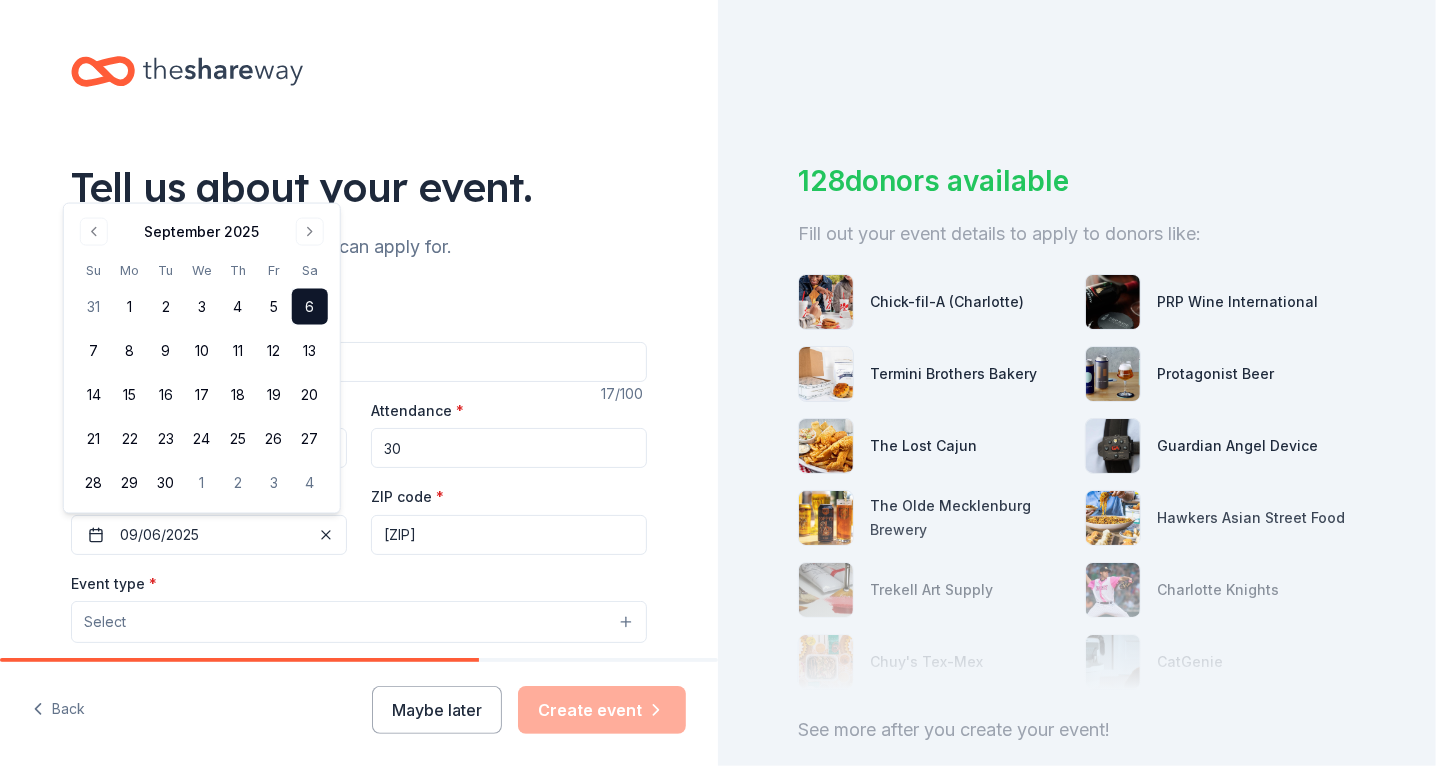 click on "[ZIP]" at bounding box center [509, 535] 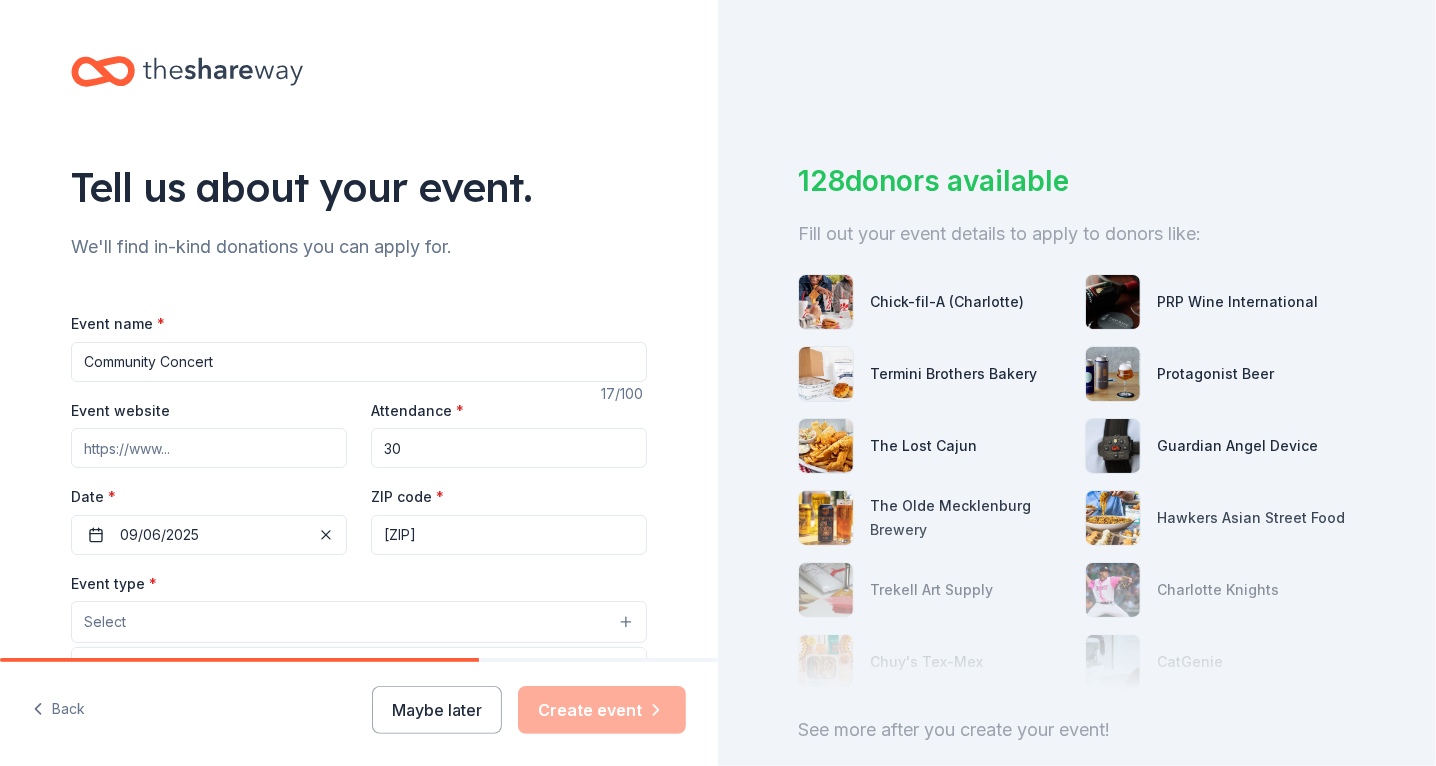 click on "Select" at bounding box center (359, 622) 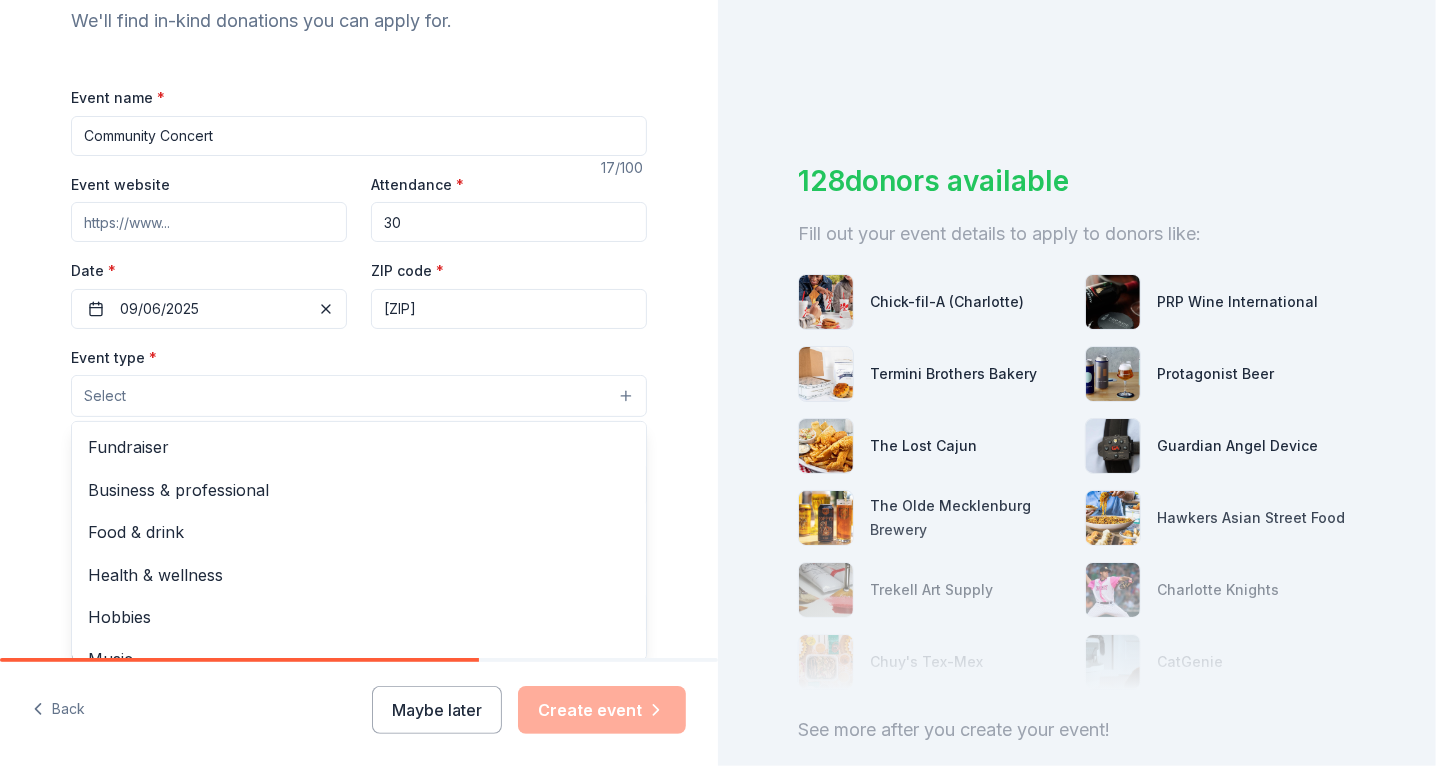 scroll, scrollTop: 306, scrollLeft: 0, axis: vertical 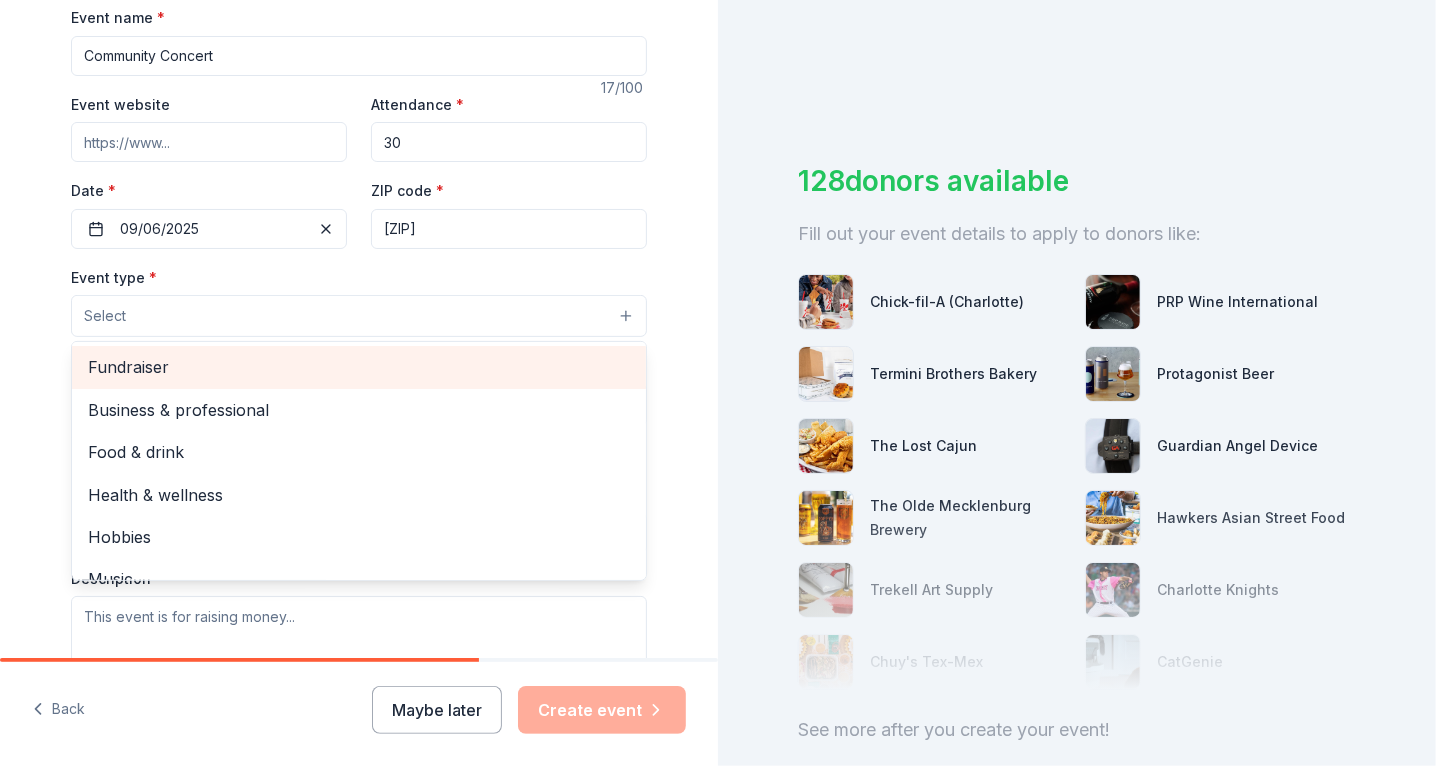 click on "Fundraiser" at bounding box center (359, 367) 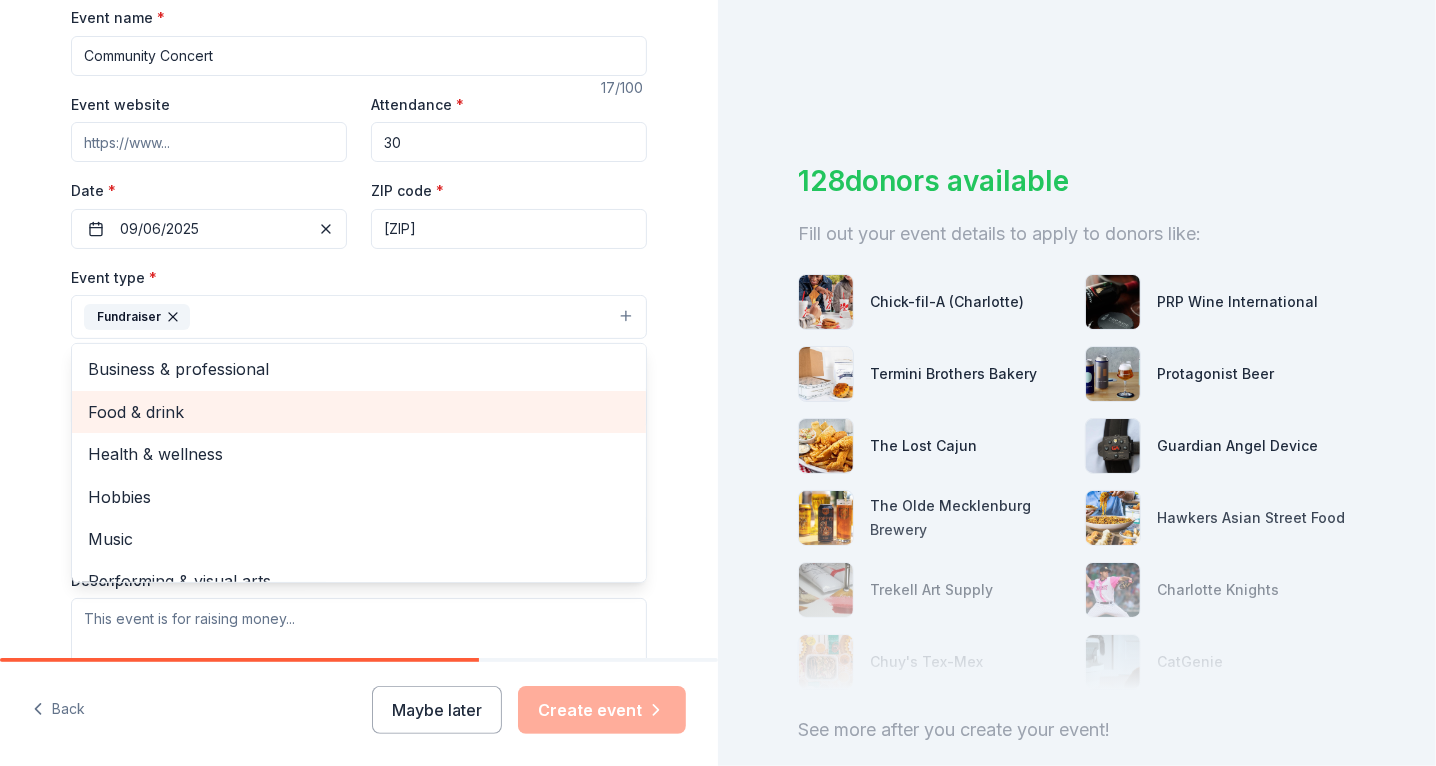 click on "Food & drink" at bounding box center [359, 412] 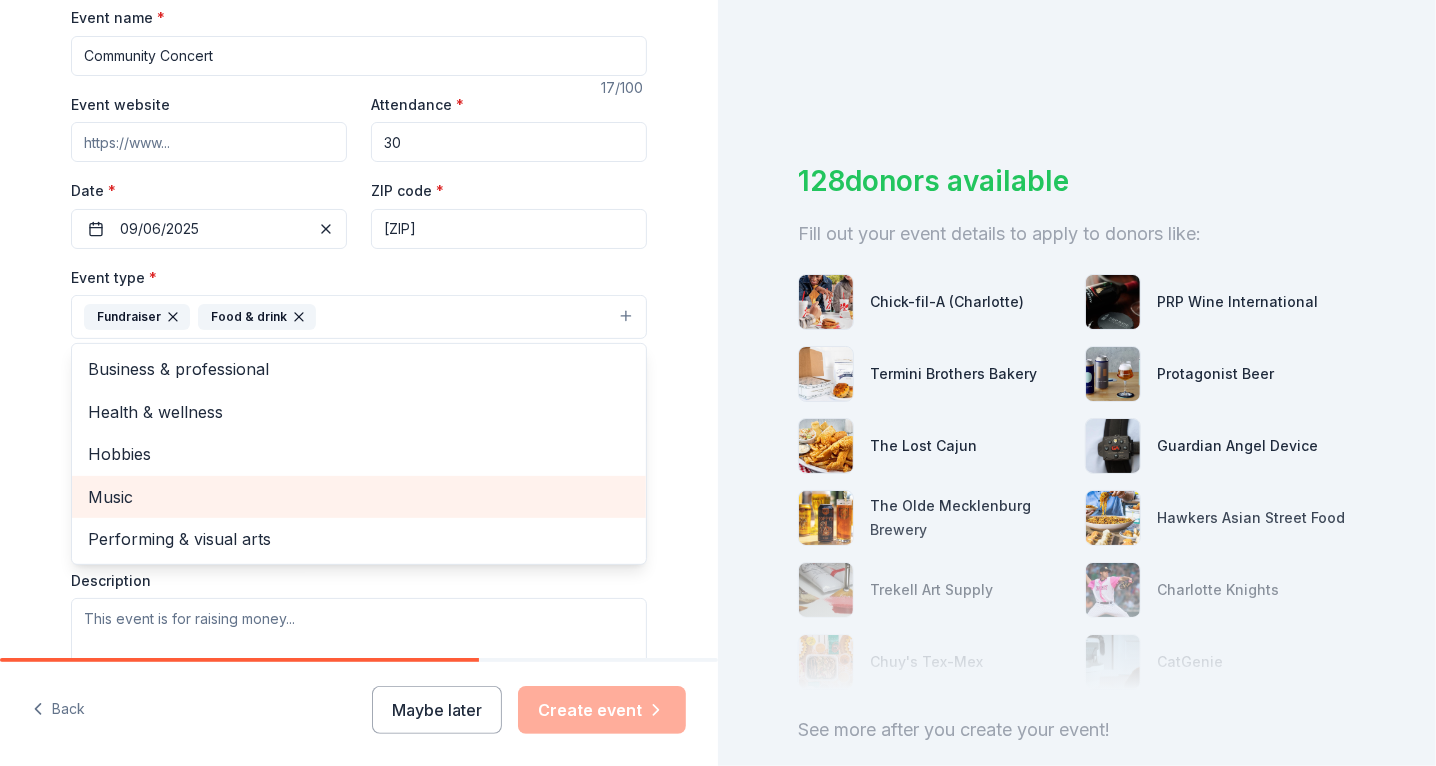 click on "Music" at bounding box center (359, 497) 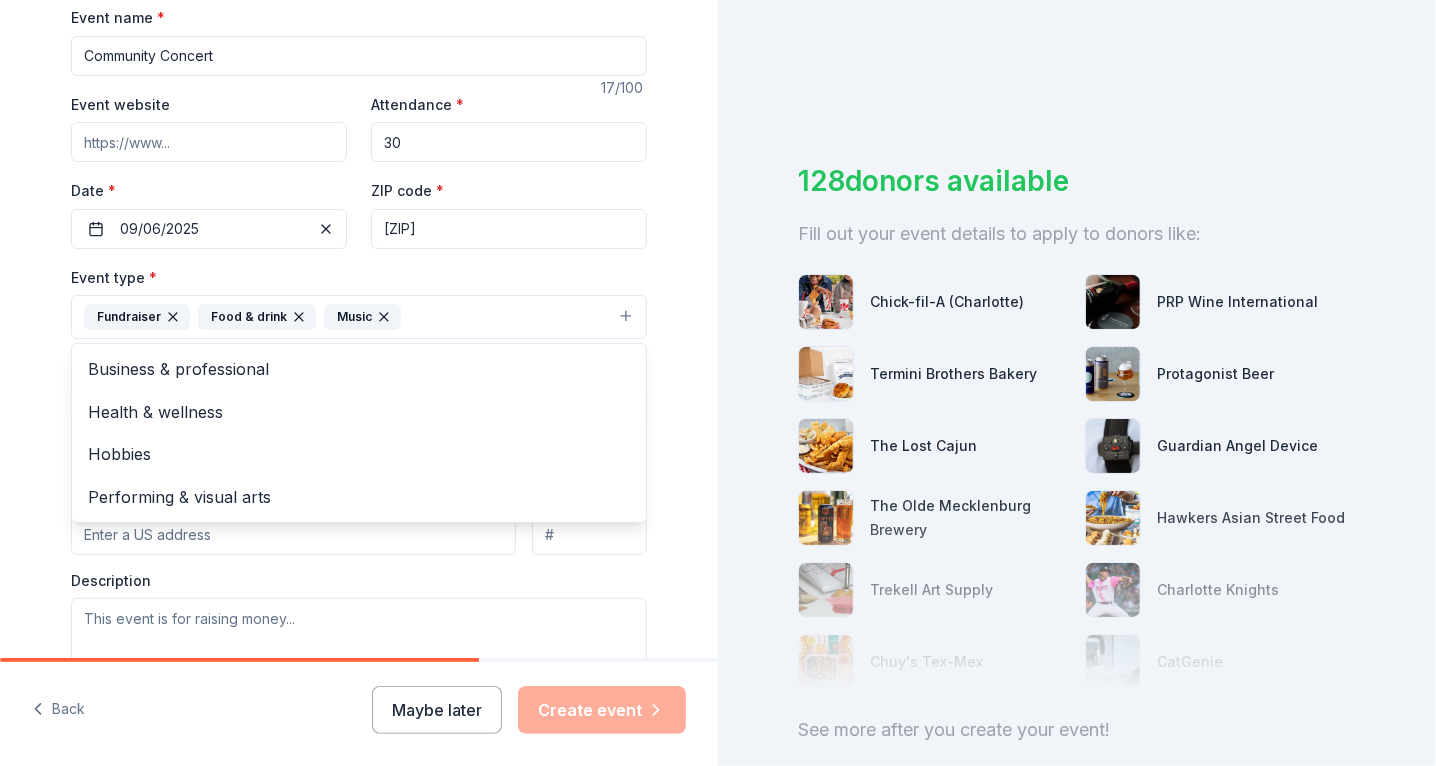 click on "Tell us about your event. We'll find in-kind donations you can apply for. Event name * Community Concert 17 /100 Event website Attendance * 30 Date * 09/06/2025 ZIP code * [POSTAL_CODE] Event type * Fundraiser Food & drink Music Business & professional Health & wellness Hobbies Performing & visual arts Demographic Select We use this information to help brands find events with their target demographic to sponsor their products. Mailing address Apt/unit Description What are you looking for? * Auction & raffle Meals Snacks Desserts Alcohol Beverages Send me reminders Email me reminders of donor application deadlines Recurring event" at bounding box center [359, 360] 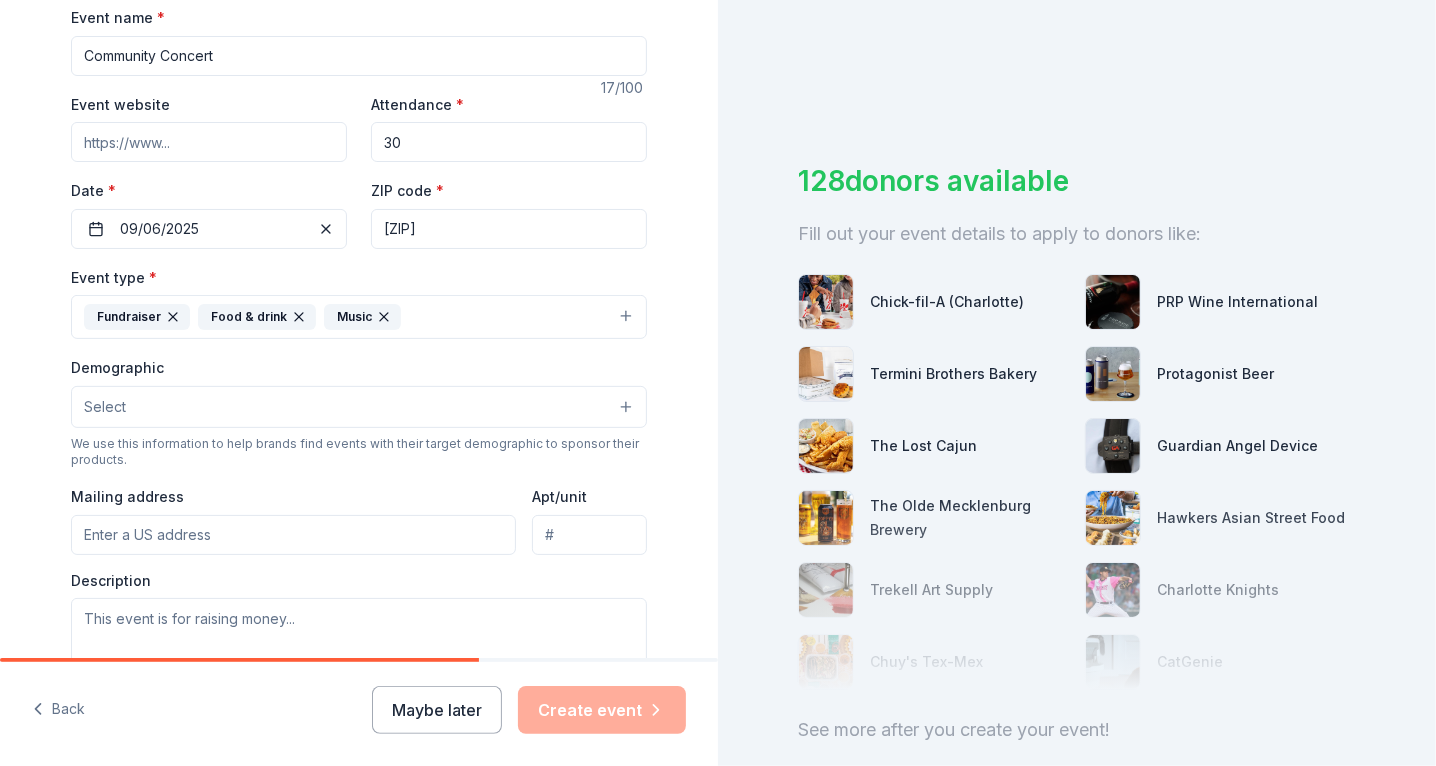 click on "Select" at bounding box center [359, 407] 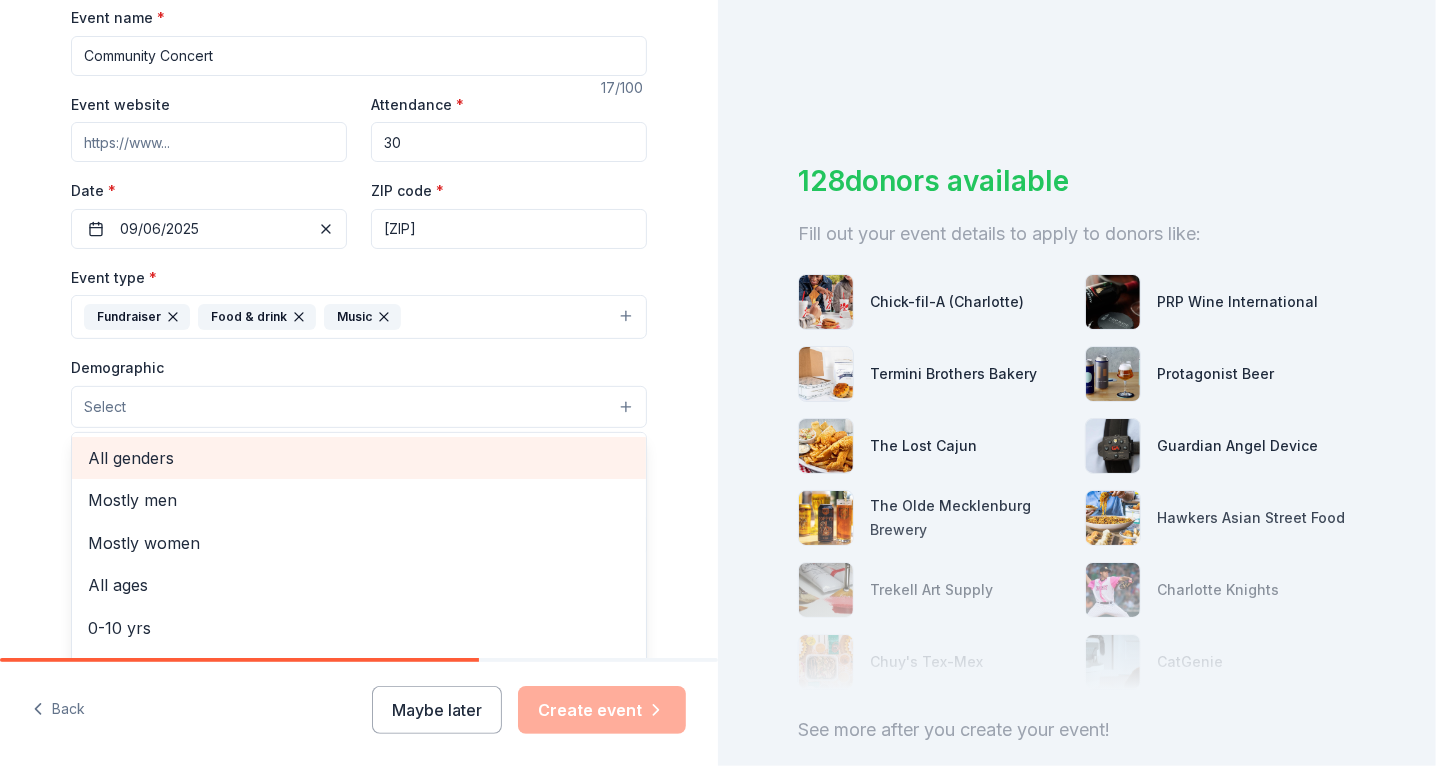 click on "All genders" at bounding box center [359, 458] 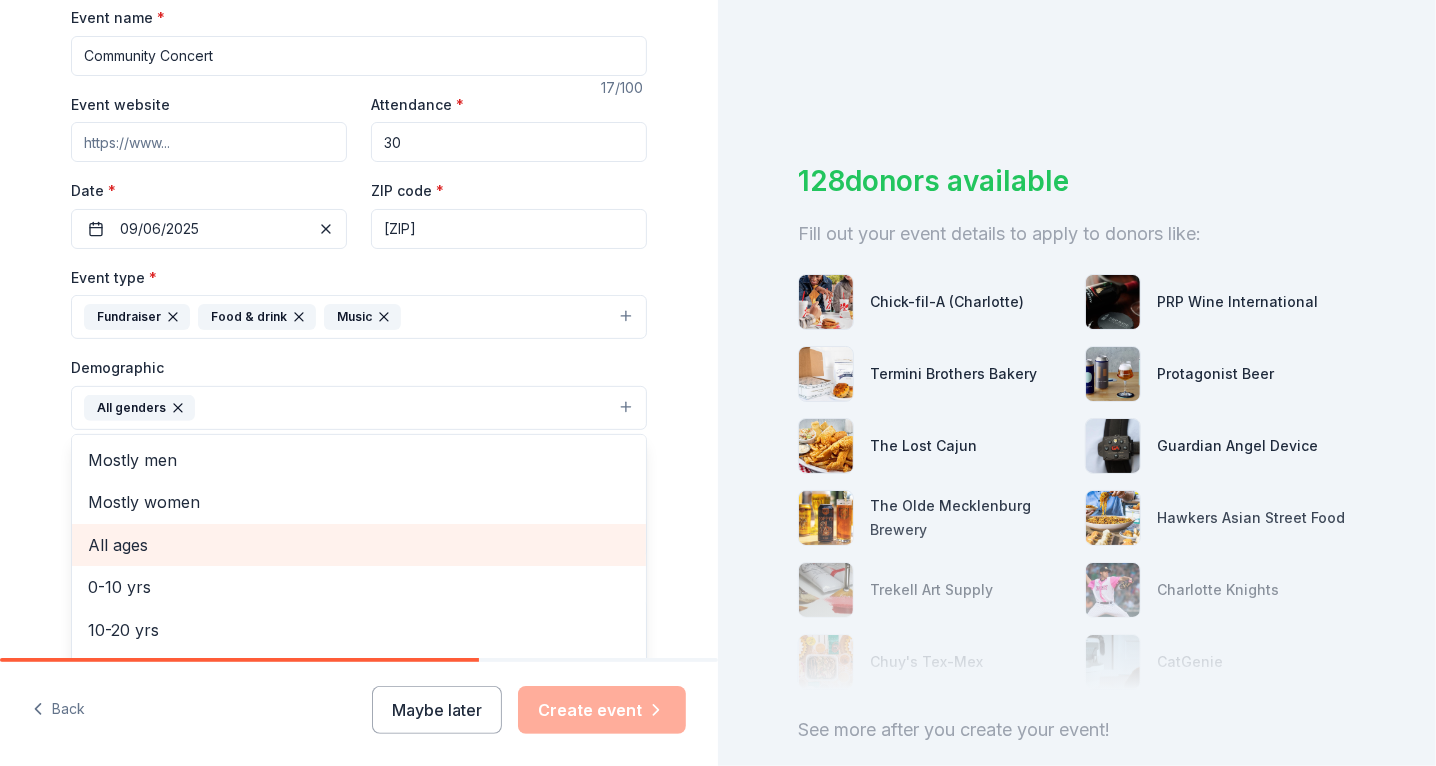 click on "All ages" at bounding box center (359, 545) 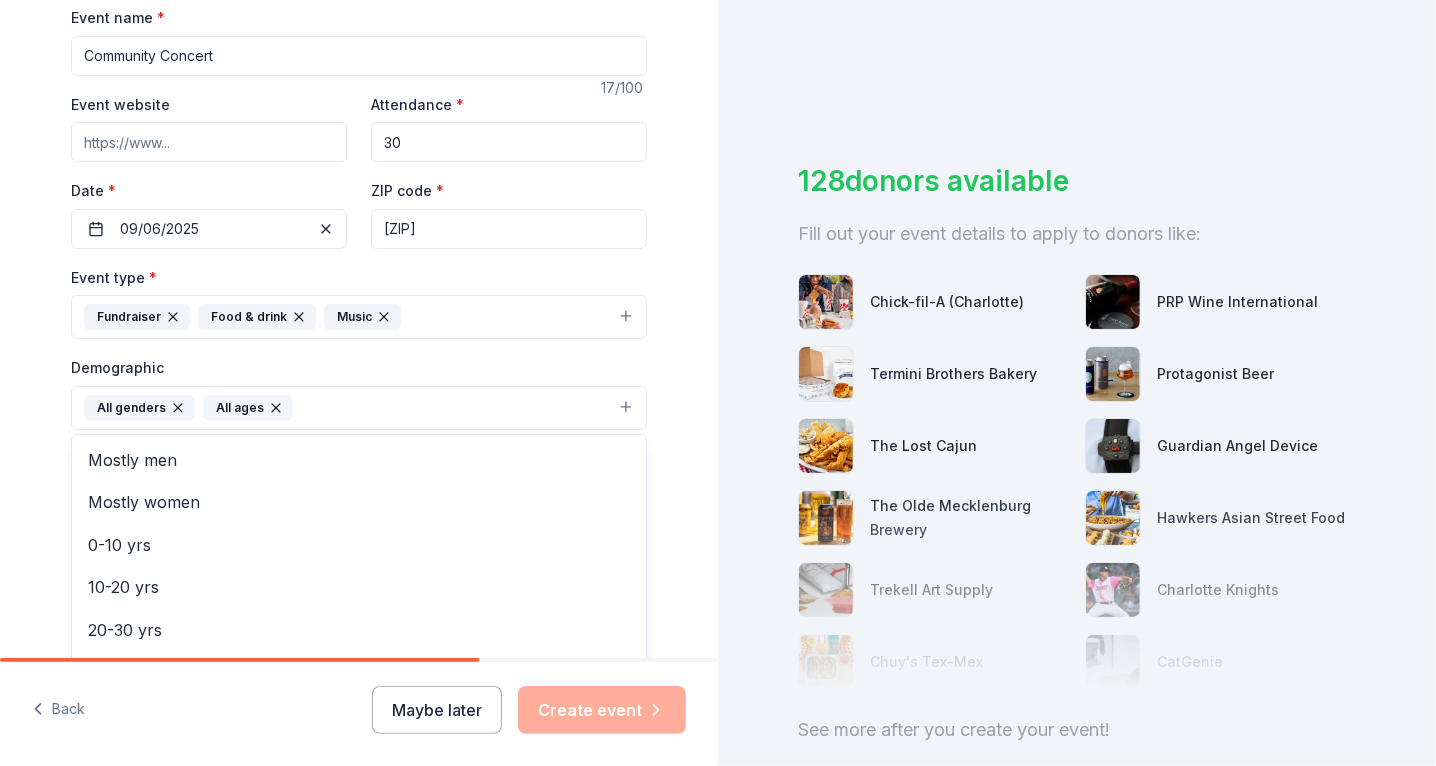 click on "Tell us about your event. We'll find in-kind donations you can apply for. Event name * Community Concert 17 /100 Event website Attendance * 30 Date * 09/06/2025 ZIP code * [POSTAL_CODE] Event type * Fundraiser Food & drink Music Demographic All genders All ages Mostly men Mostly women 0-10 yrs 10-20 yrs 20-30 yrs 30-40 yrs 40-50 yrs 50-60 yrs 60-70 yrs 70-80 yrs 80+ yrs We use this information to help brands find events with their target demographic to sponsor their products. Mailing address Apt/unit Description What are you looking for? * Auction & raffle Meals Snacks Desserts Alcohol Beverages Send me reminders Email me reminders of donor application deadlines Recurring event" at bounding box center (359, 361) 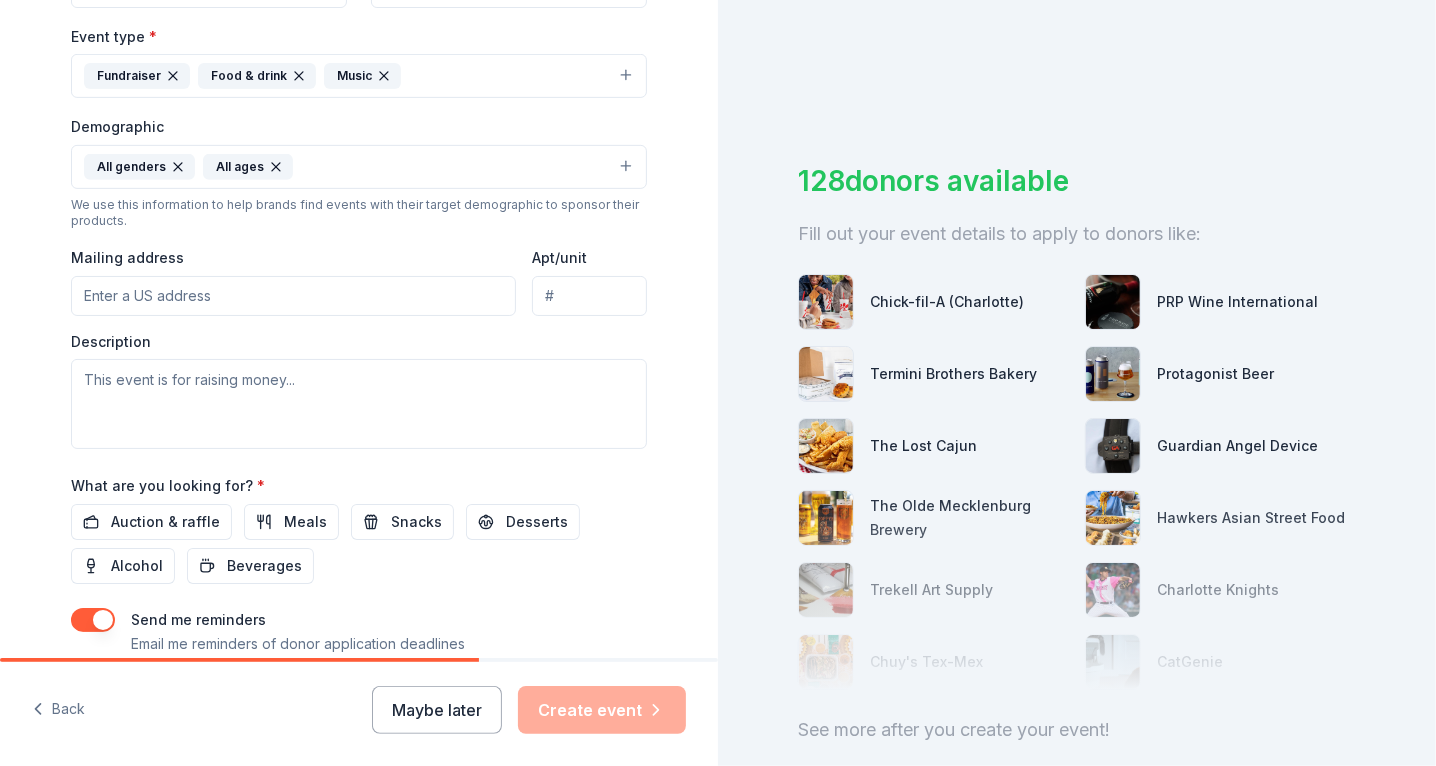 scroll, scrollTop: 586, scrollLeft: 0, axis: vertical 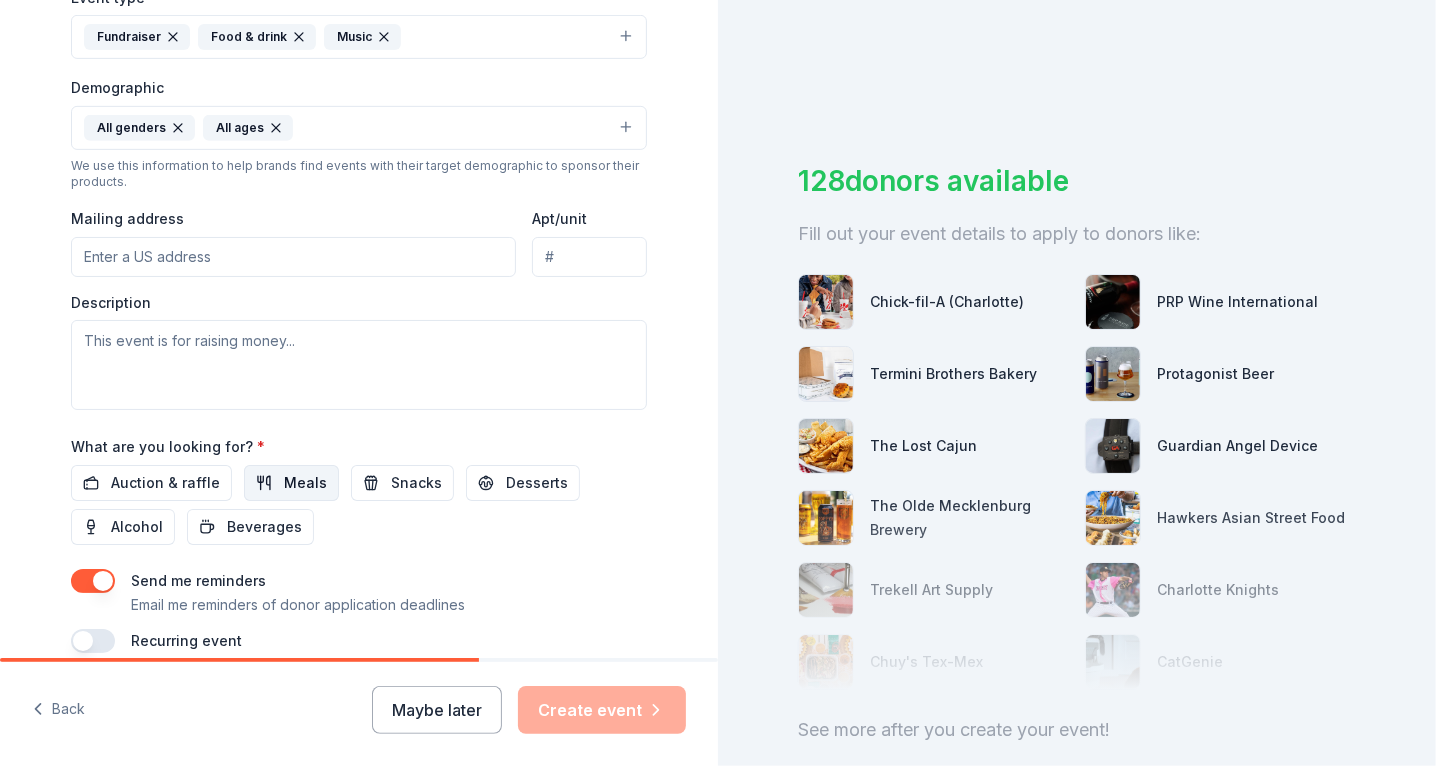 click on "Meals" at bounding box center (305, 483) 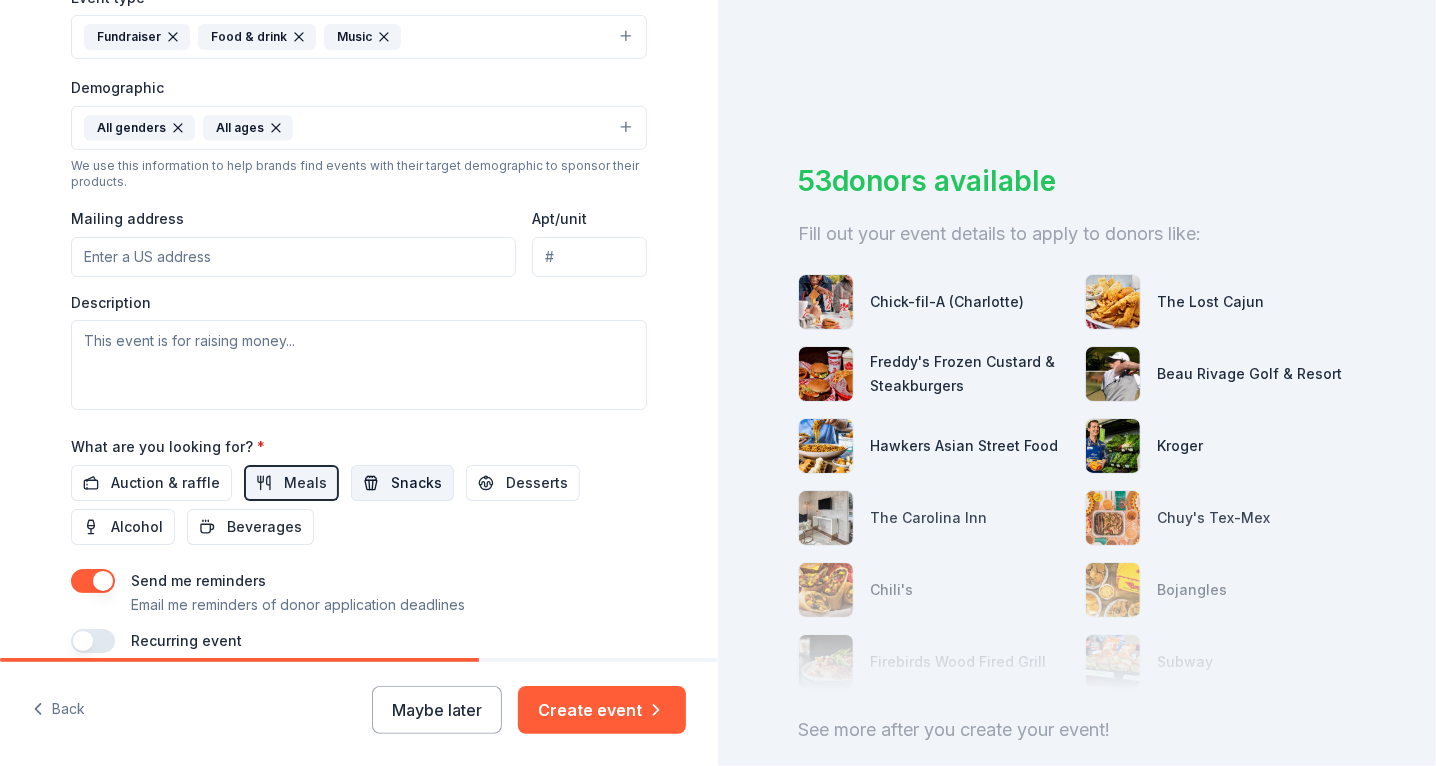 click on "Snacks" at bounding box center [416, 483] 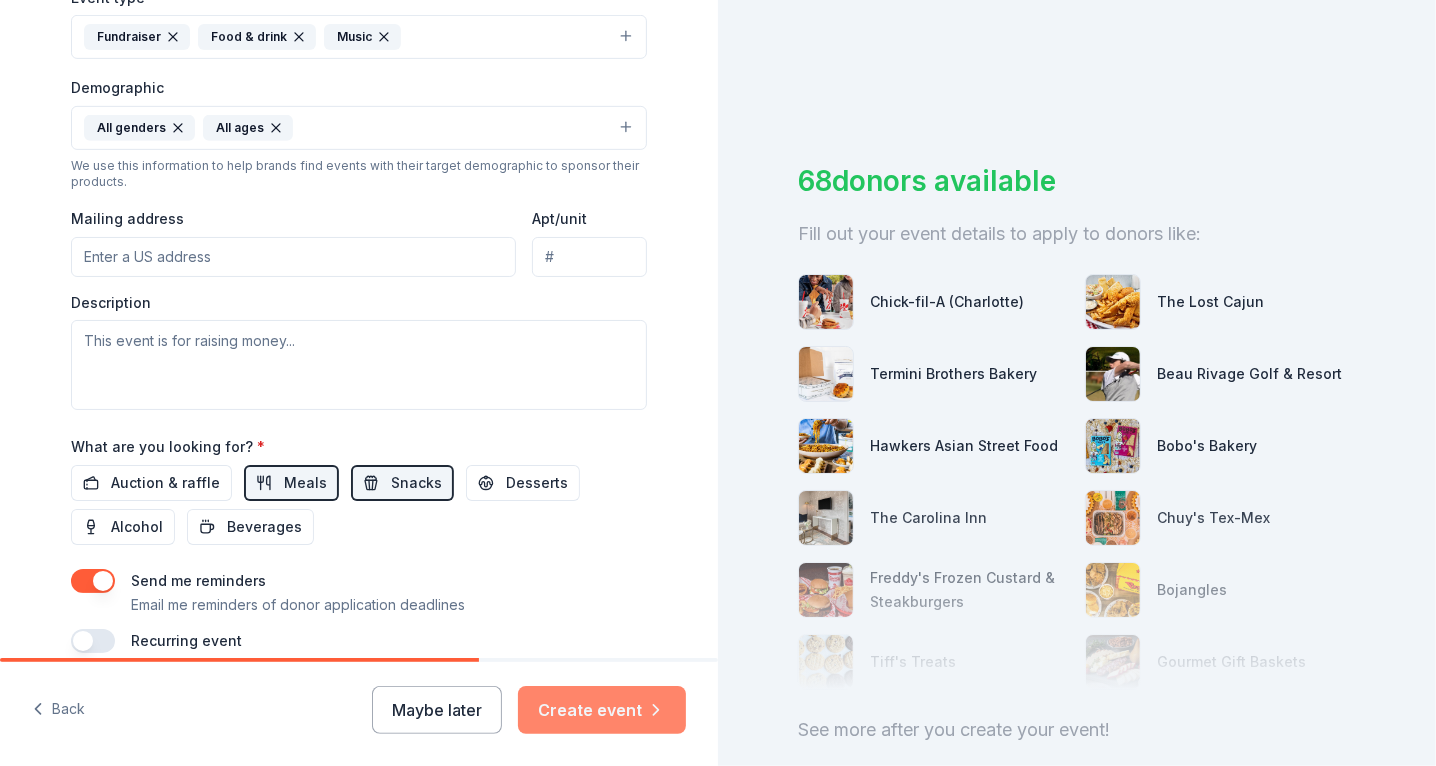 click on "Create event" at bounding box center [602, 710] 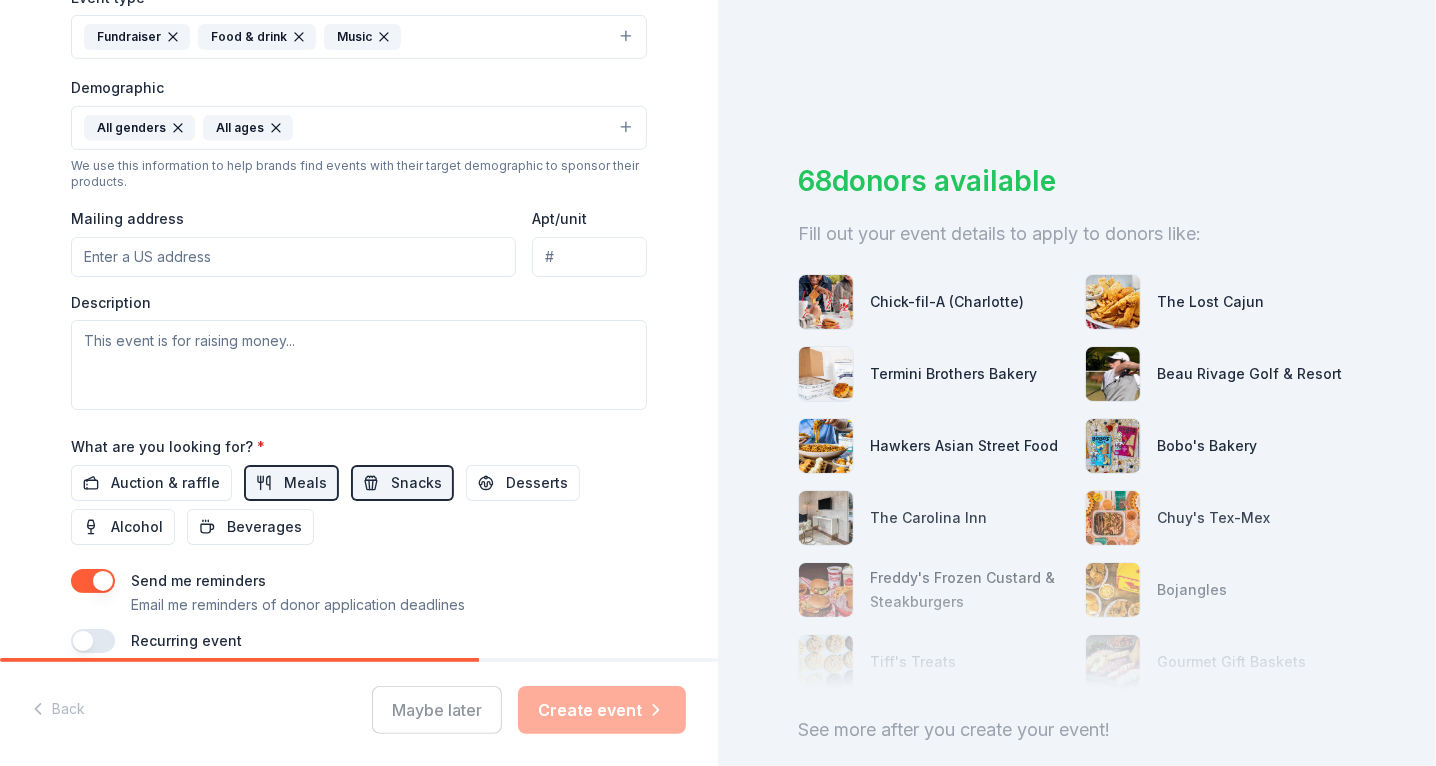 click on "Maybe later Create event" at bounding box center [529, 710] 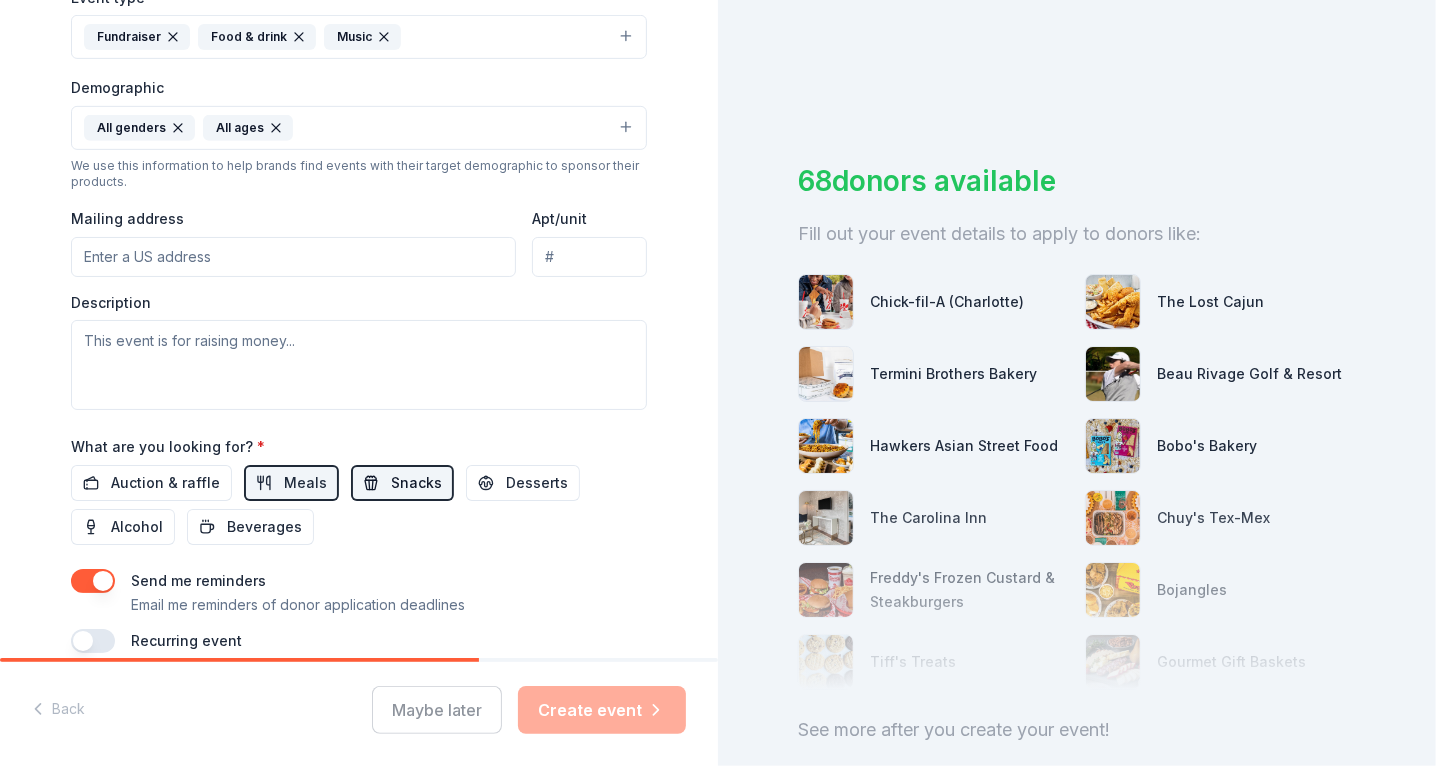 click on "Snacks" at bounding box center (416, 483) 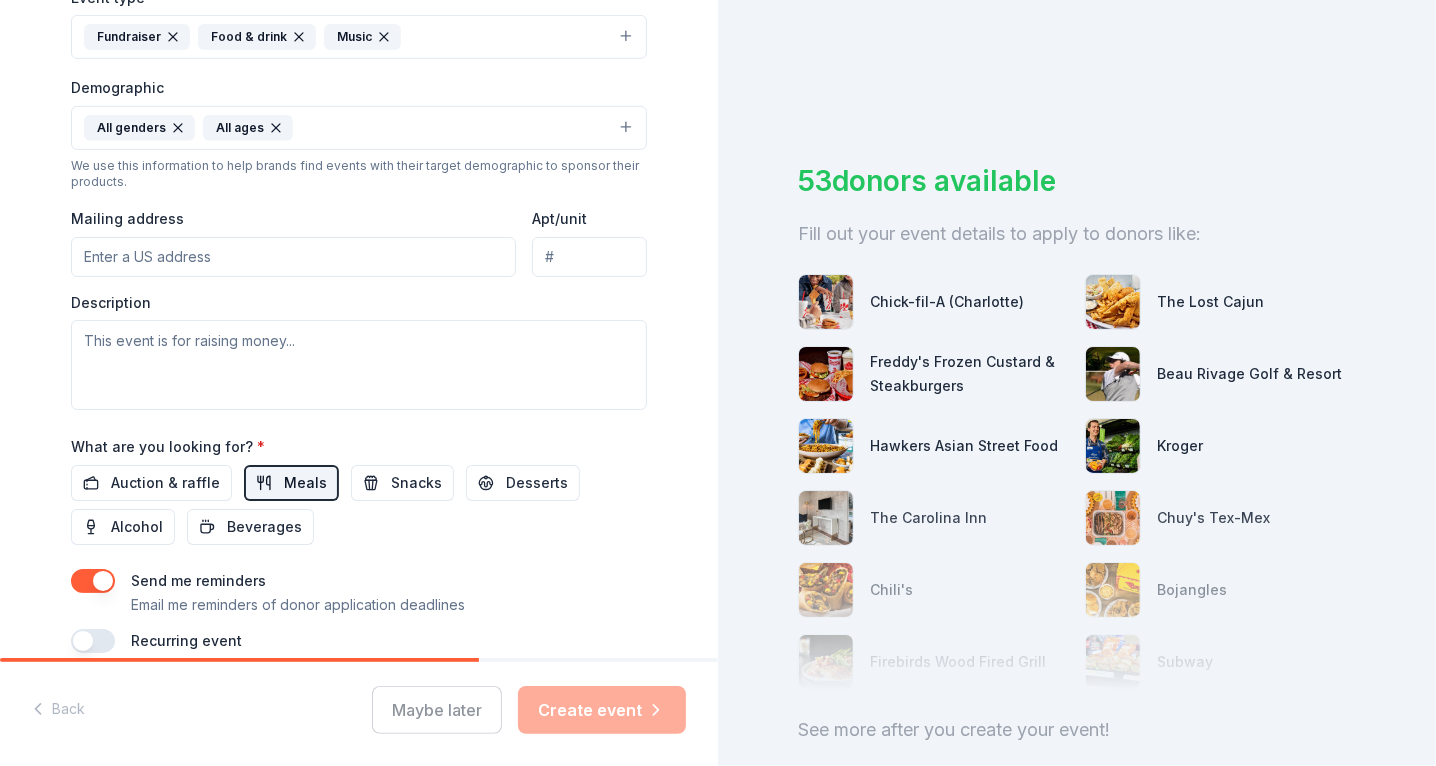click on "Meals" at bounding box center [305, 483] 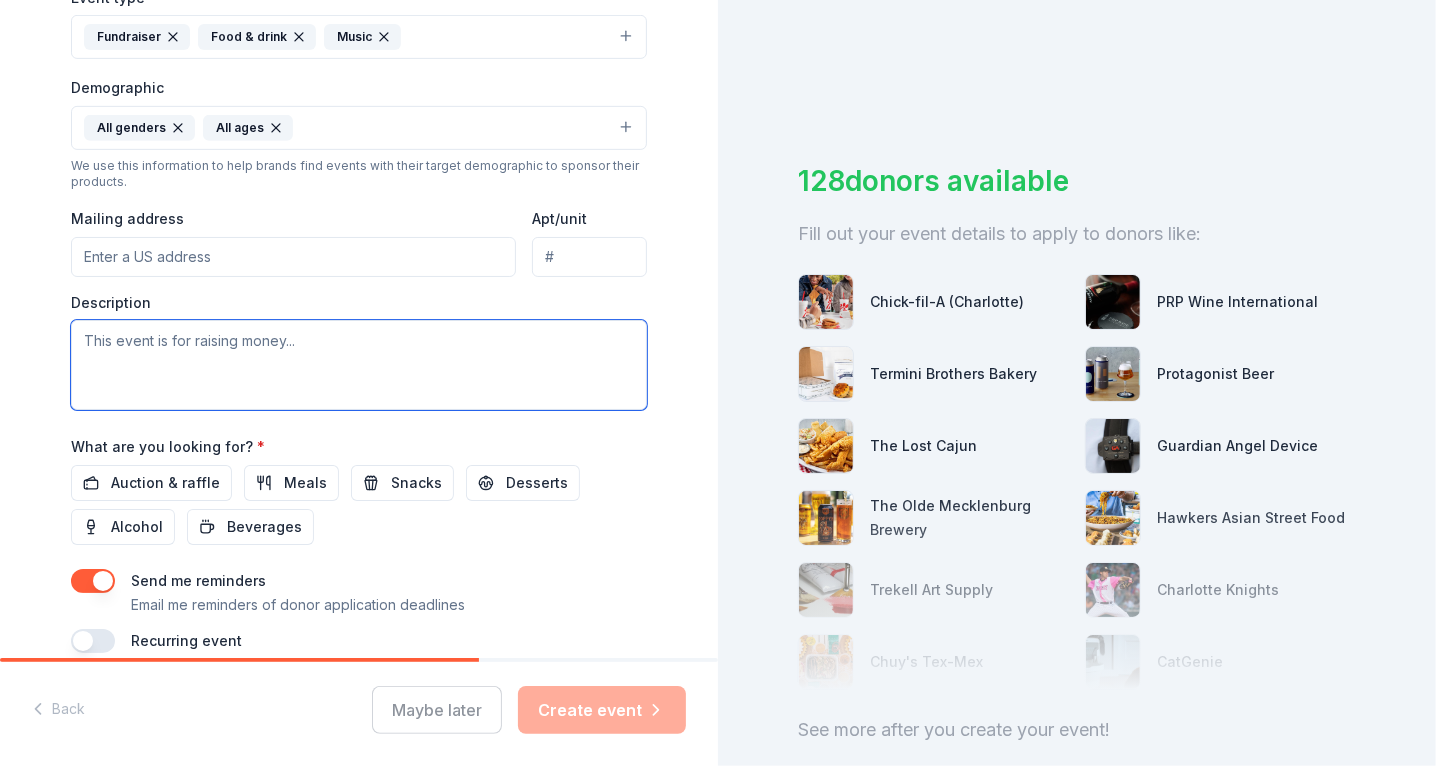 click at bounding box center (359, 365) 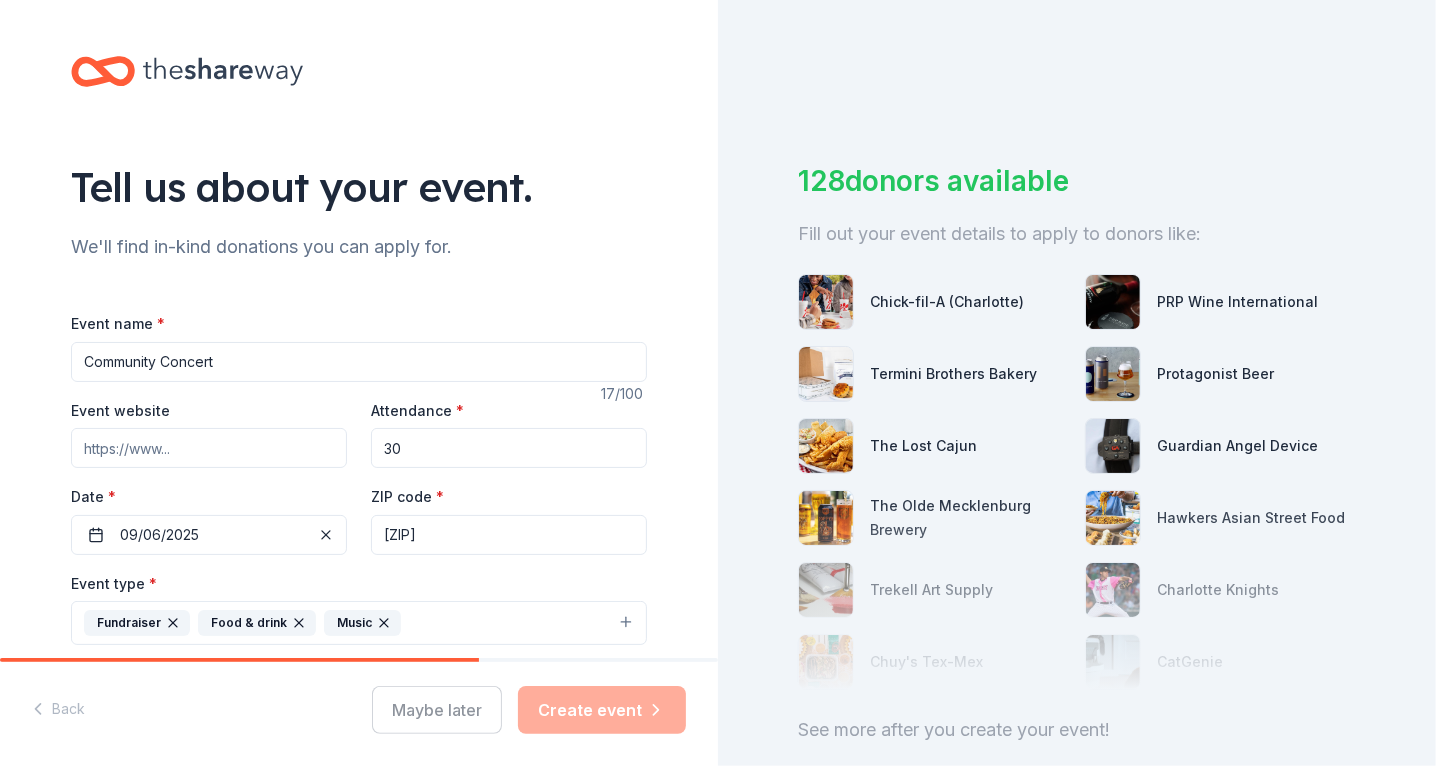 scroll, scrollTop: 0, scrollLeft: 0, axis: both 